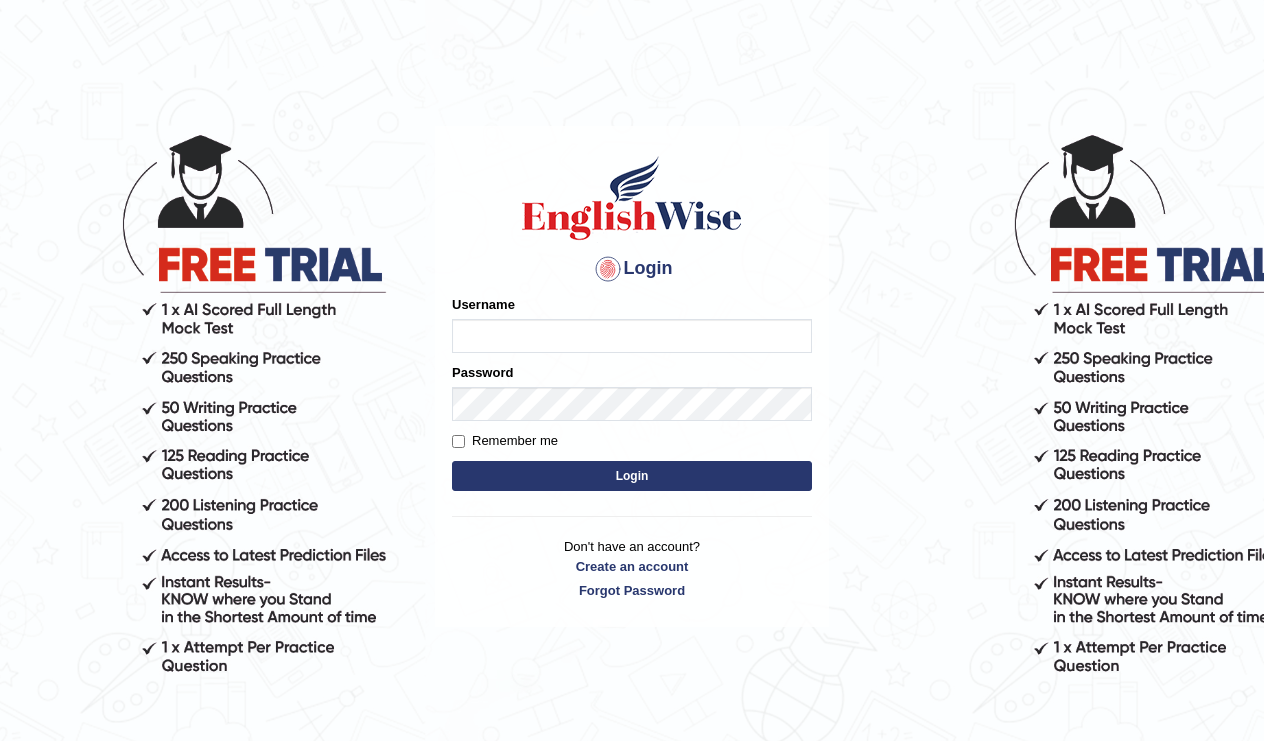 scroll, scrollTop: 0, scrollLeft: 0, axis: both 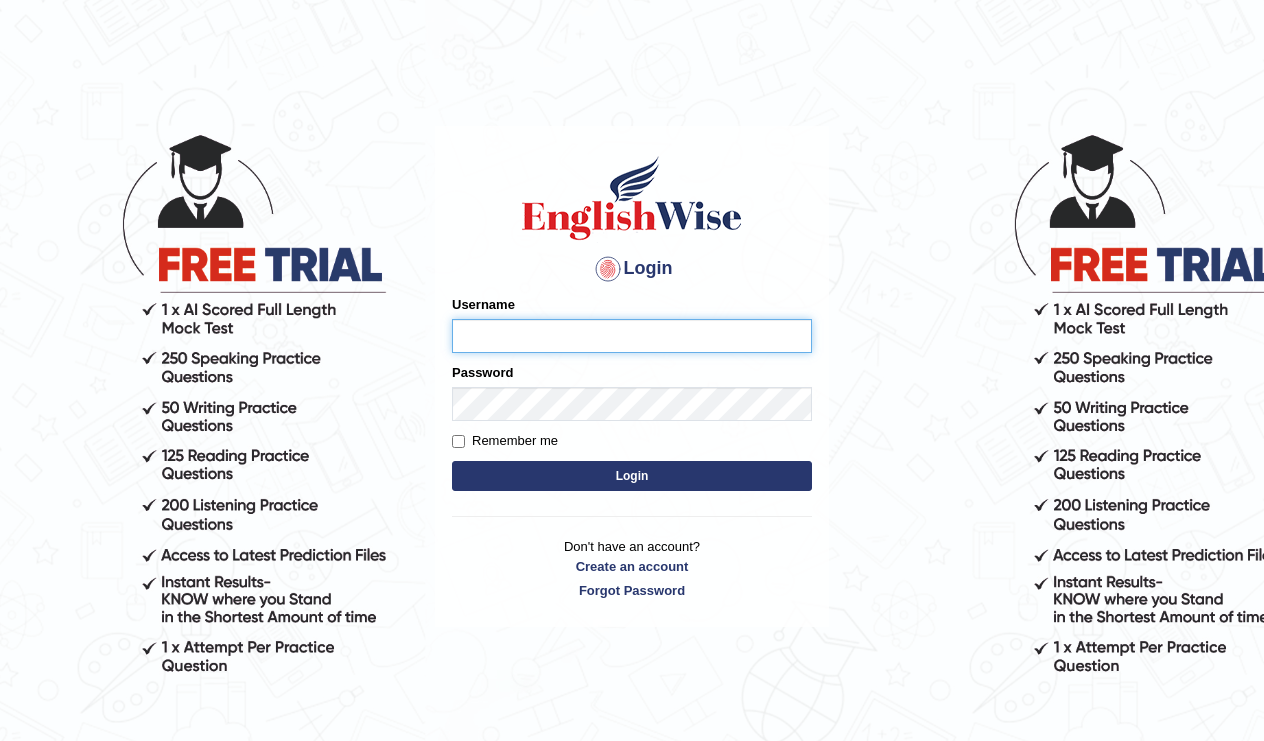 type on "mele_parramatta" 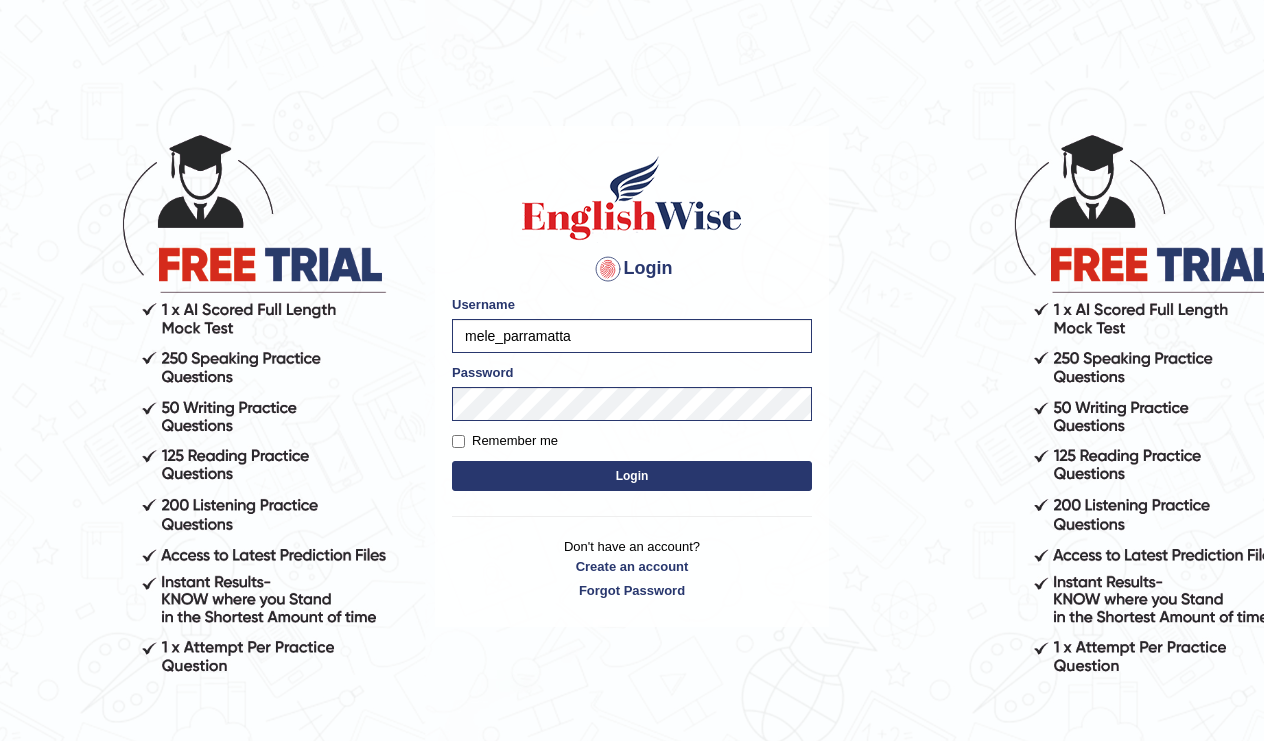 click on "Login" at bounding box center [632, 476] 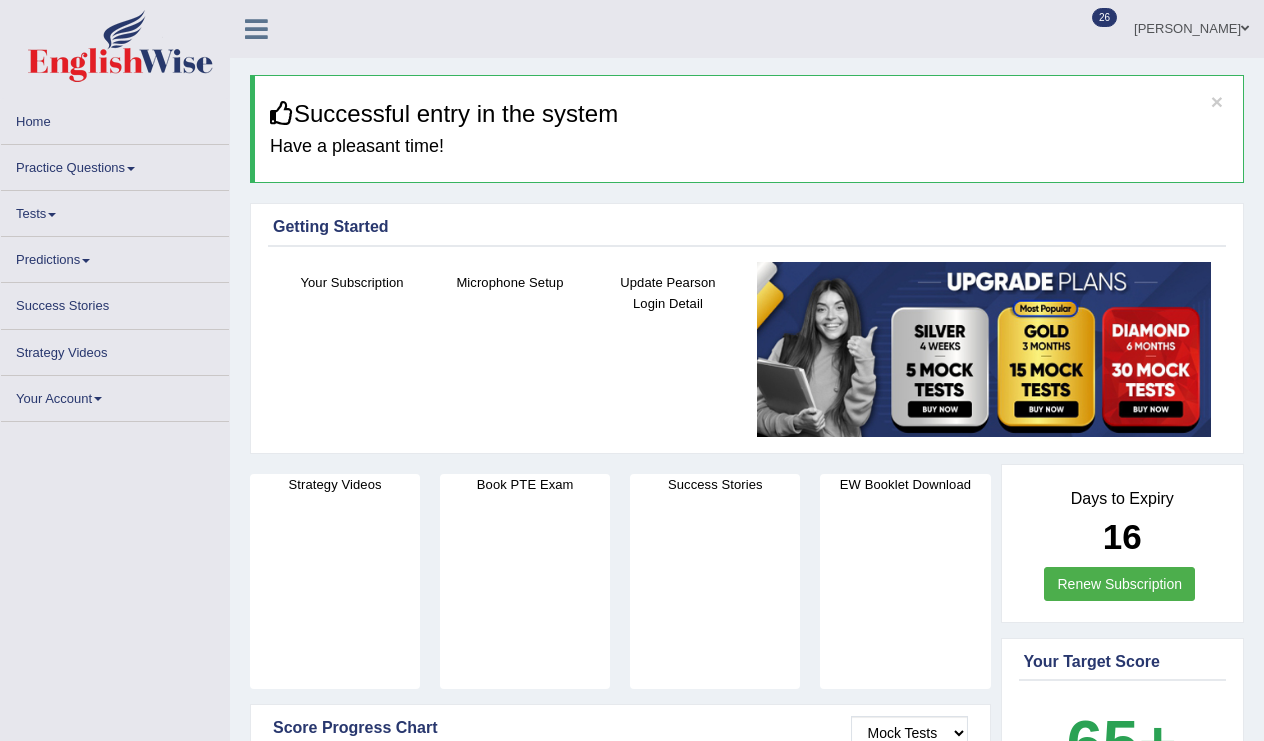 scroll, scrollTop: 0, scrollLeft: 0, axis: both 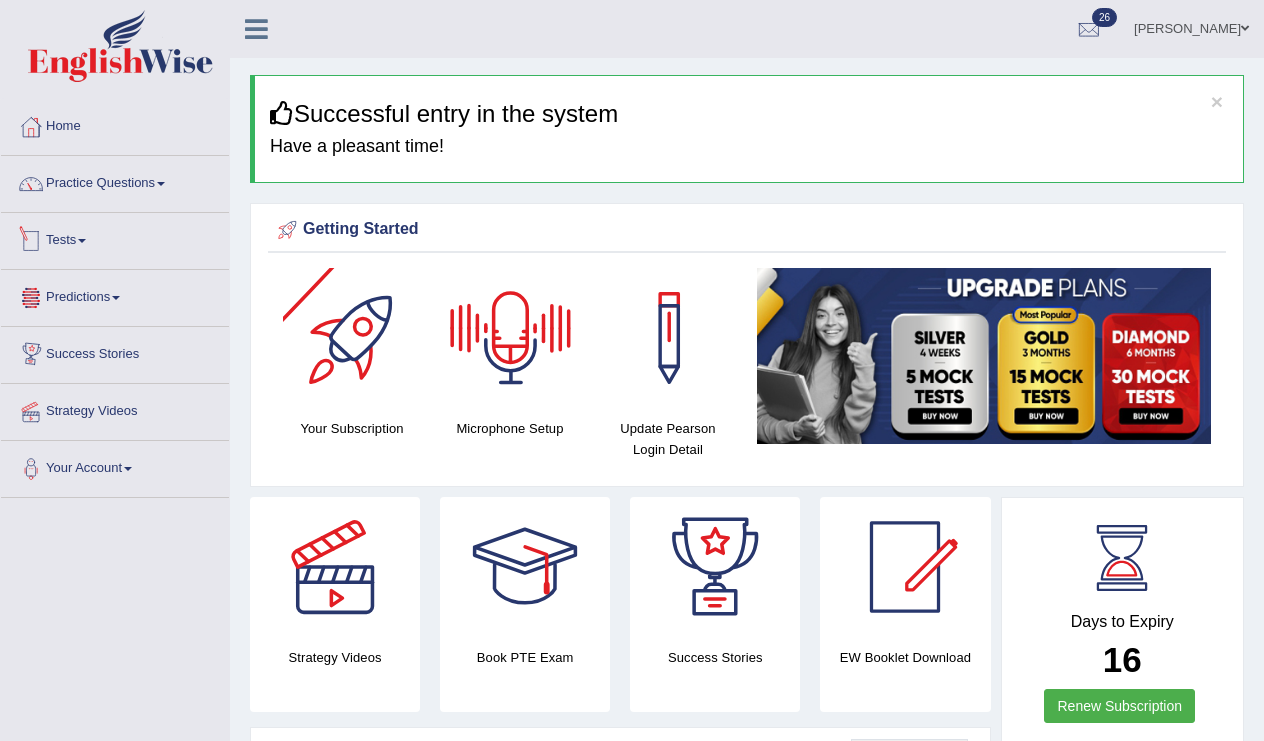 click on "Tests" at bounding box center [115, 238] 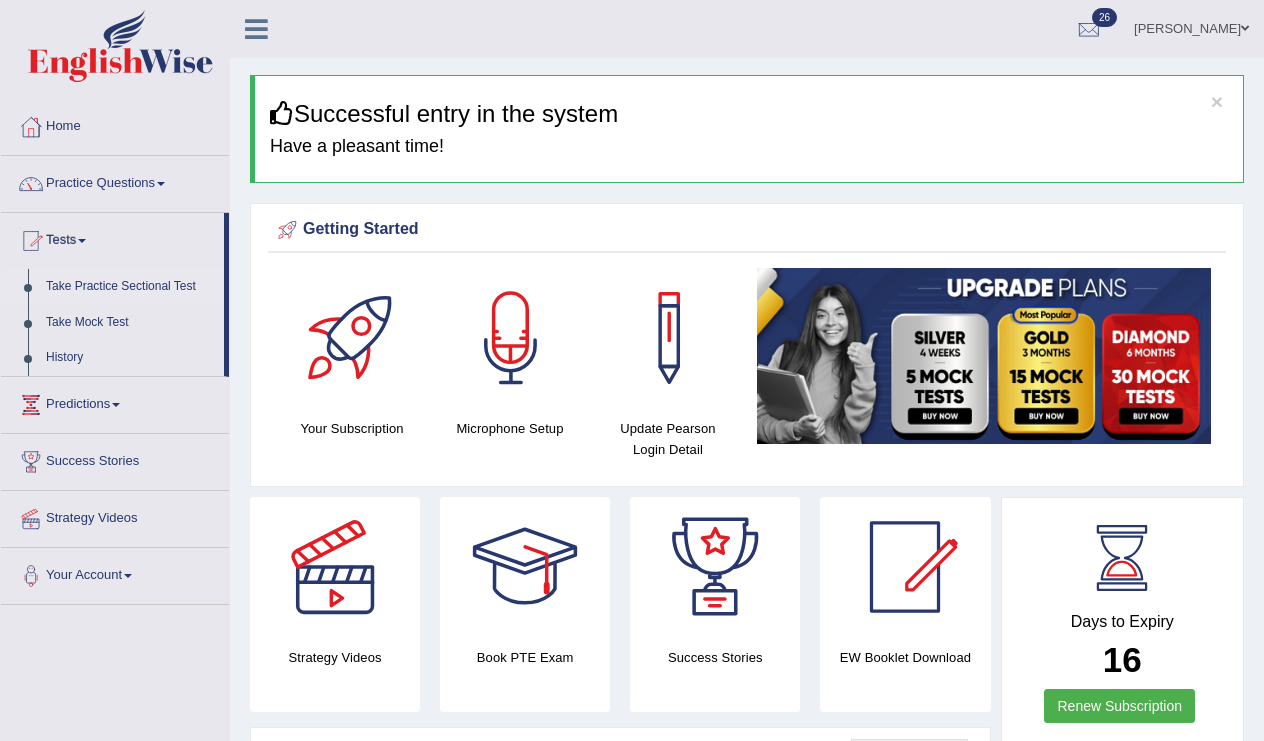 click on "Take Practice Sectional Test" at bounding box center (130, 287) 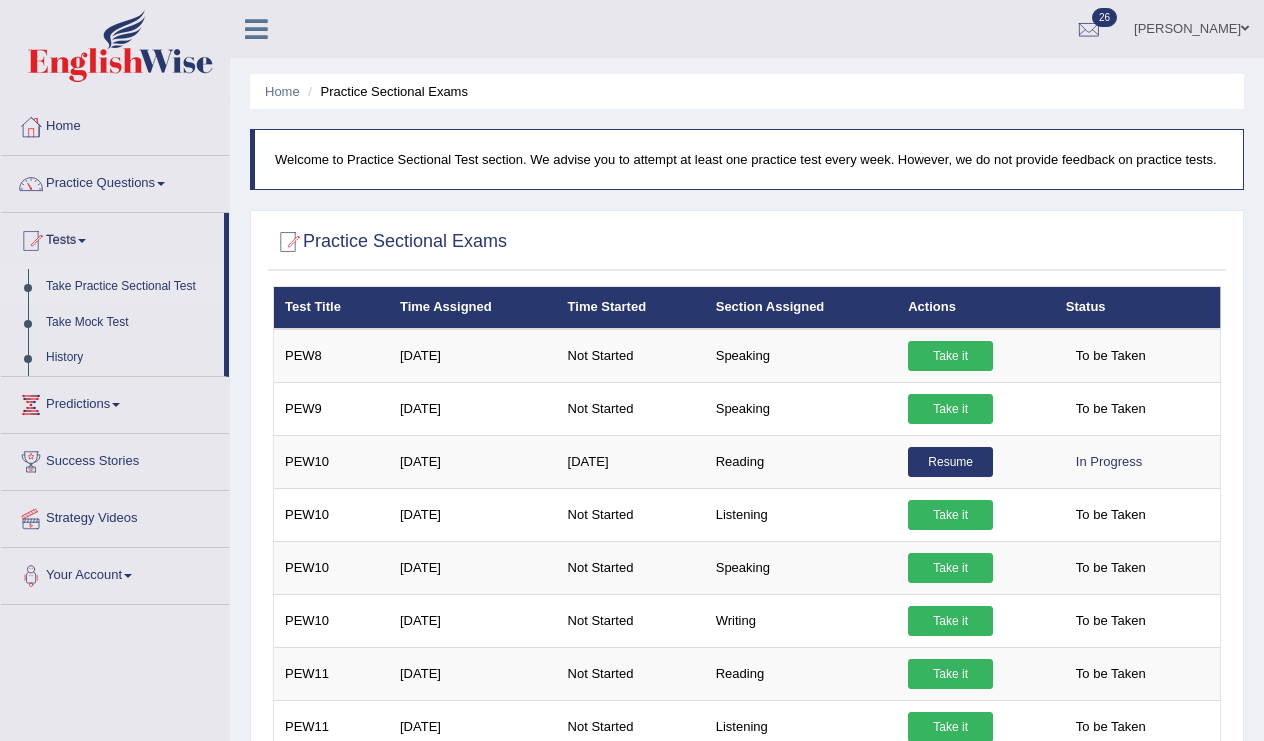 scroll, scrollTop: 0, scrollLeft: 0, axis: both 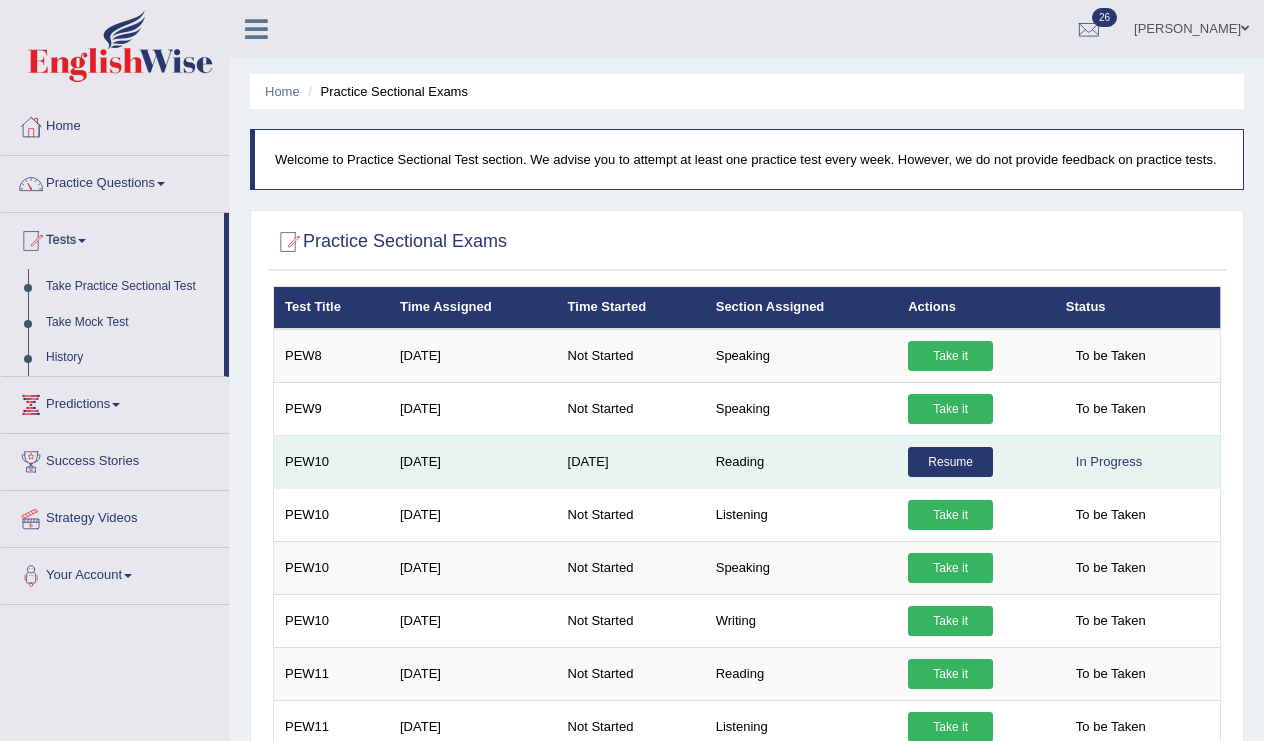 click on "Resume" at bounding box center (950, 462) 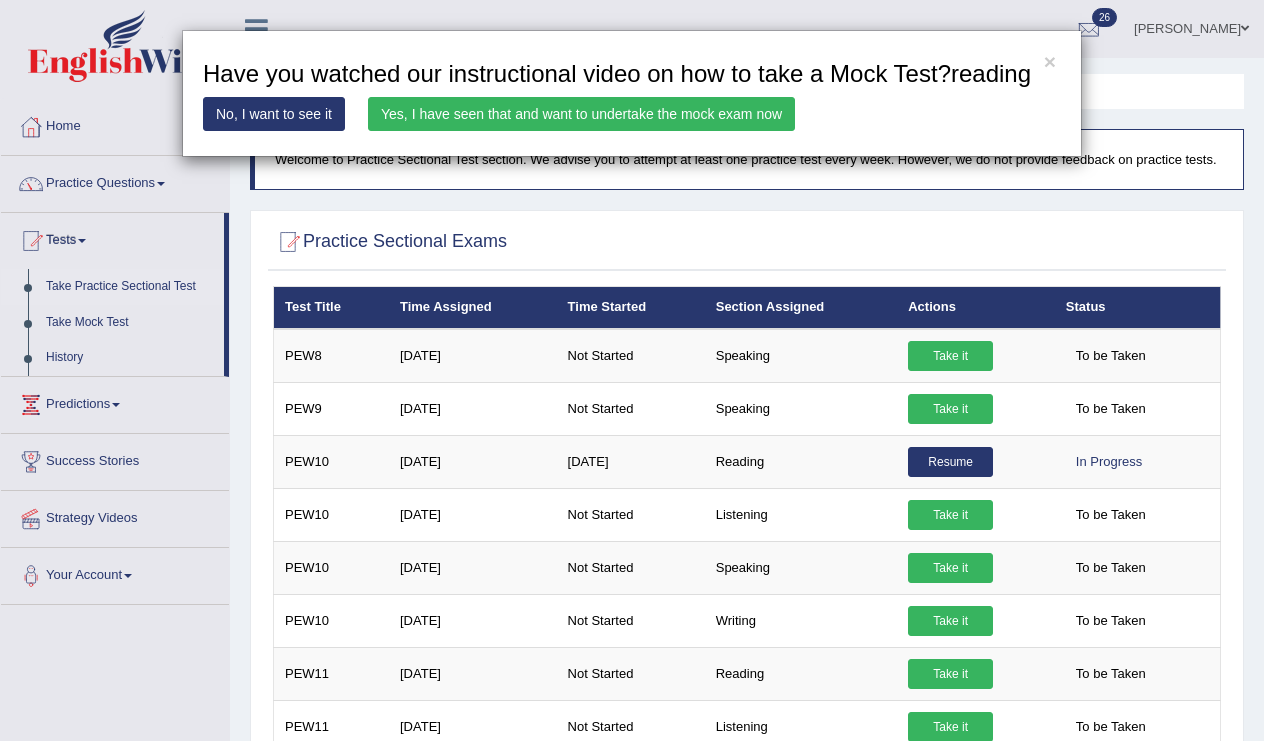 click on "Yes, I have seen that and want to undertake the mock exam now" at bounding box center (581, 114) 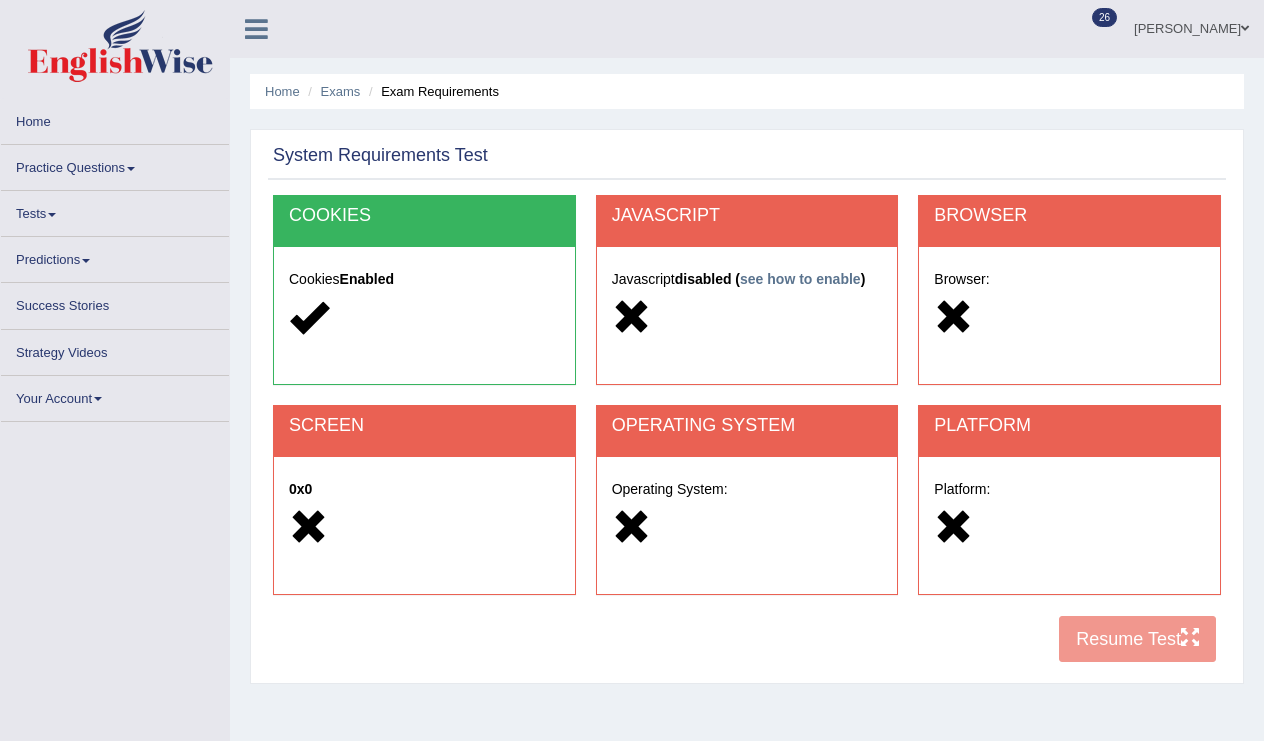 scroll, scrollTop: 0, scrollLeft: 0, axis: both 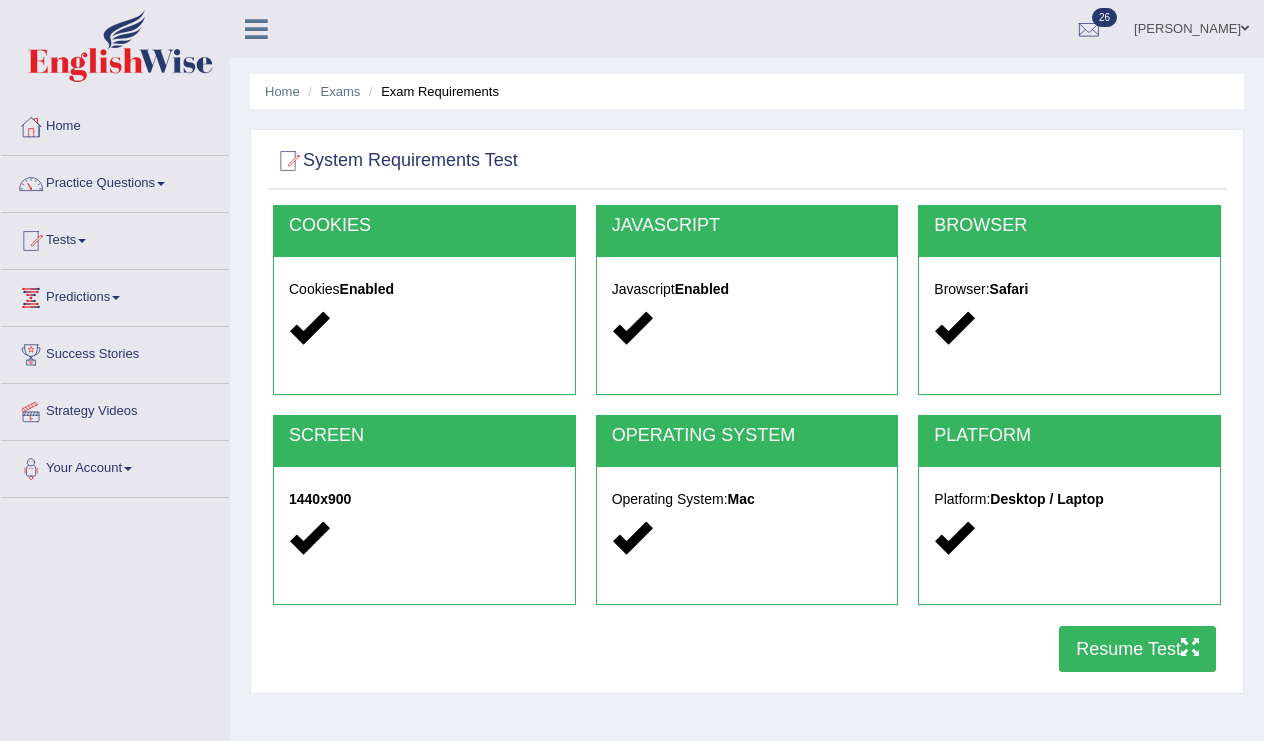 click on "Resume Test" at bounding box center [1137, 649] 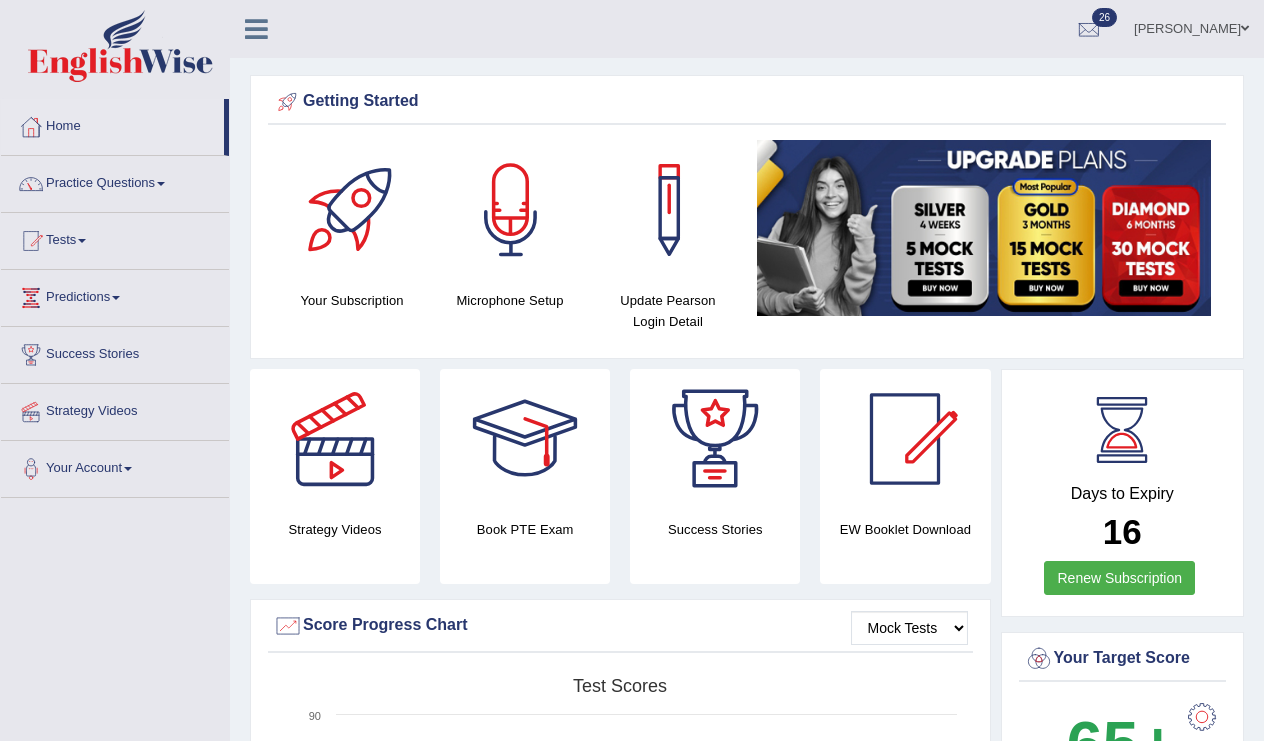 scroll, scrollTop: 0, scrollLeft: 0, axis: both 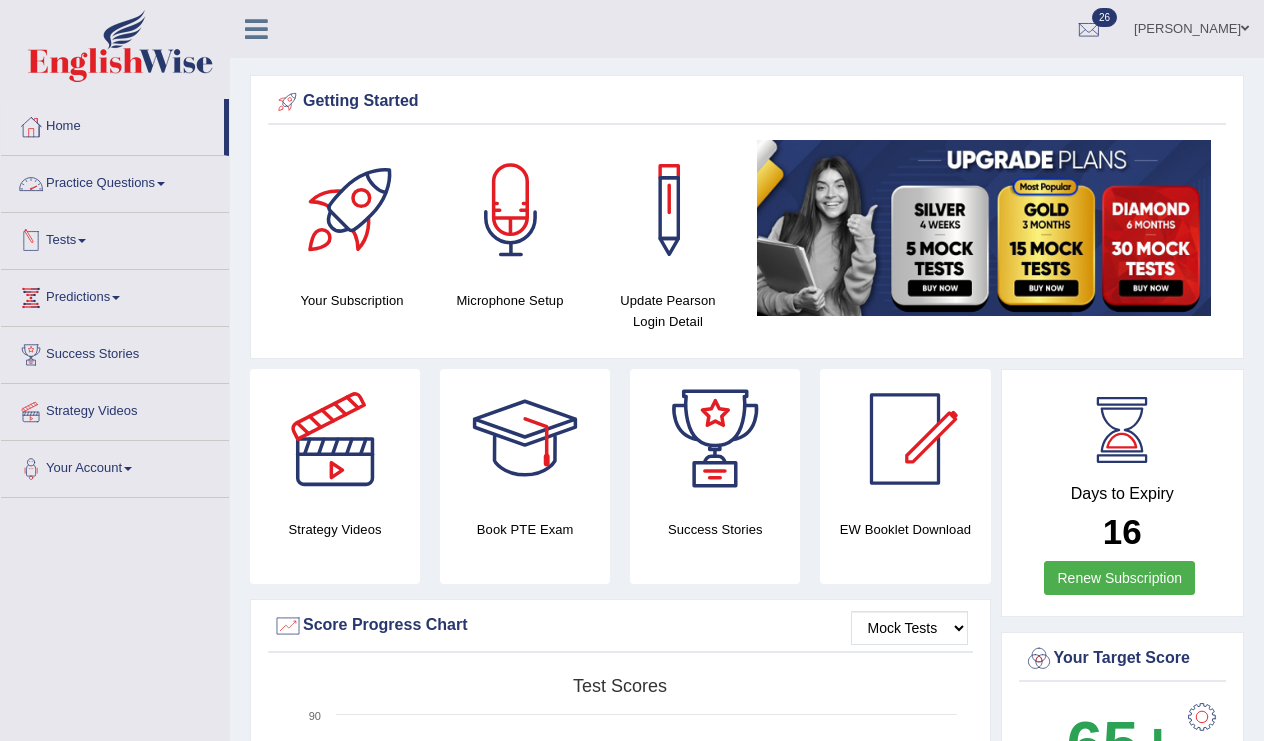 click on "Tests" at bounding box center (115, 238) 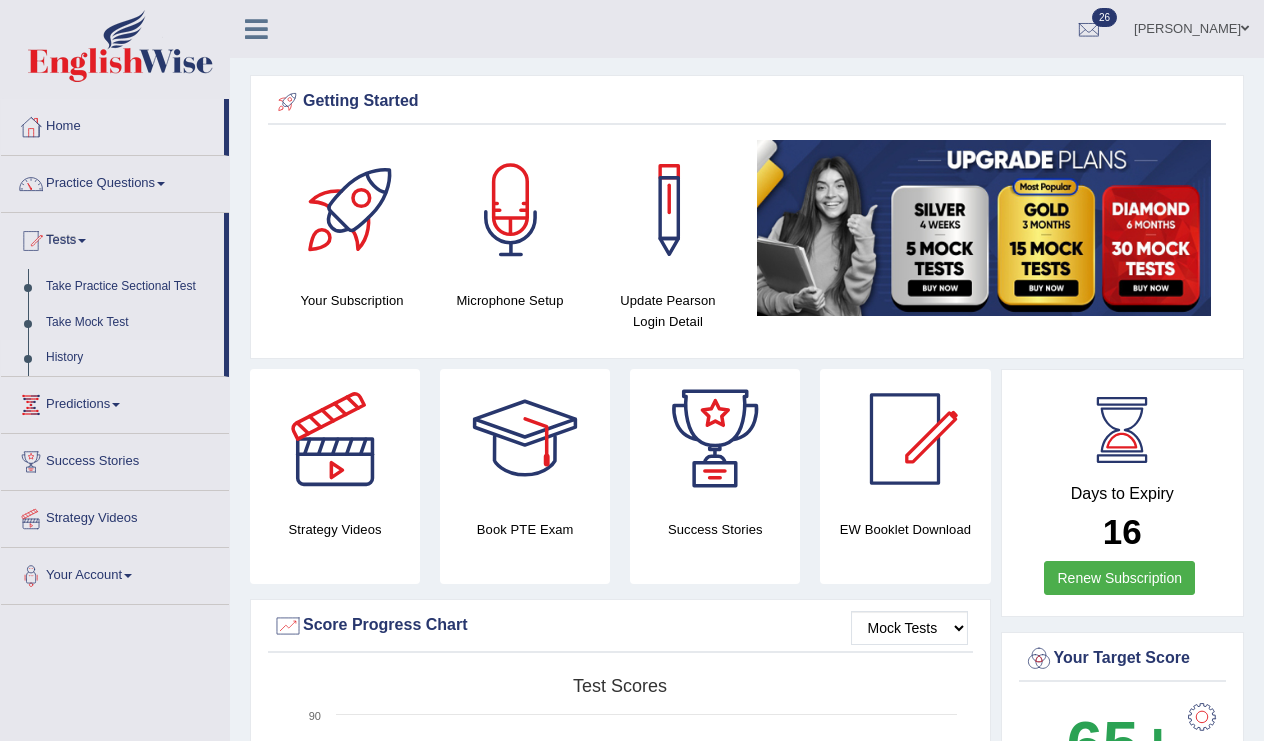 click on "History" at bounding box center (130, 358) 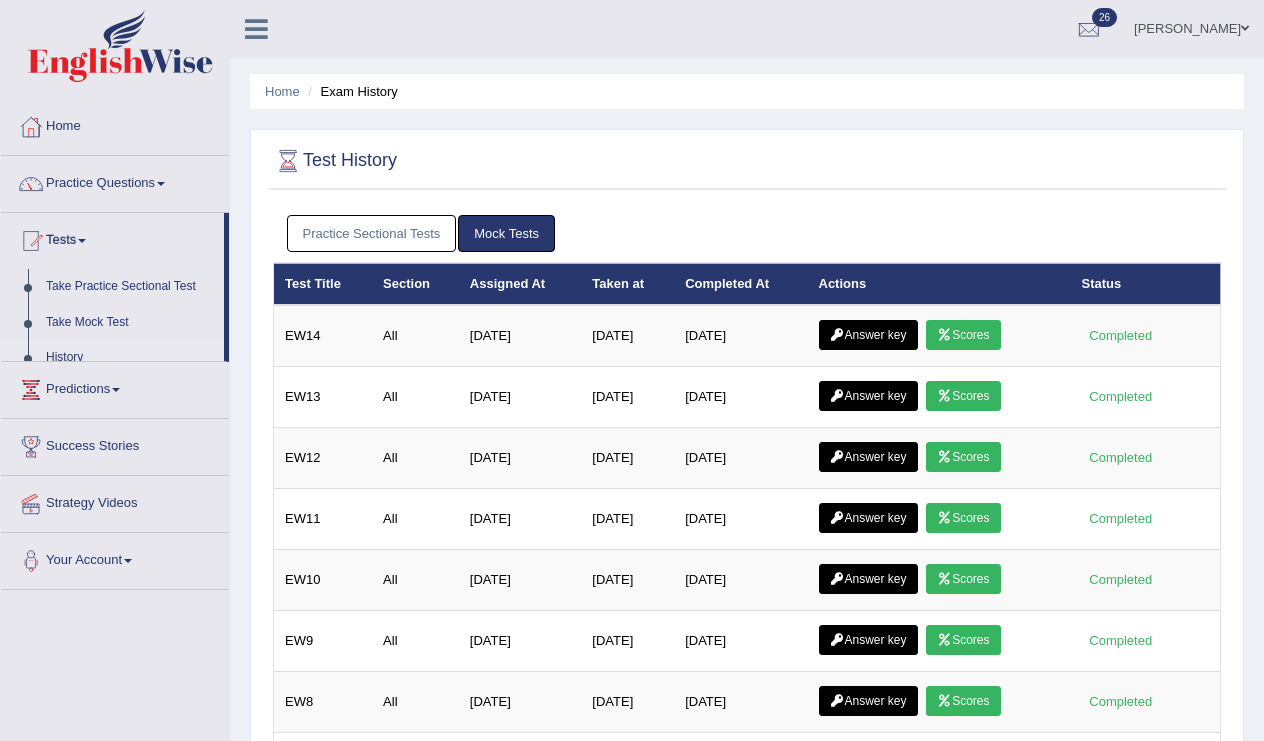 scroll, scrollTop: 0, scrollLeft: 0, axis: both 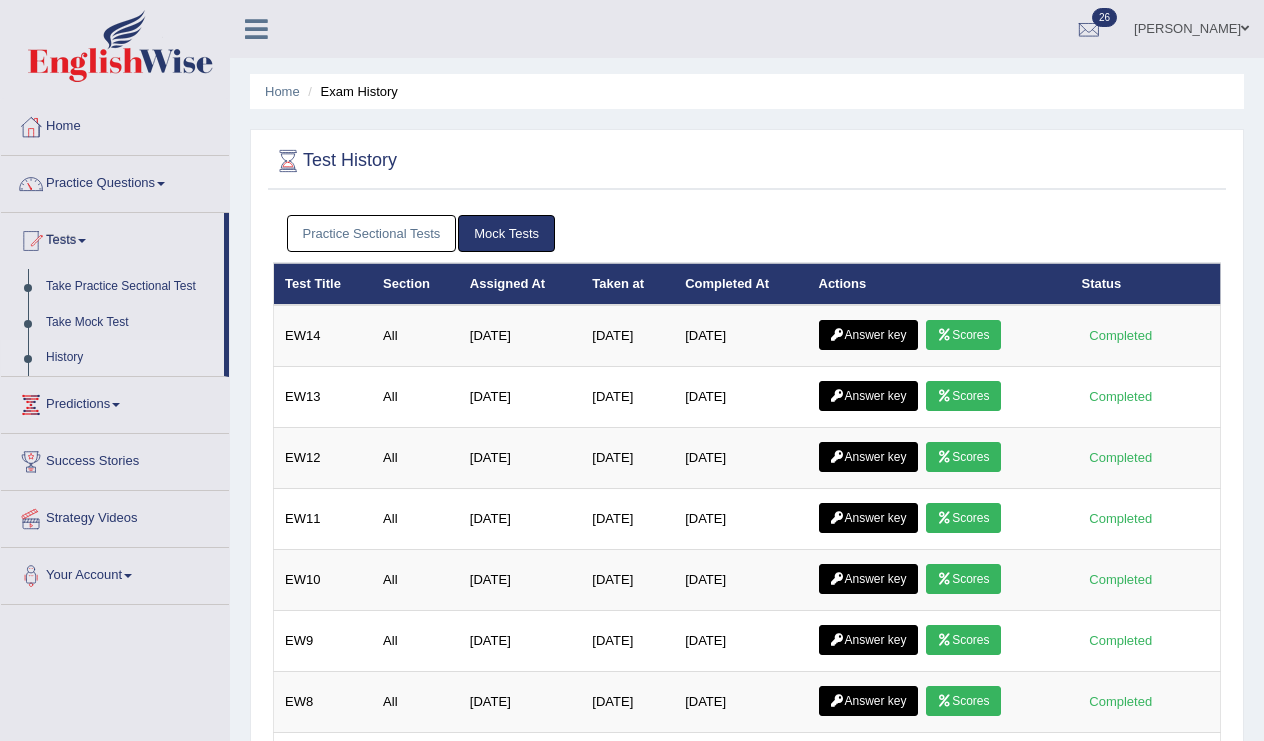 click on "Practice Sectional Tests" at bounding box center [372, 233] 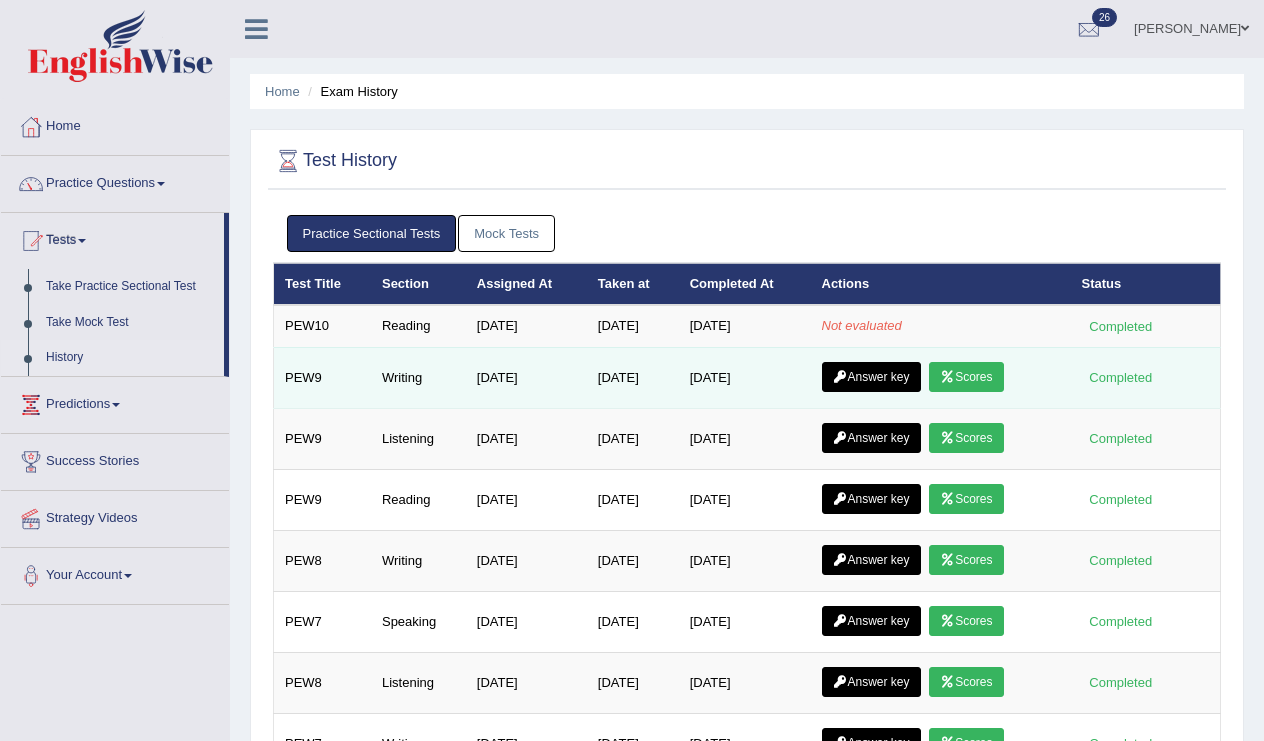 click on "Scores" at bounding box center [966, 377] 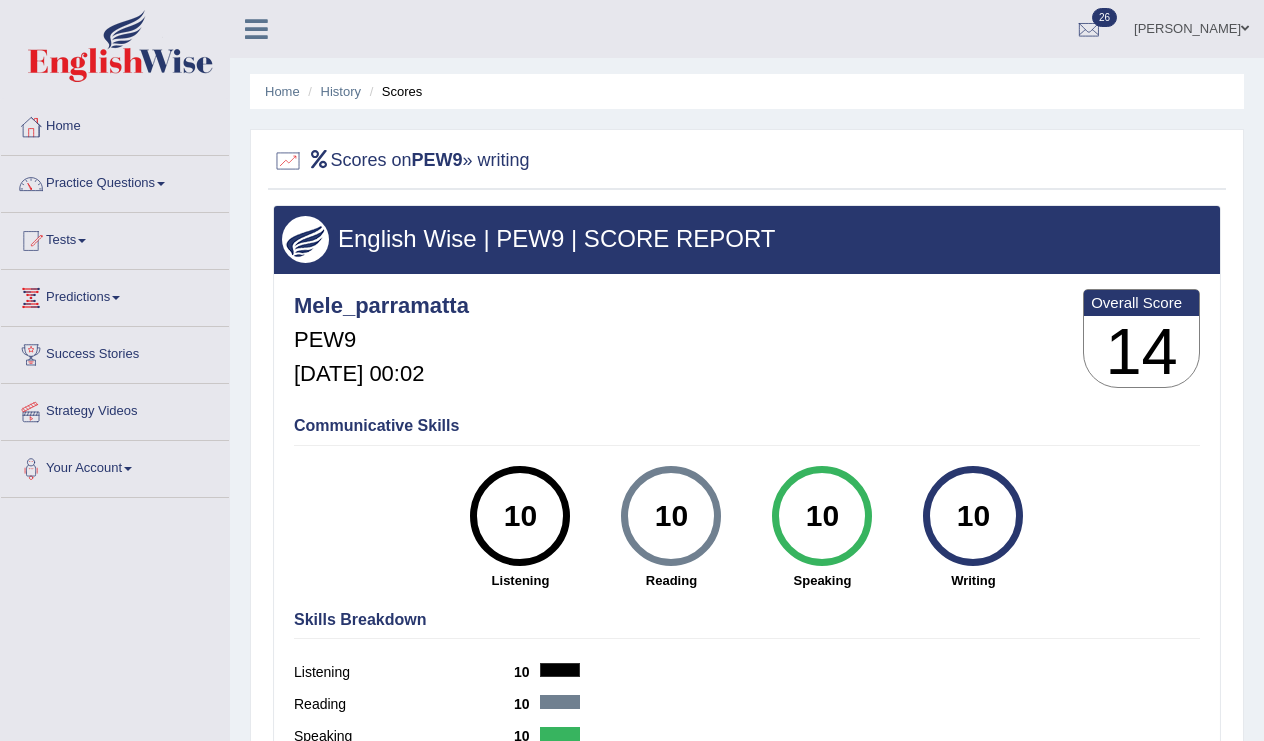 scroll, scrollTop: 0, scrollLeft: 0, axis: both 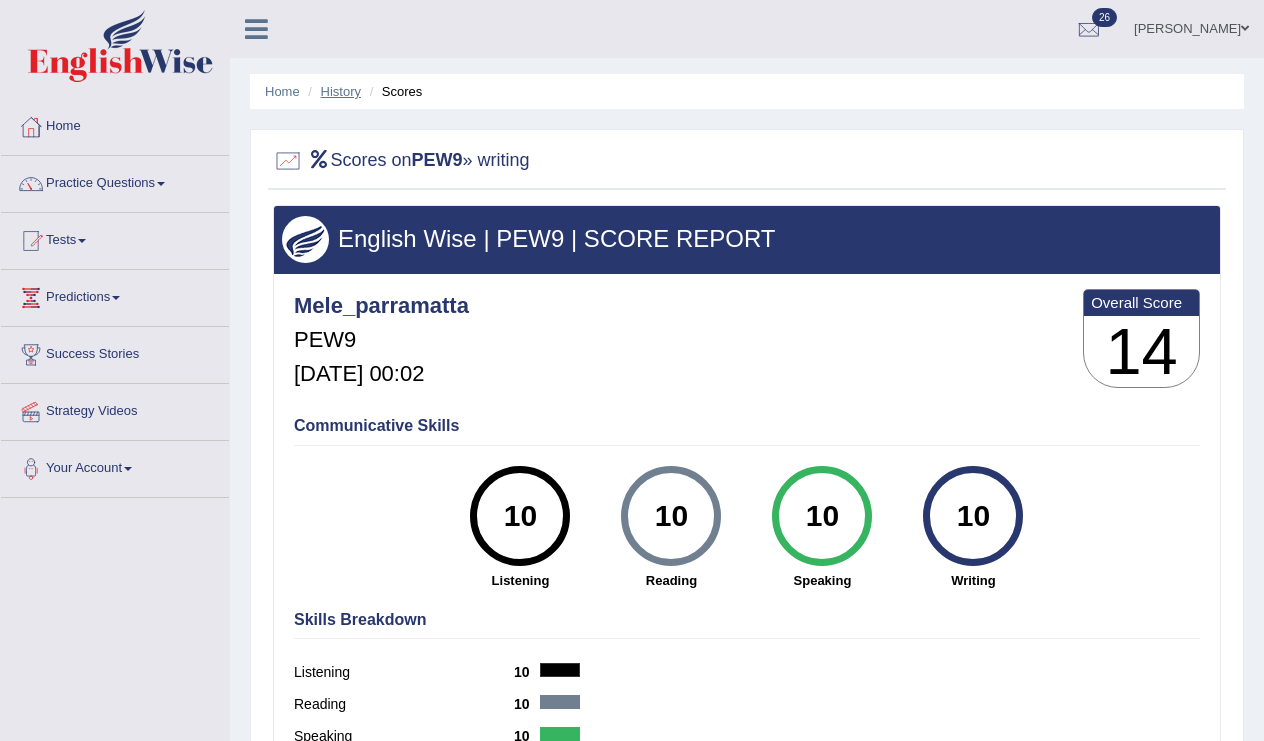click on "History" at bounding box center [341, 91] 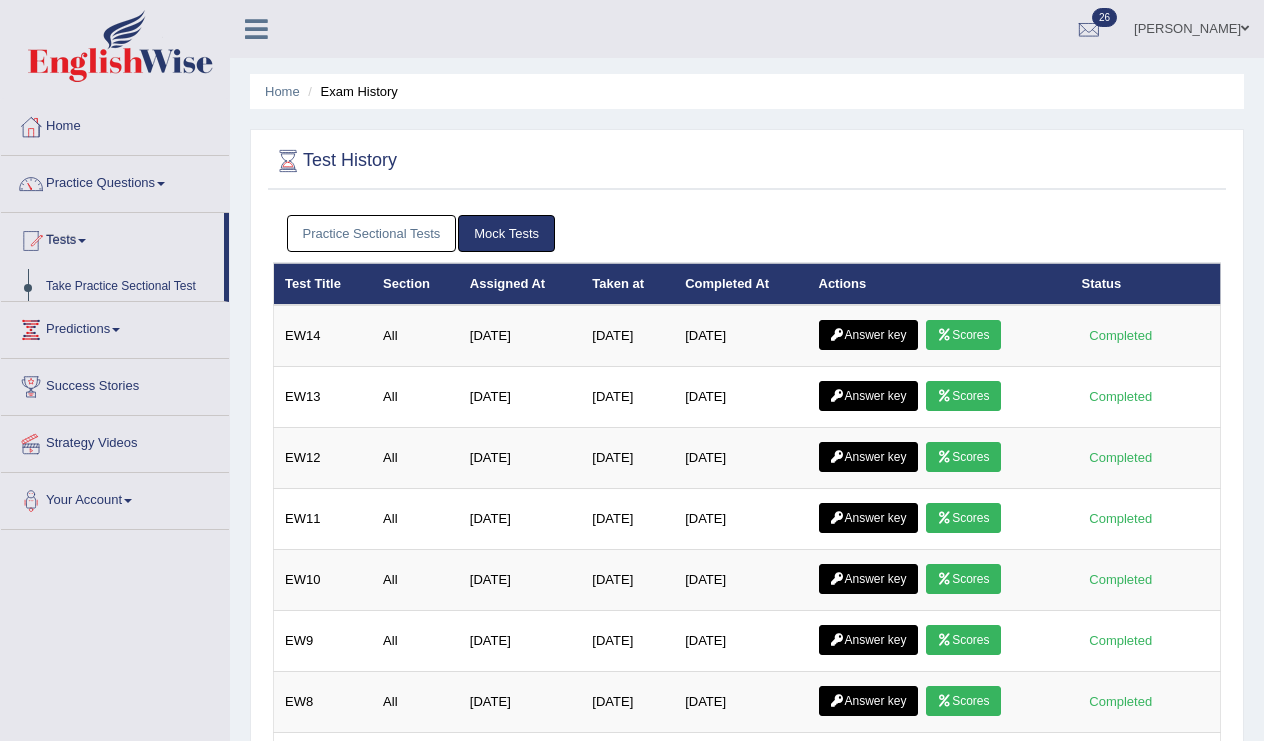 scroll, scrollTop: 0, scrollLeft: 0, axis: both 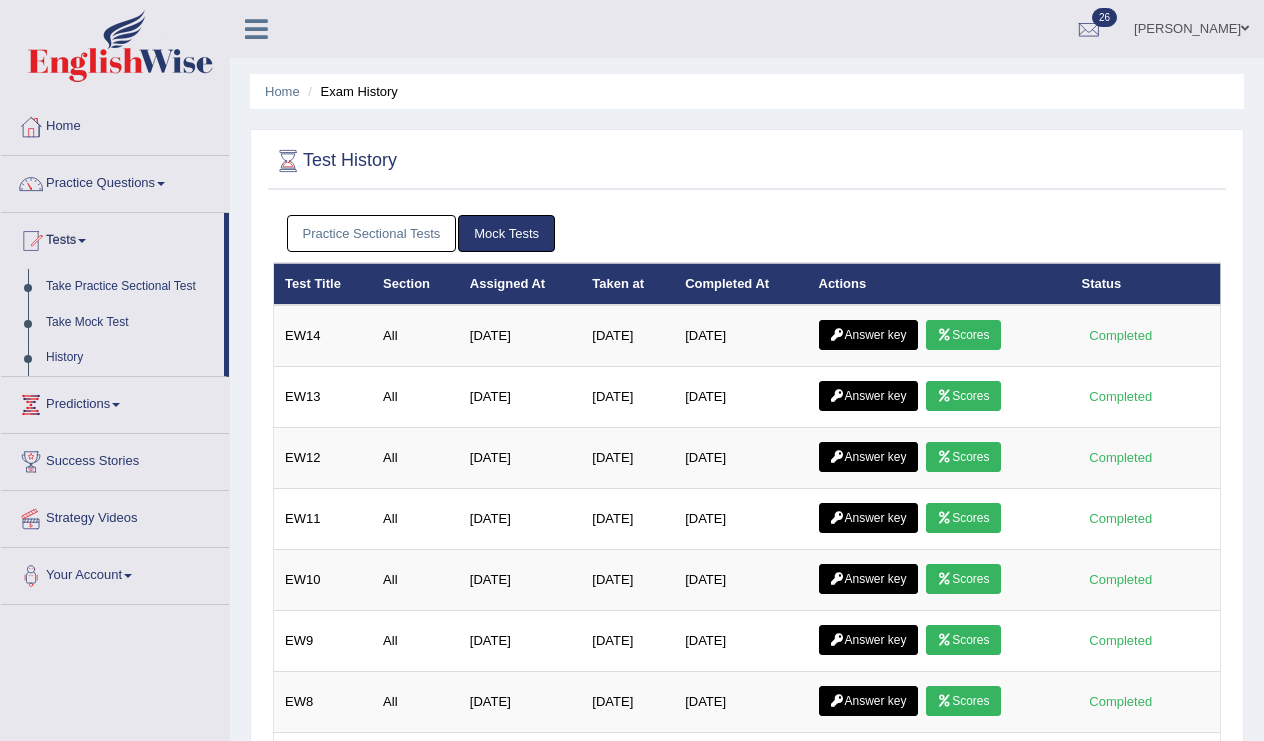 click on "Practice Sectional Tests" at bounding box center (372, 233) 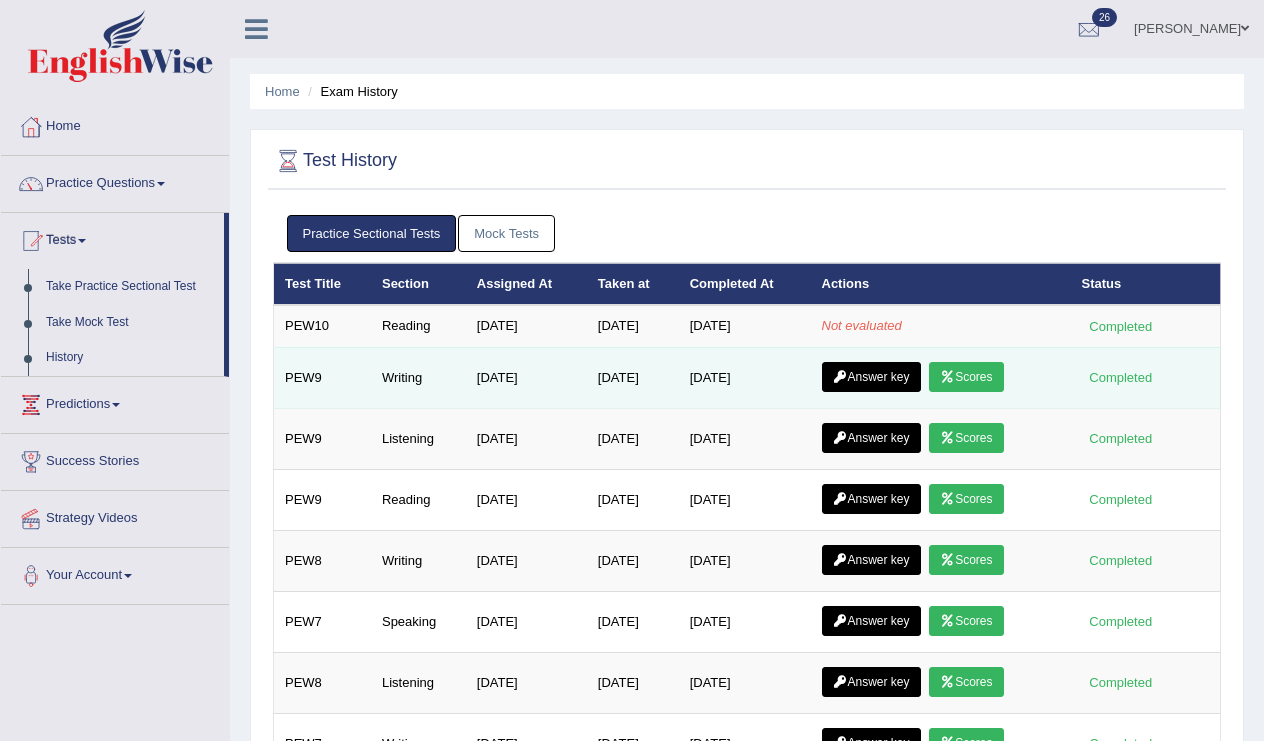 click on "Answer key" at bounding box center (871, 377) 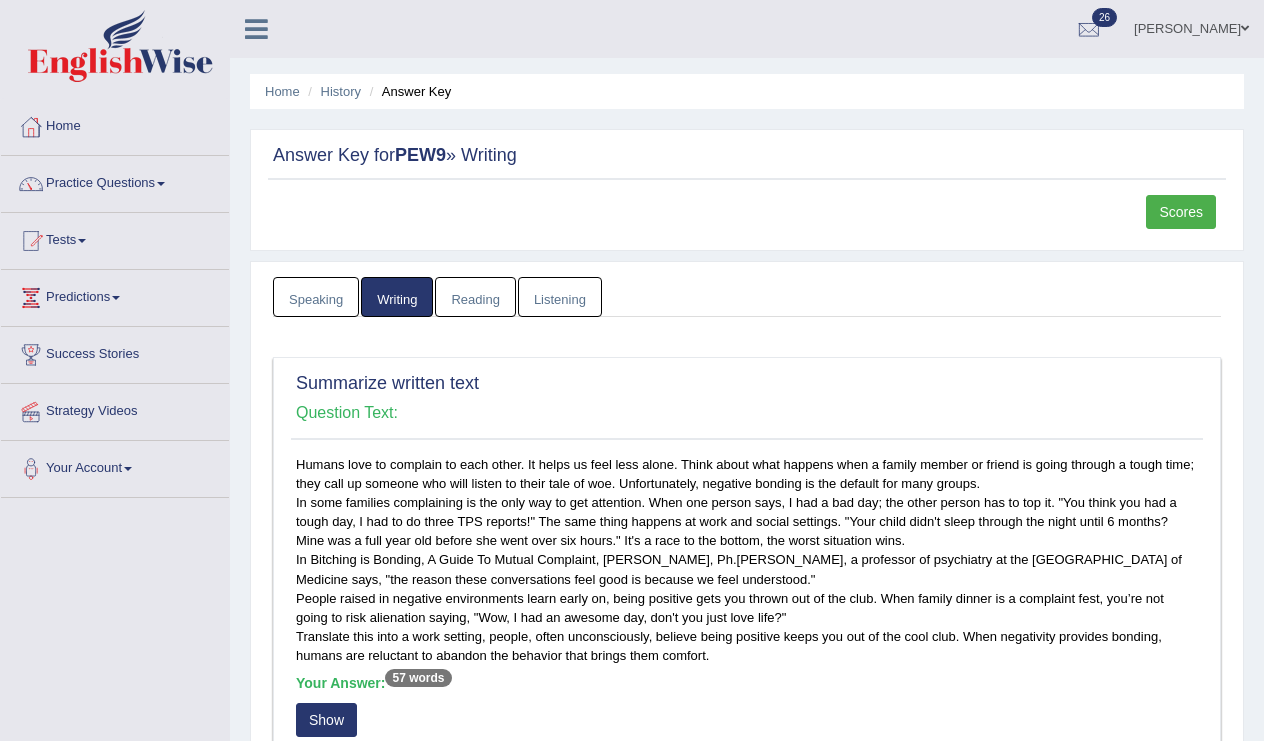 scroll, scrollTop: 0, scrollLeft: 0, axis: both 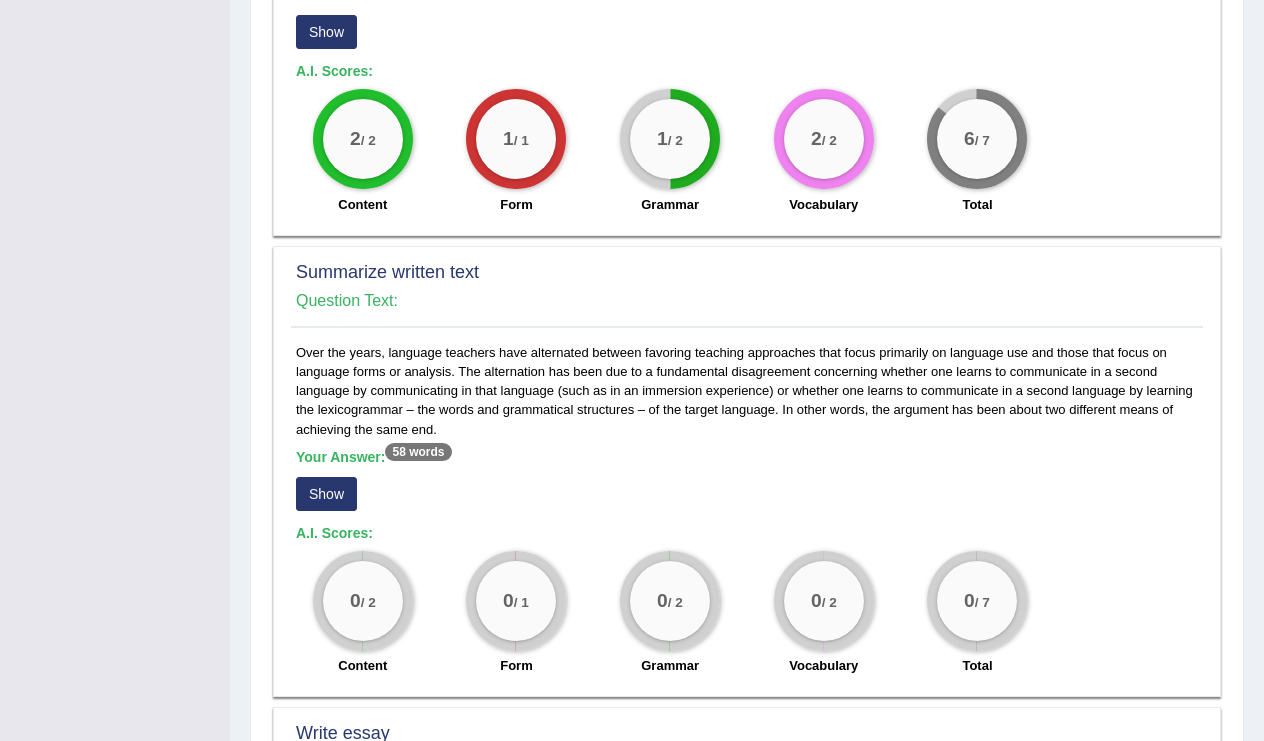 click on "Show" at bounding box center (326, 494) 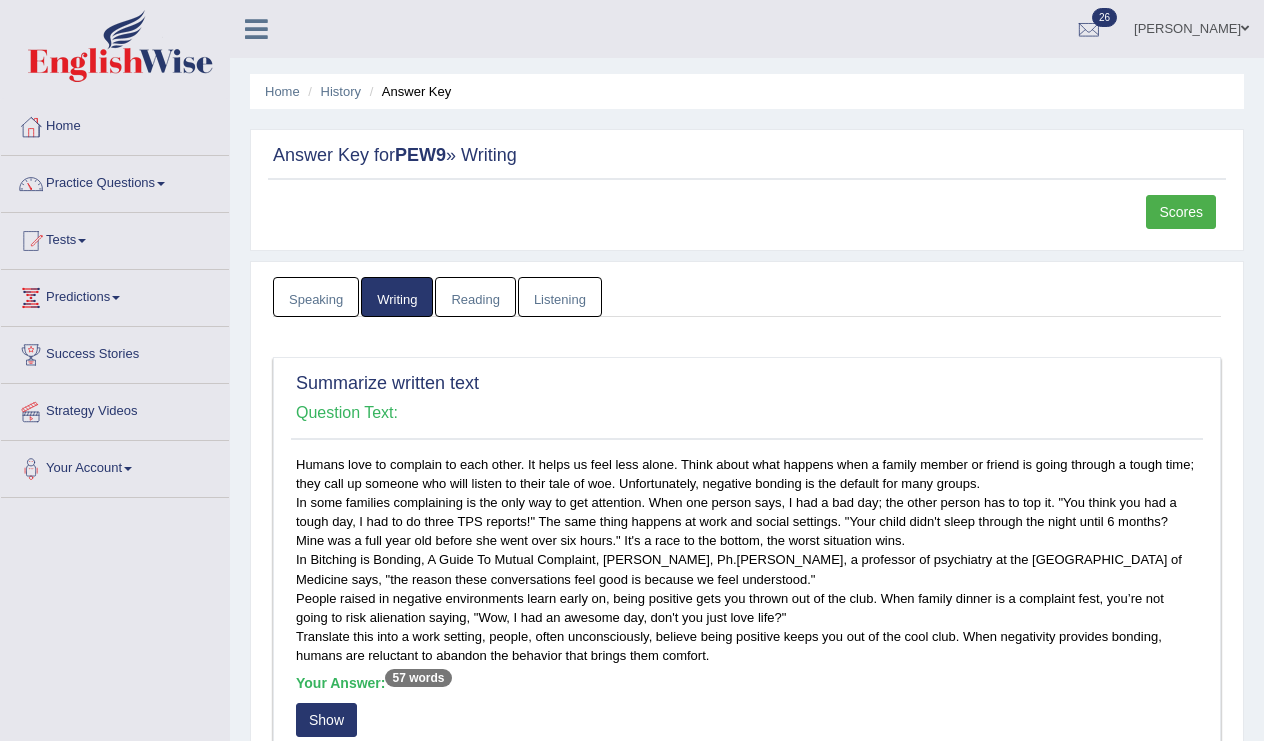 scroll, scrollTop: 0, scrollLeft: 0, axis: both 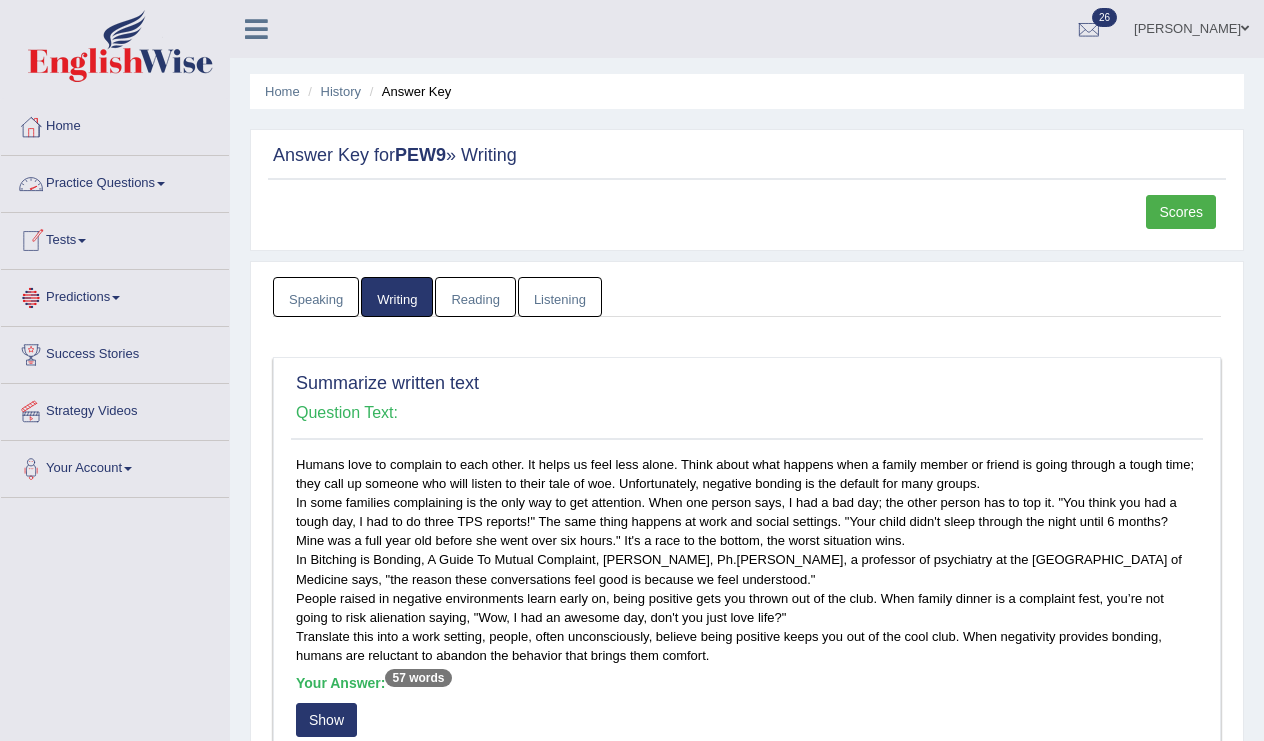 click on "Tests" at bounding box center [115, 238] 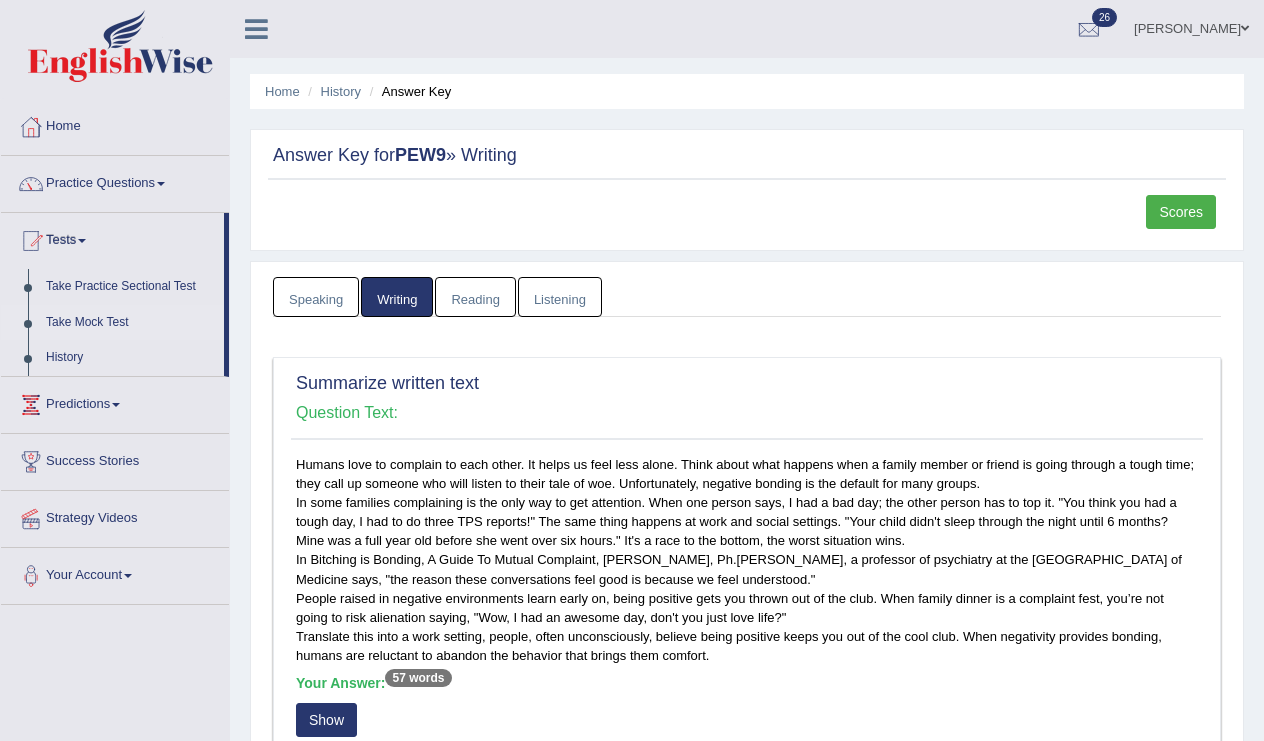 click on "Take Mock Test" at bounding box center [130, 323] 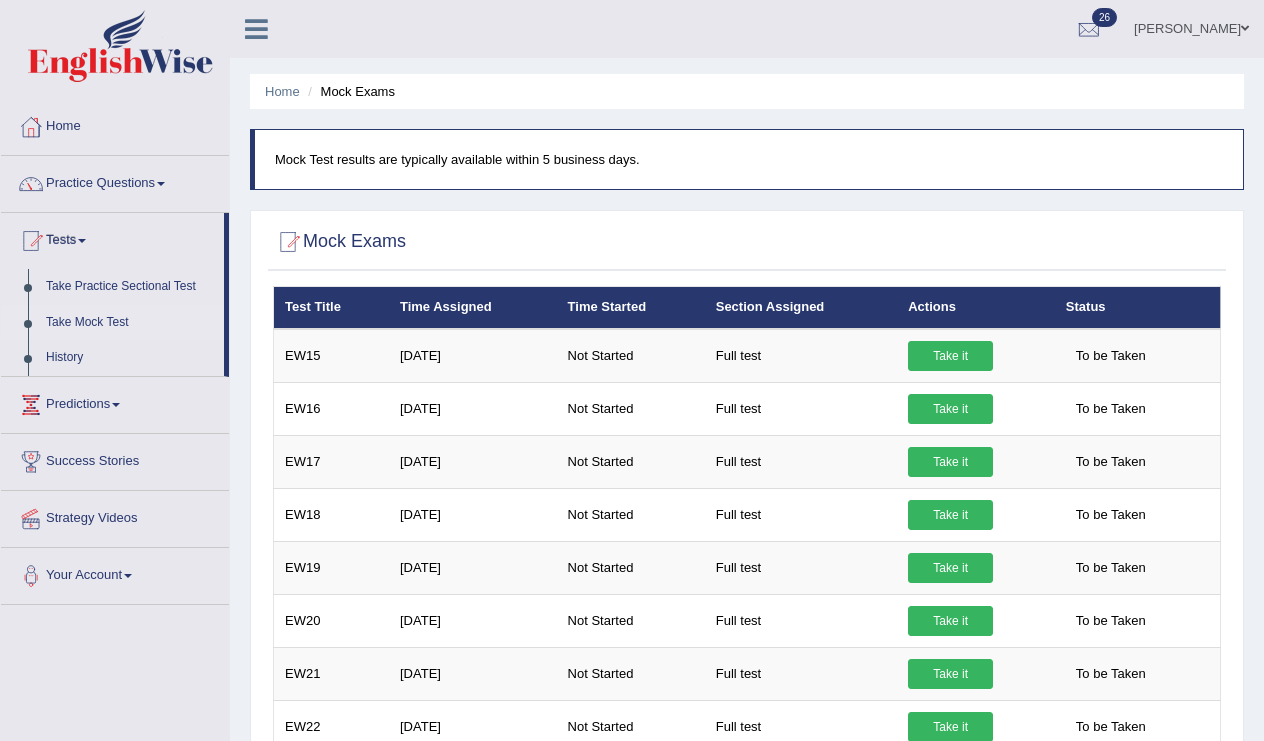 scroll, scrollTop: 0, scrollLeft: 0, axis: both 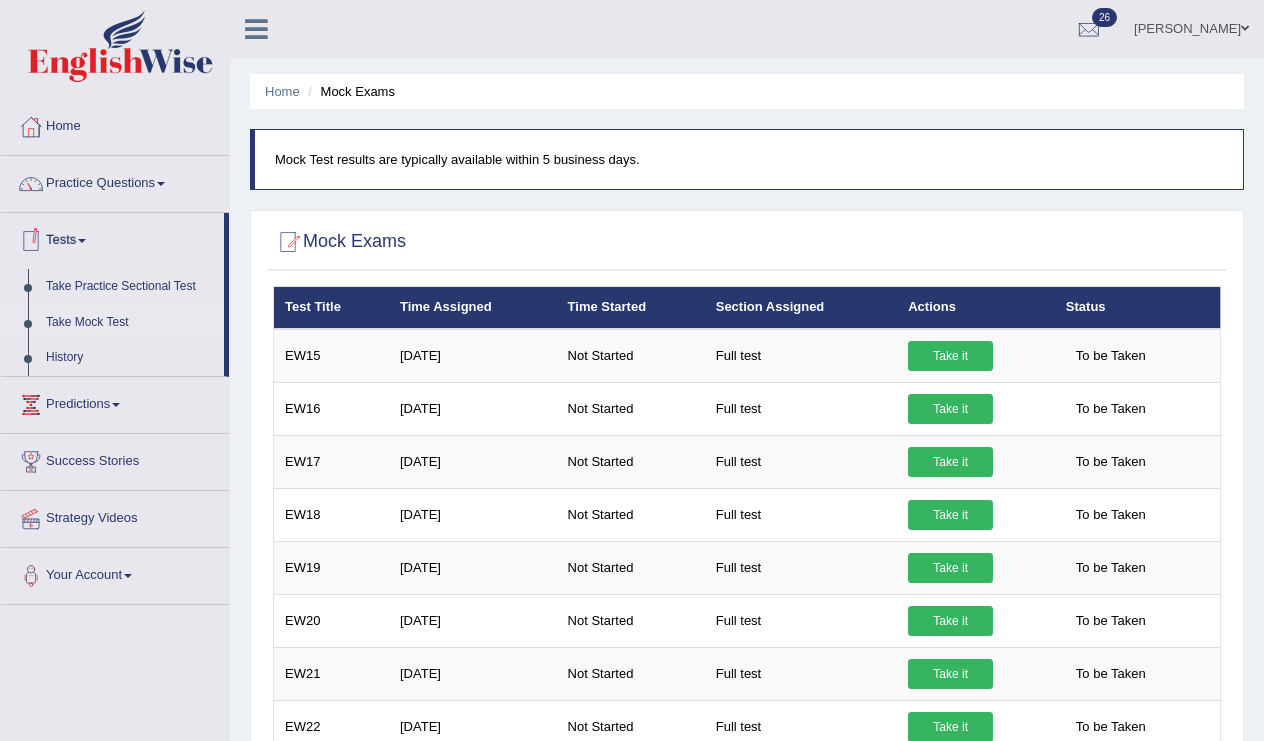 click on "Take Mock Test" at bounding box center (130, 323) 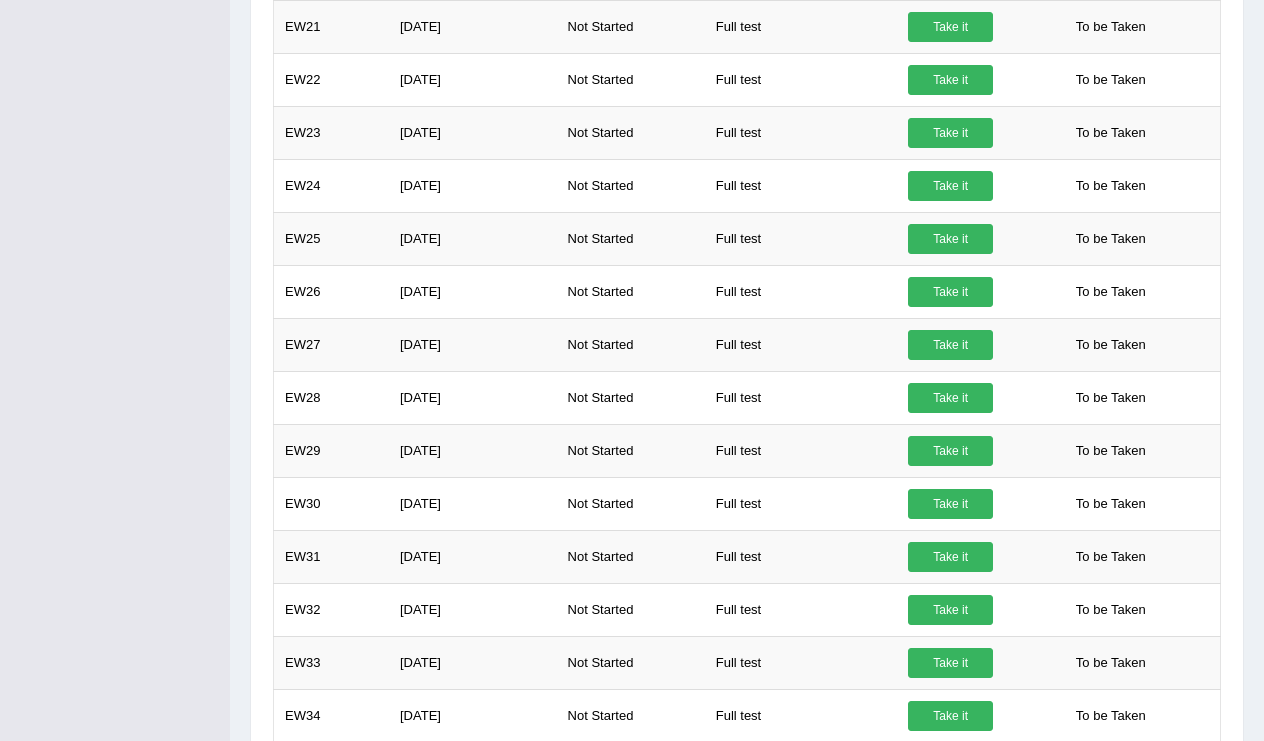 scroll, scrollTop: 820, scrollLeft: 0, axis: vertical 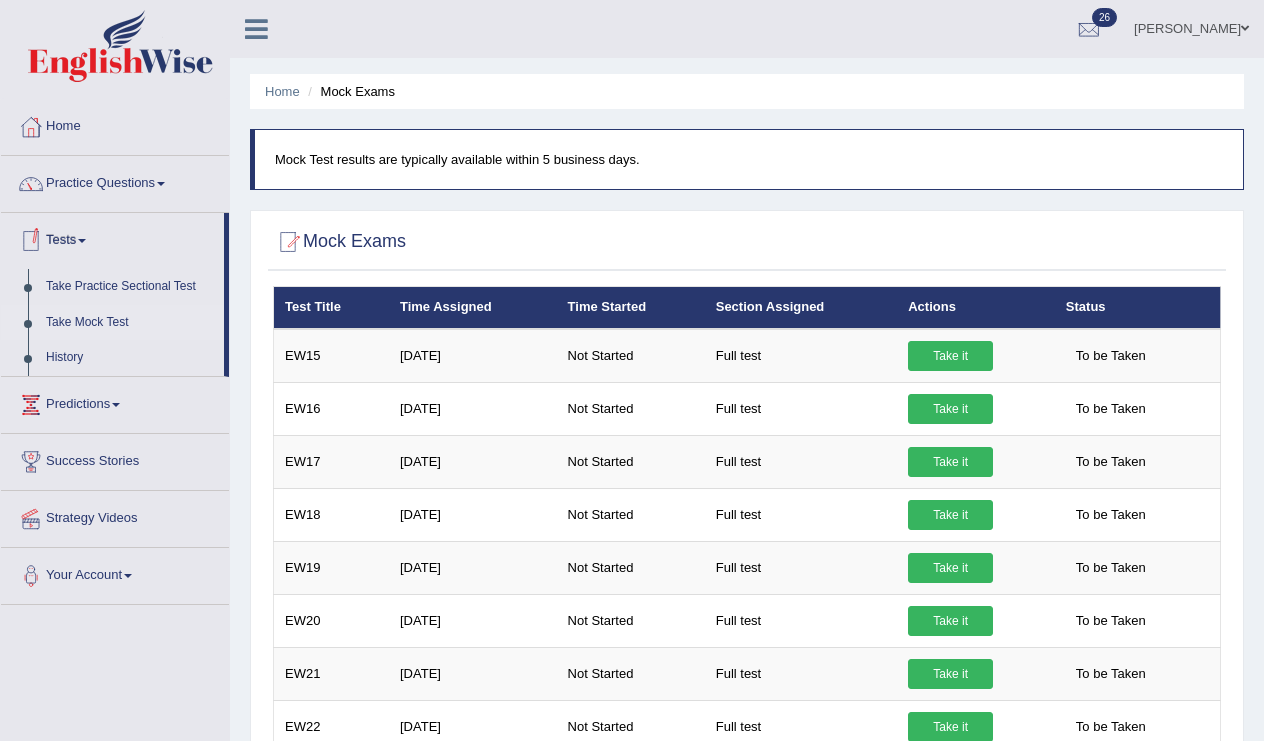 click on "Tests" at bounding box center [112, 238] 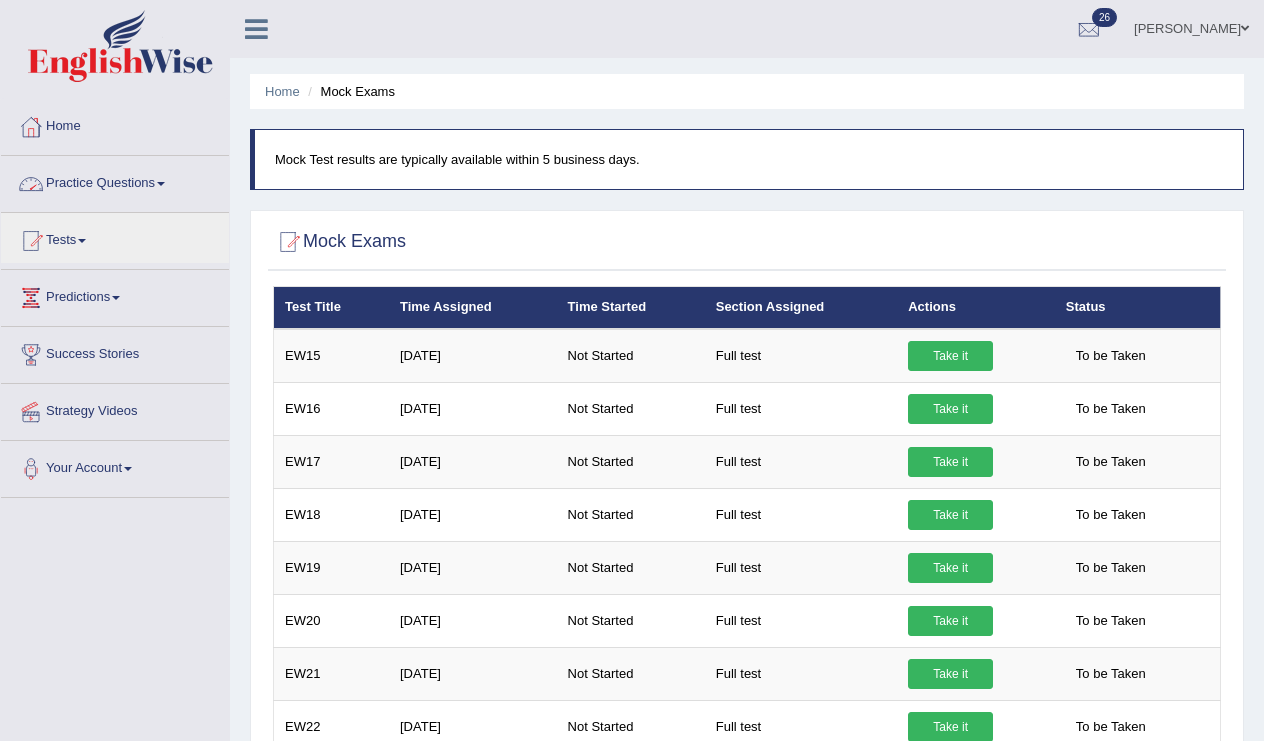 click on "Practice Questions" at bounding box center (115, 181) 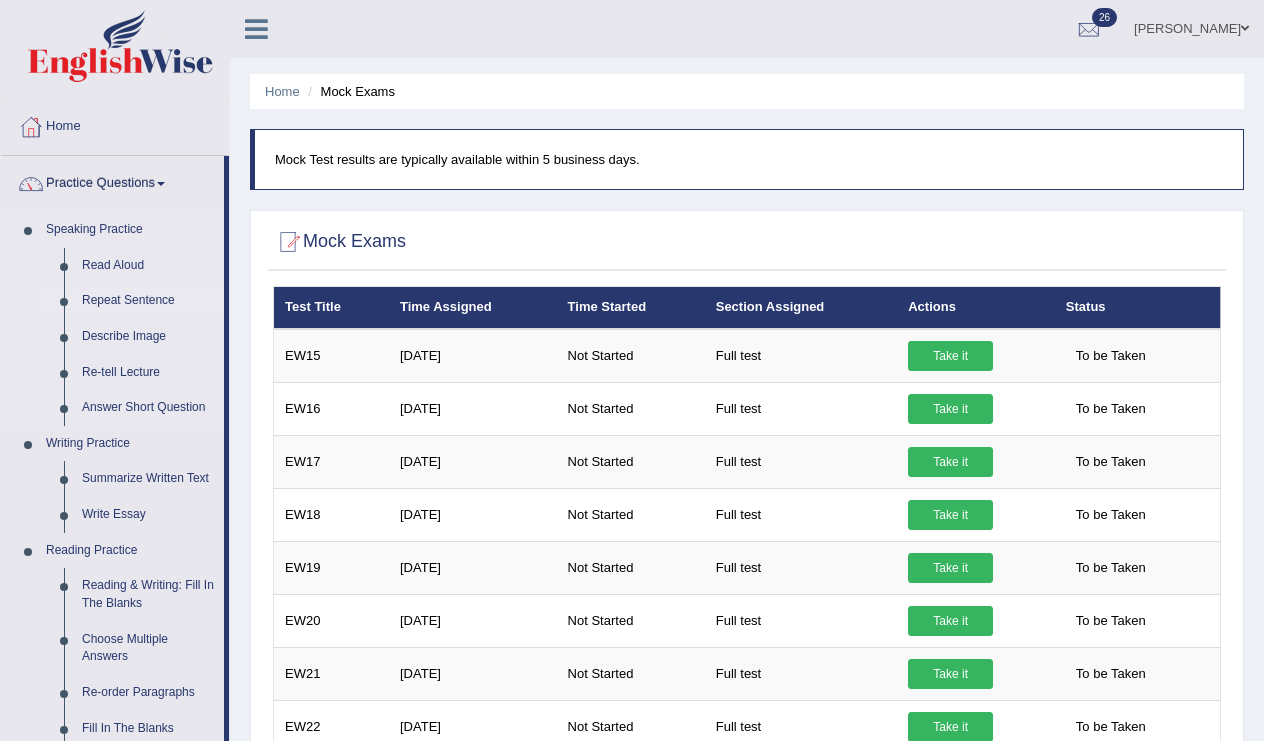 click on "Repeat Sentence" at bounding box center [148, 301] 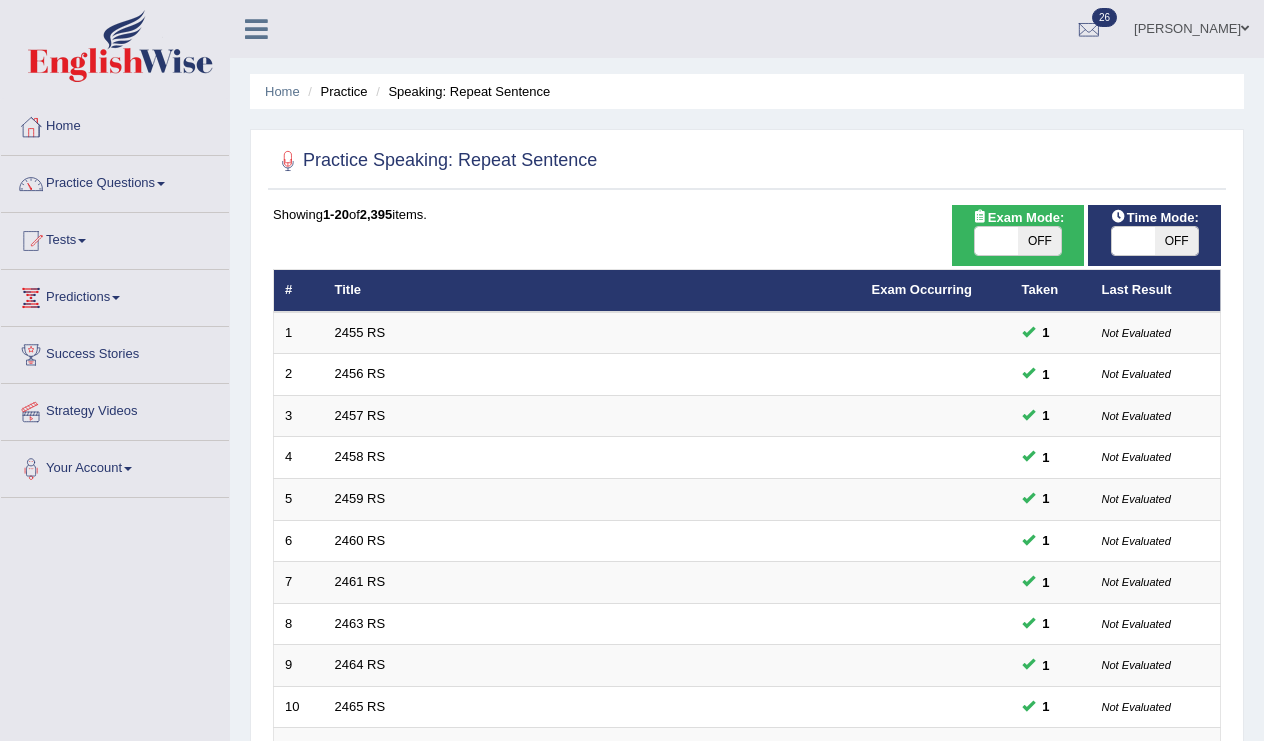 scroll, scrollTop: 0, scrollLeft: 0, axis: both 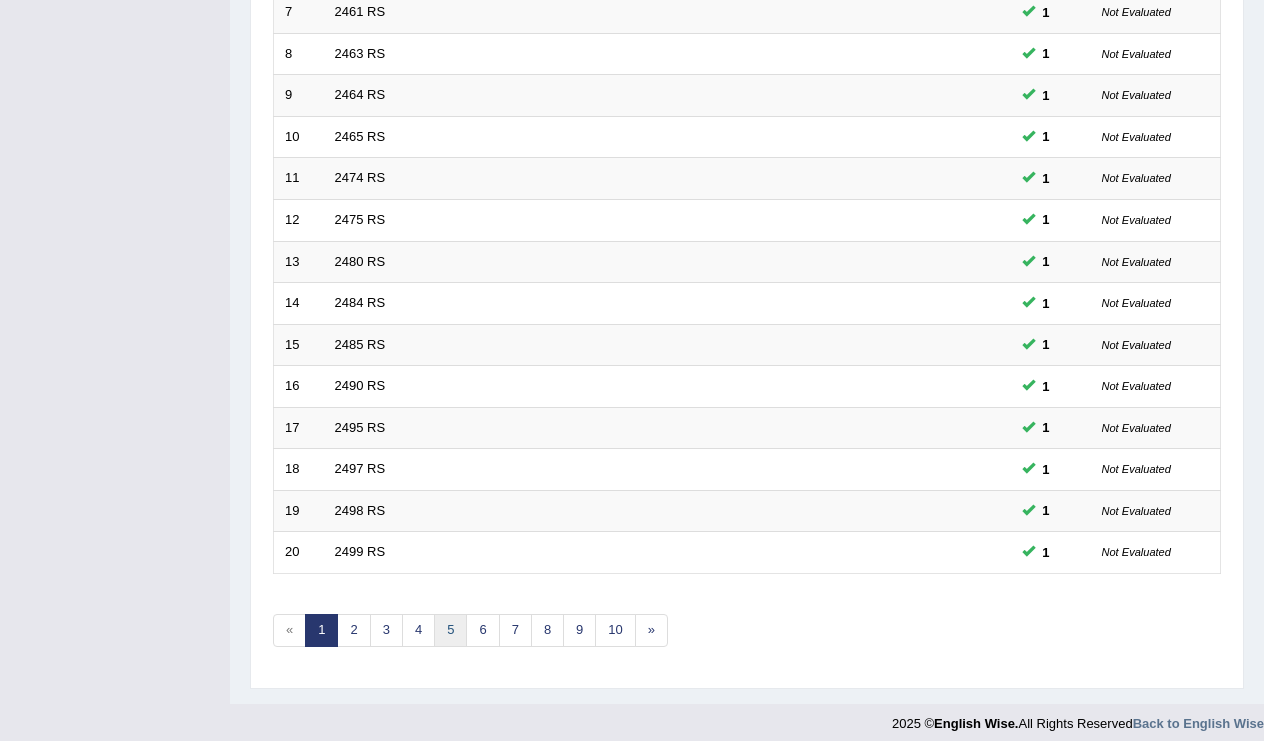 click on "5" at bounding box center (450, 630) 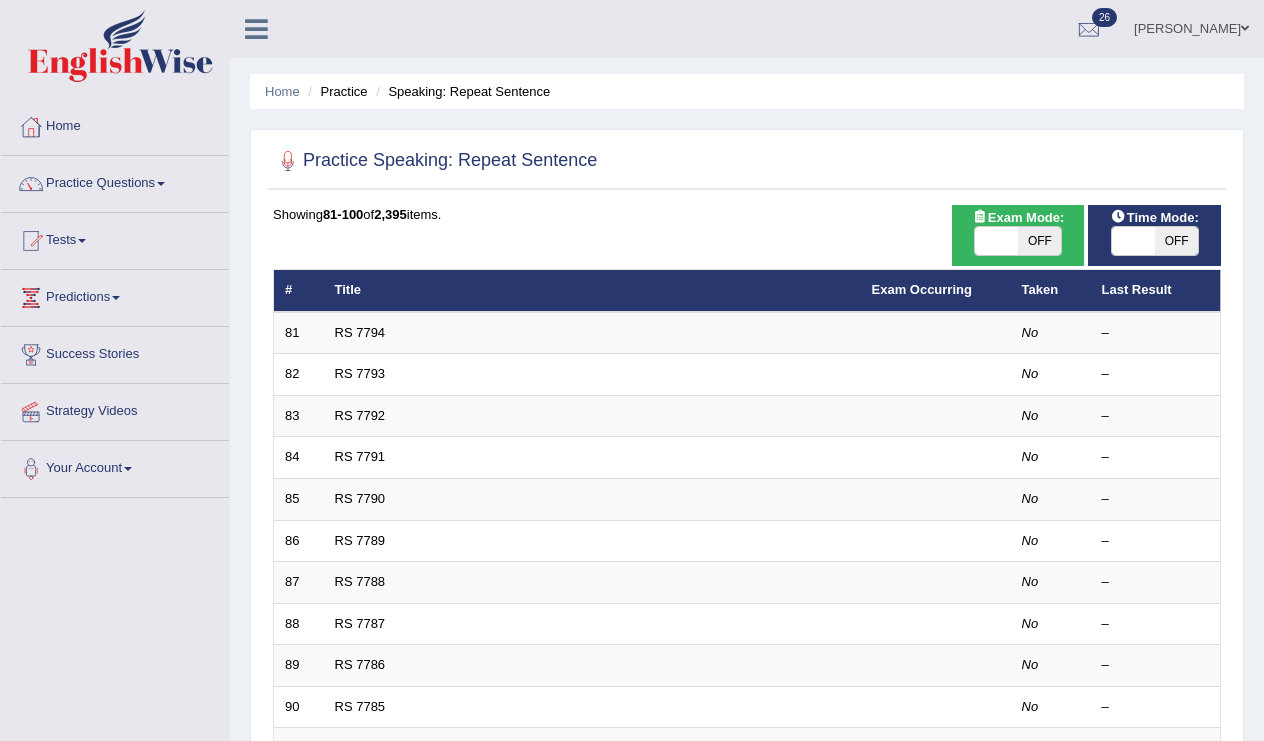 scroll, scrollTop: 0, scrollLeft: 0, axis: both 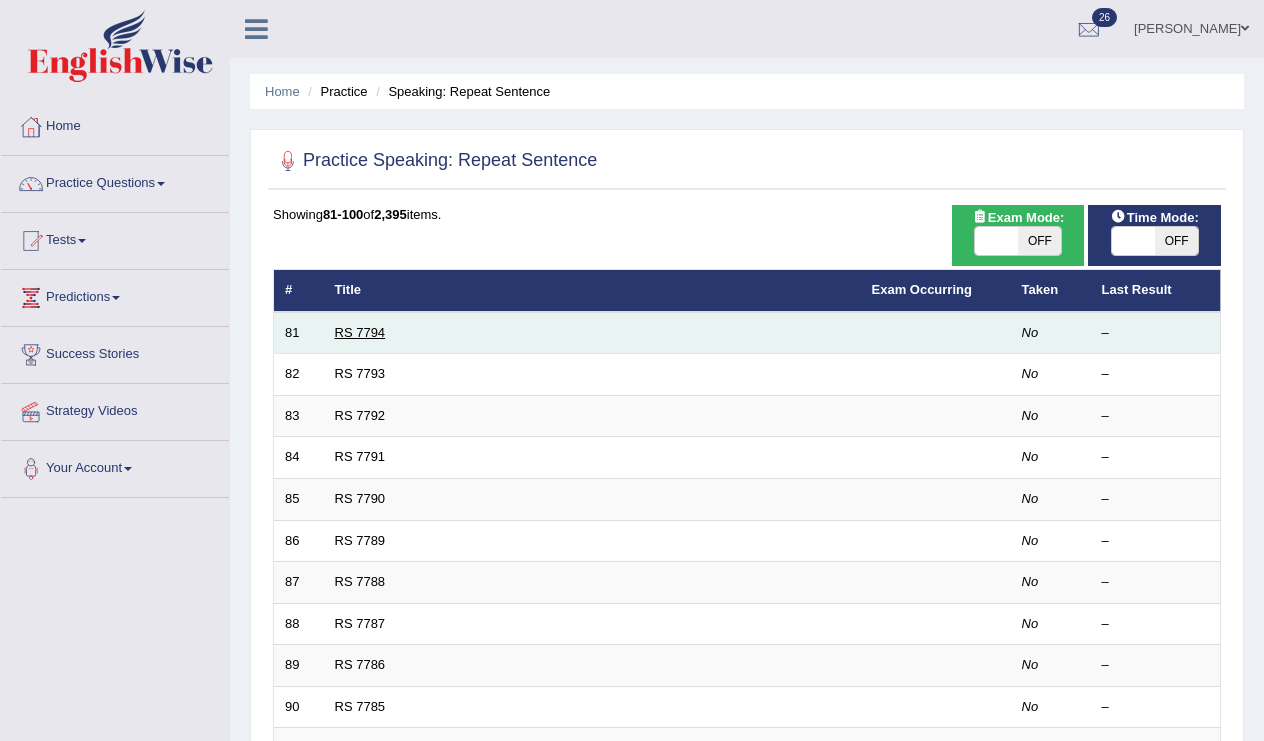 click on "RS 7794" at bounding box center [360, 332] 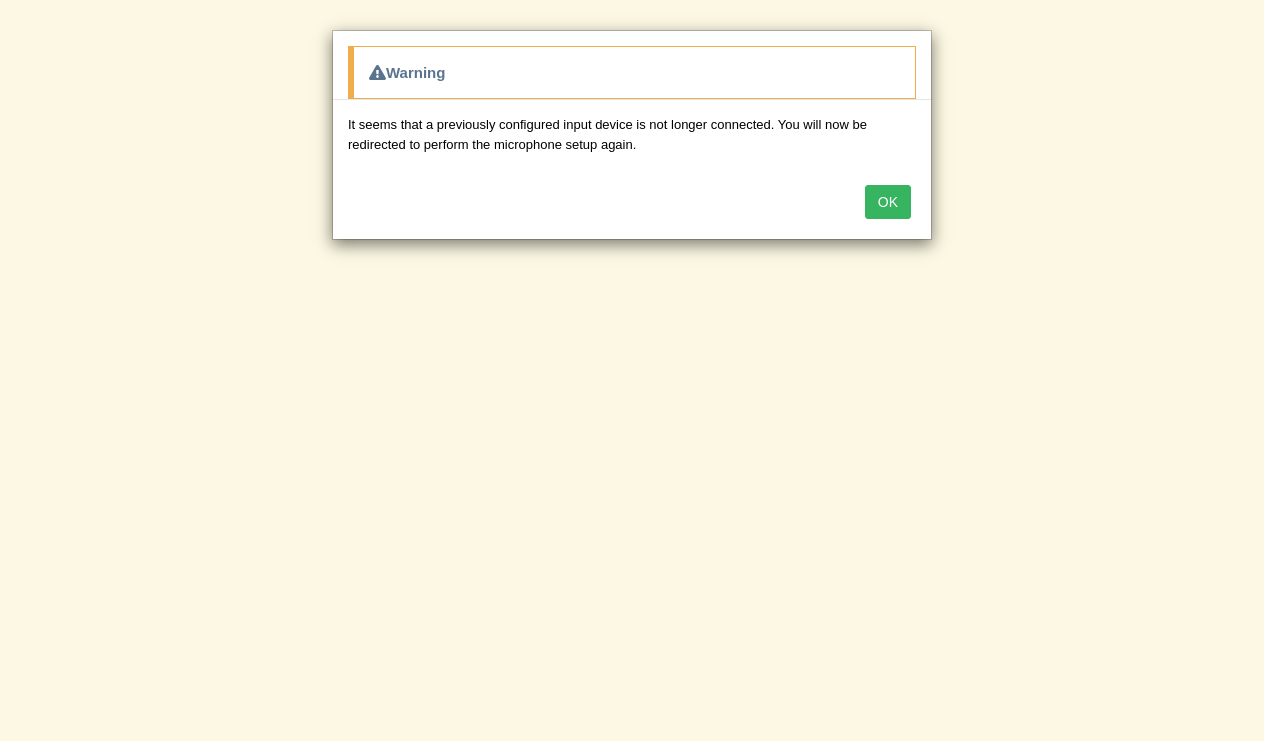 scroll, scrollTop: 0, scrollLeft: 0, axis: both 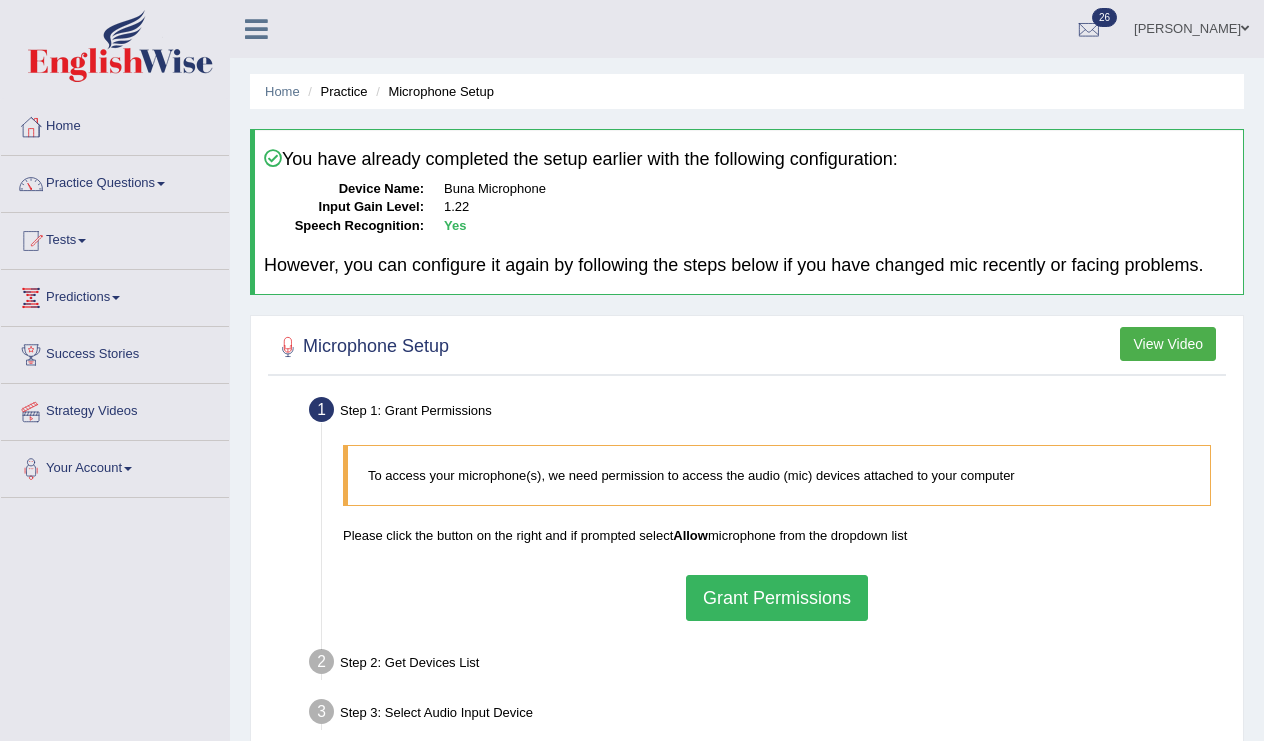 click on "Grant Permissions" at bounding box center (777, 598) 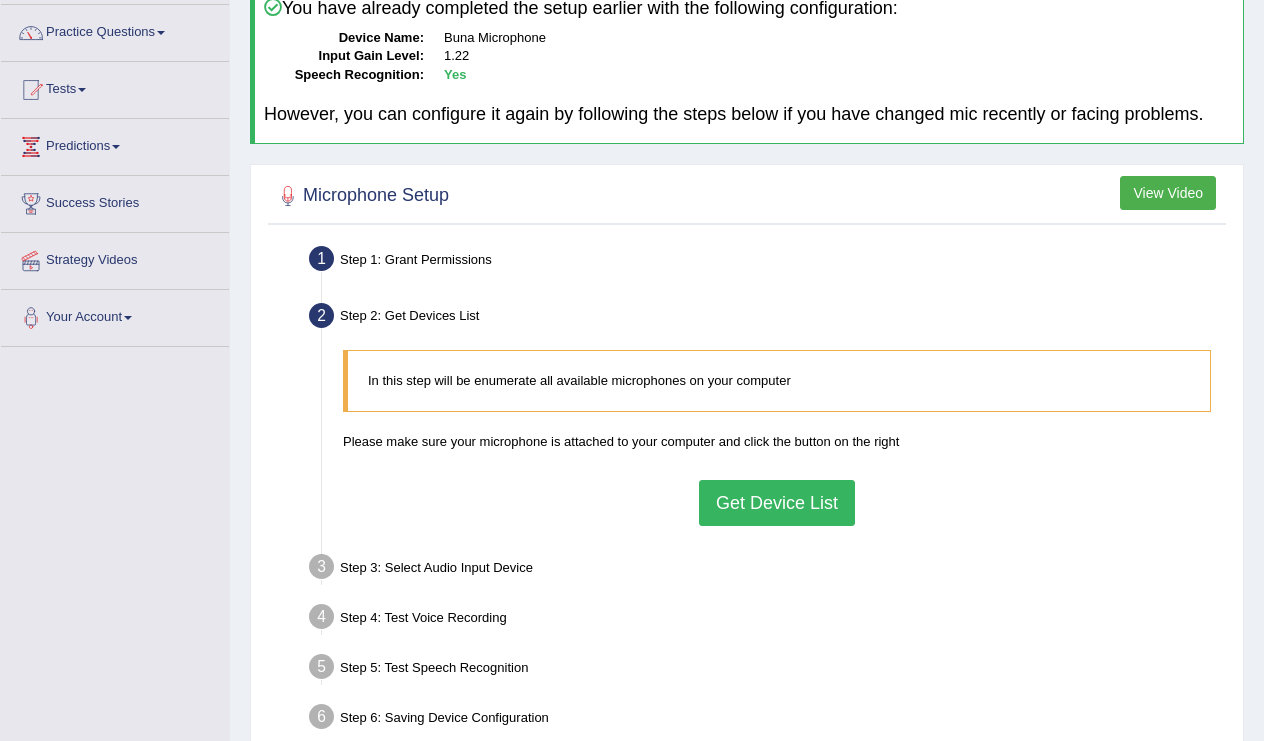 scroll, scrollTop: 311, scrollLeft: 0, axis: vertical 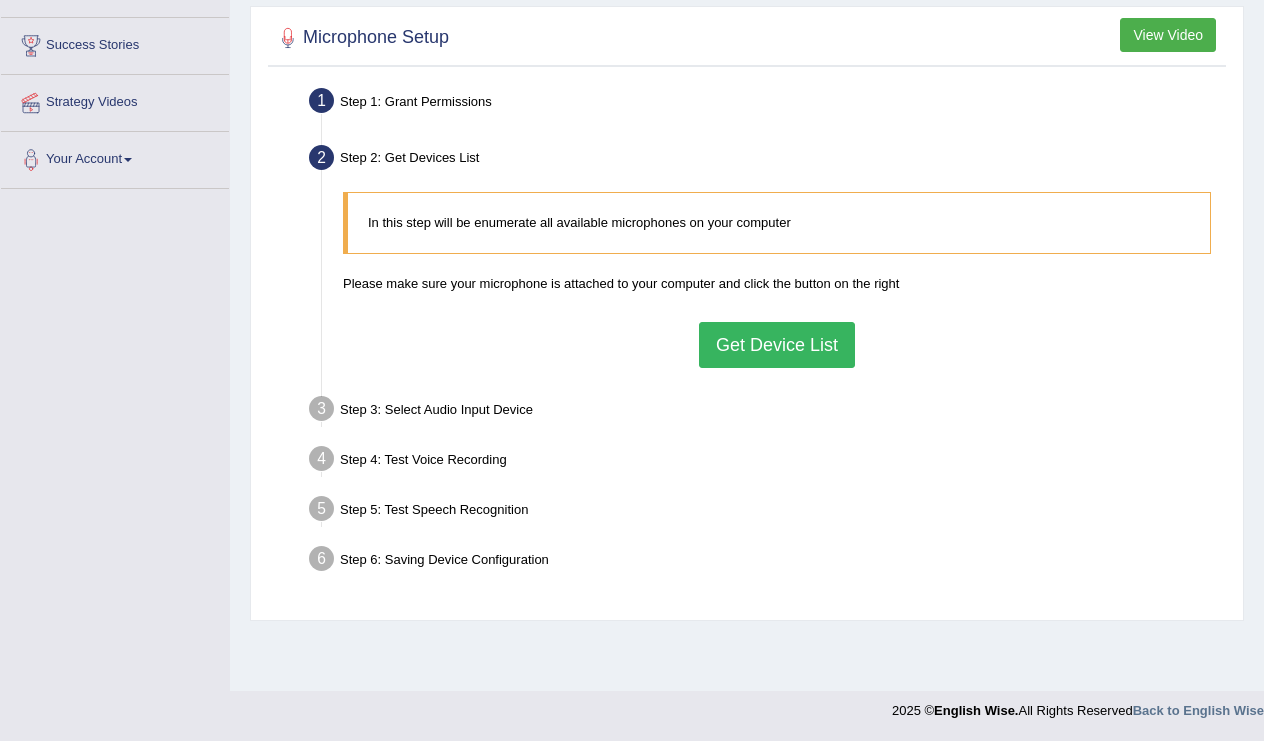 click on "Get Device List" at bounding box center [777, 345] 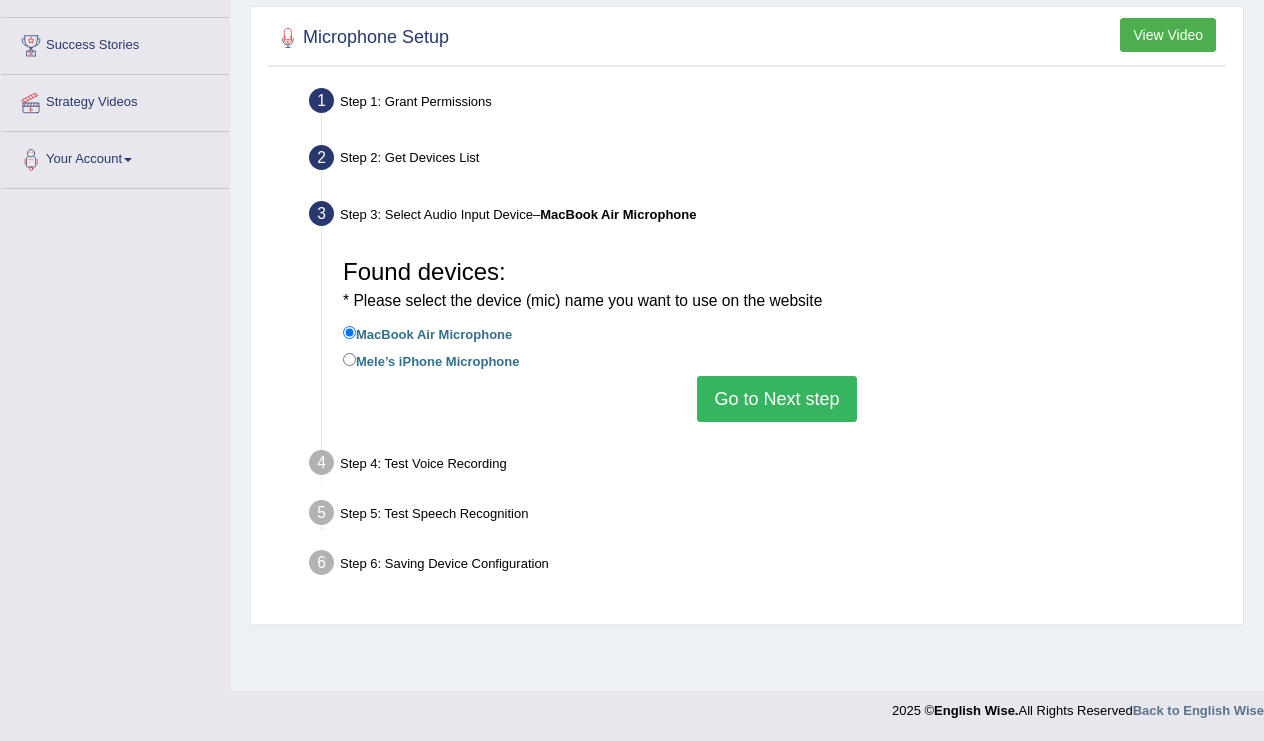 click on "Go to Next step" at bounding box center [776, 399] 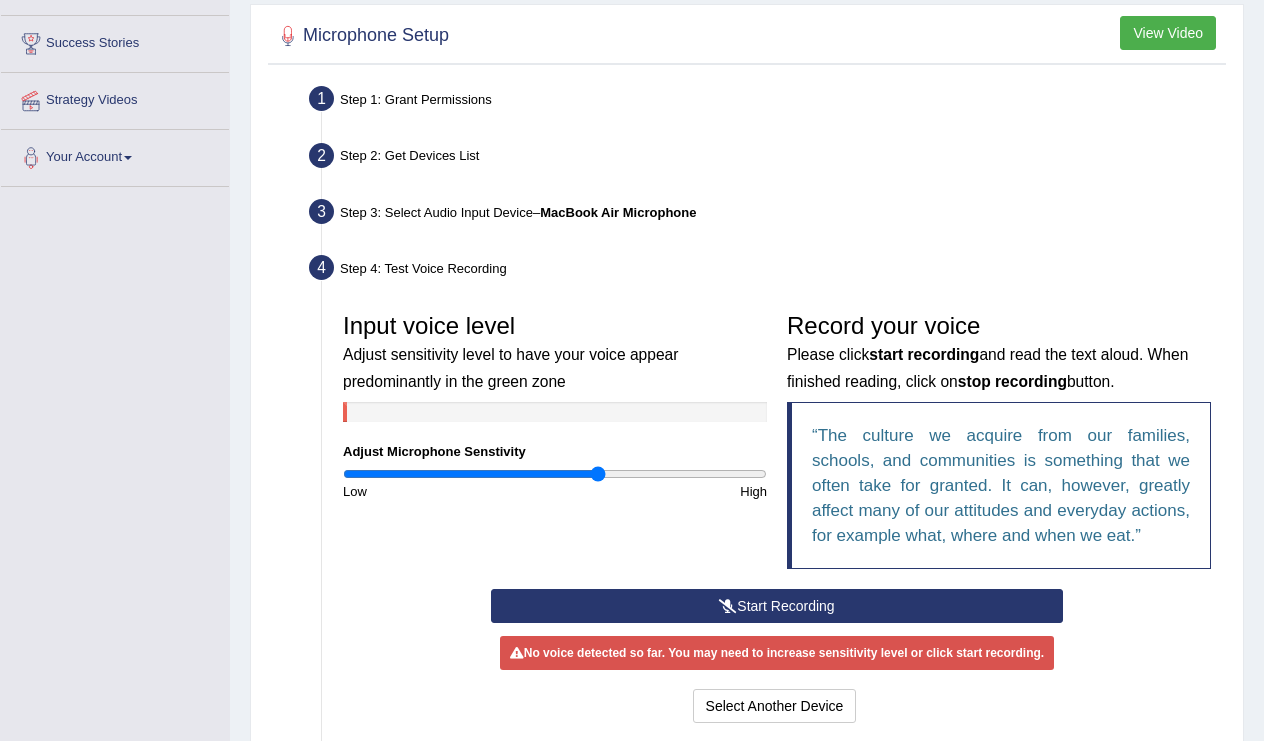 click at bounding box center [728, 606] 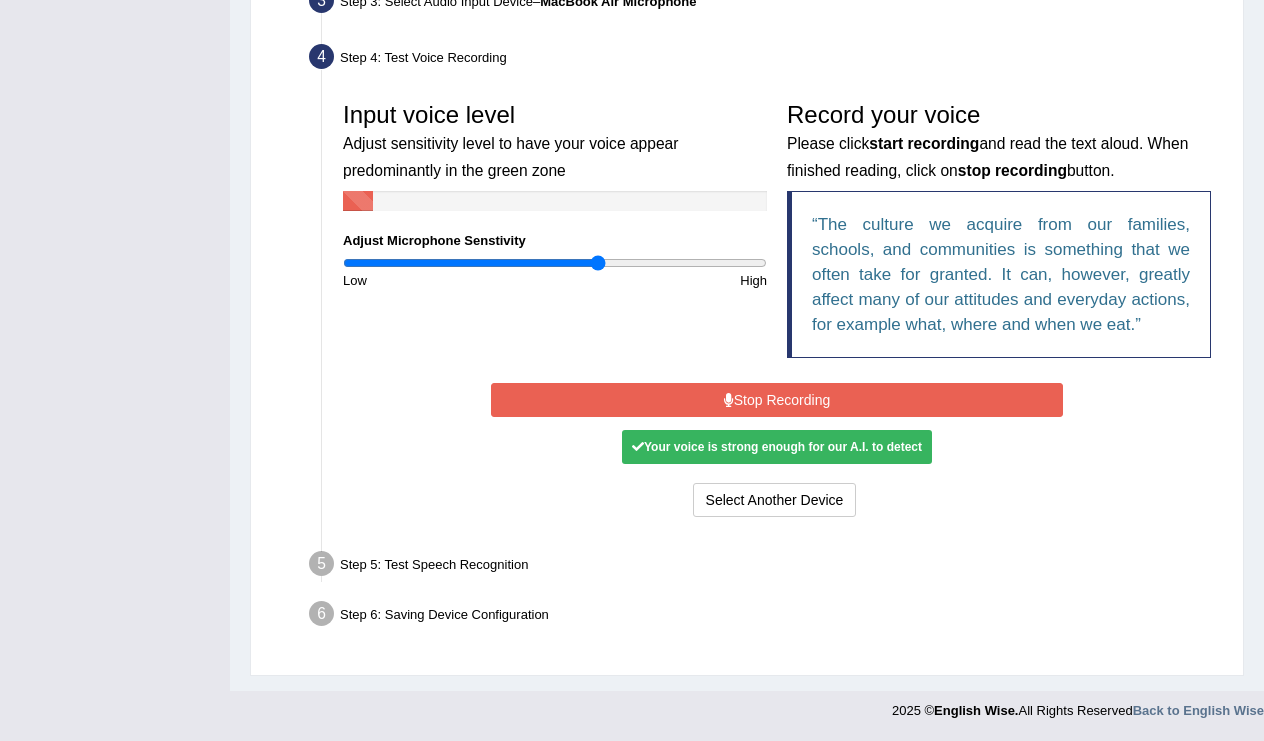scroll, scrollTop: 560, scrollLeft: 0, axis: vertical 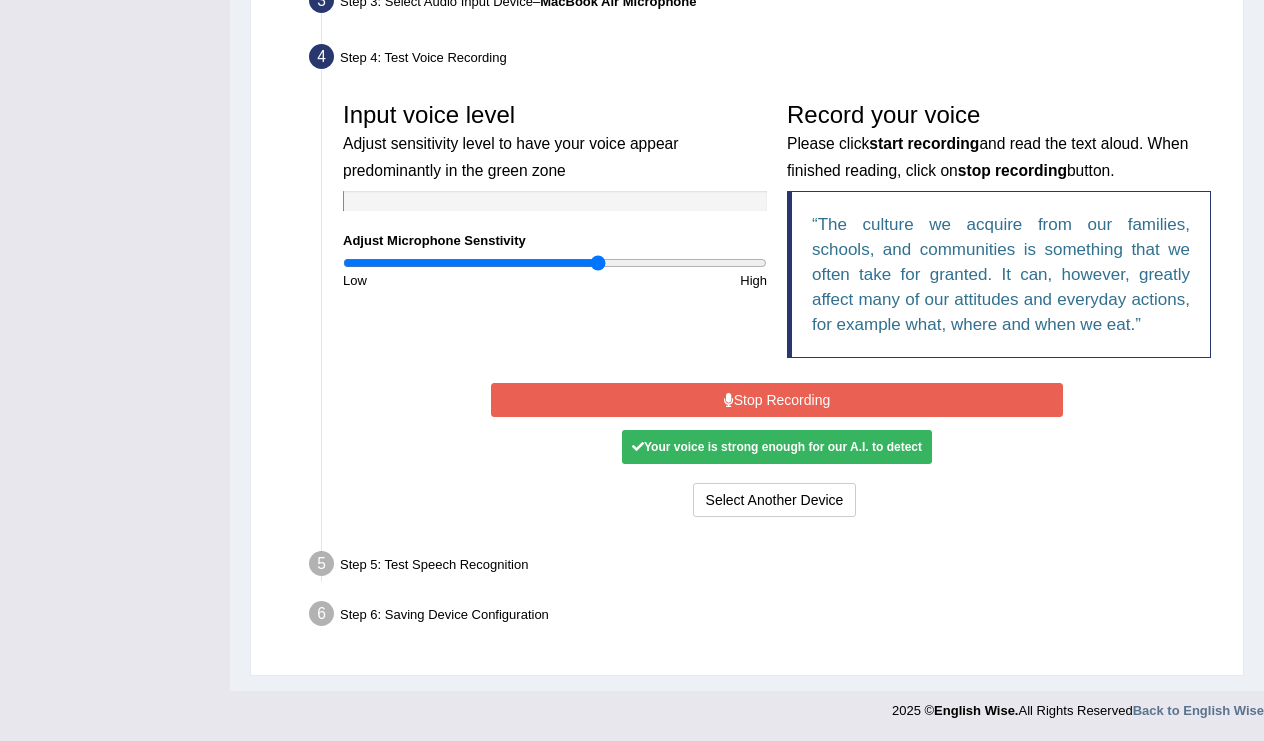 click on "Stop Recording" at bounding box center [777, 400] 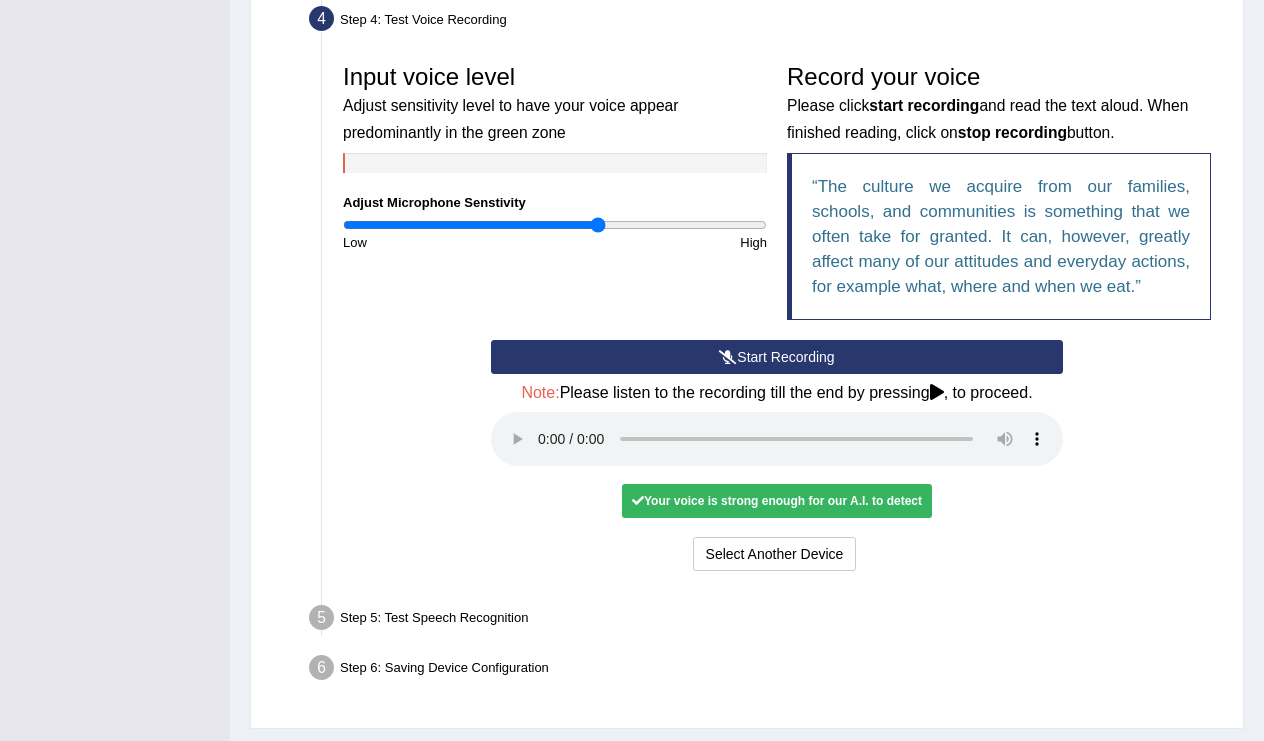 click at bounding box center (777, 439) 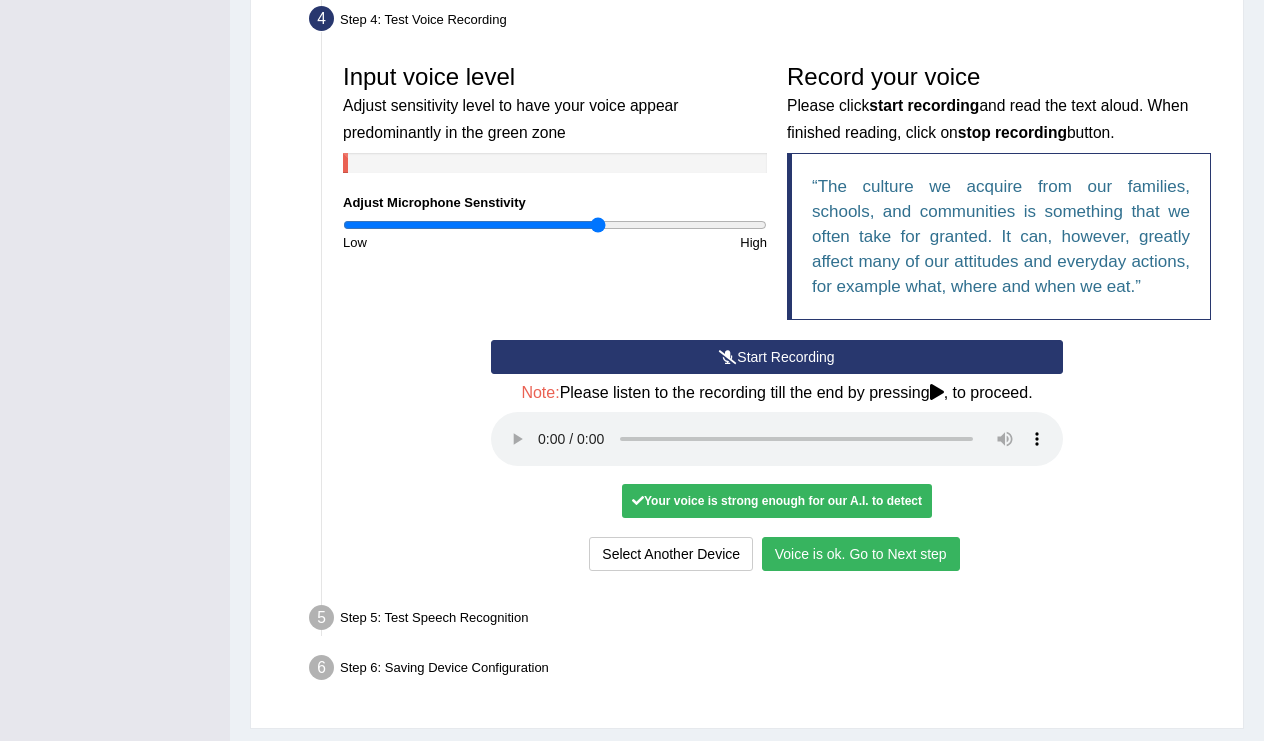 click on "Voice is ok. Go to Next step" at bounding box center (861, 554) 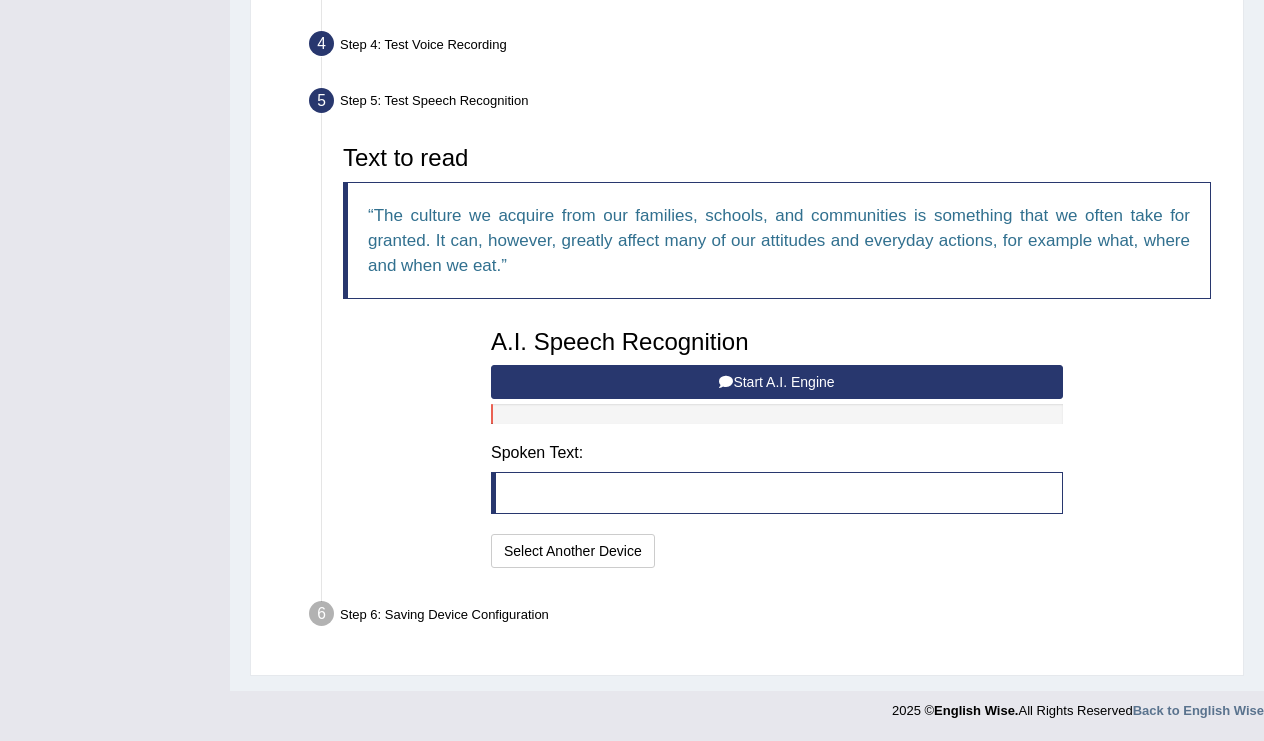 scroll, scrollTop: 549, scrollLeft: 0, axis: vertical 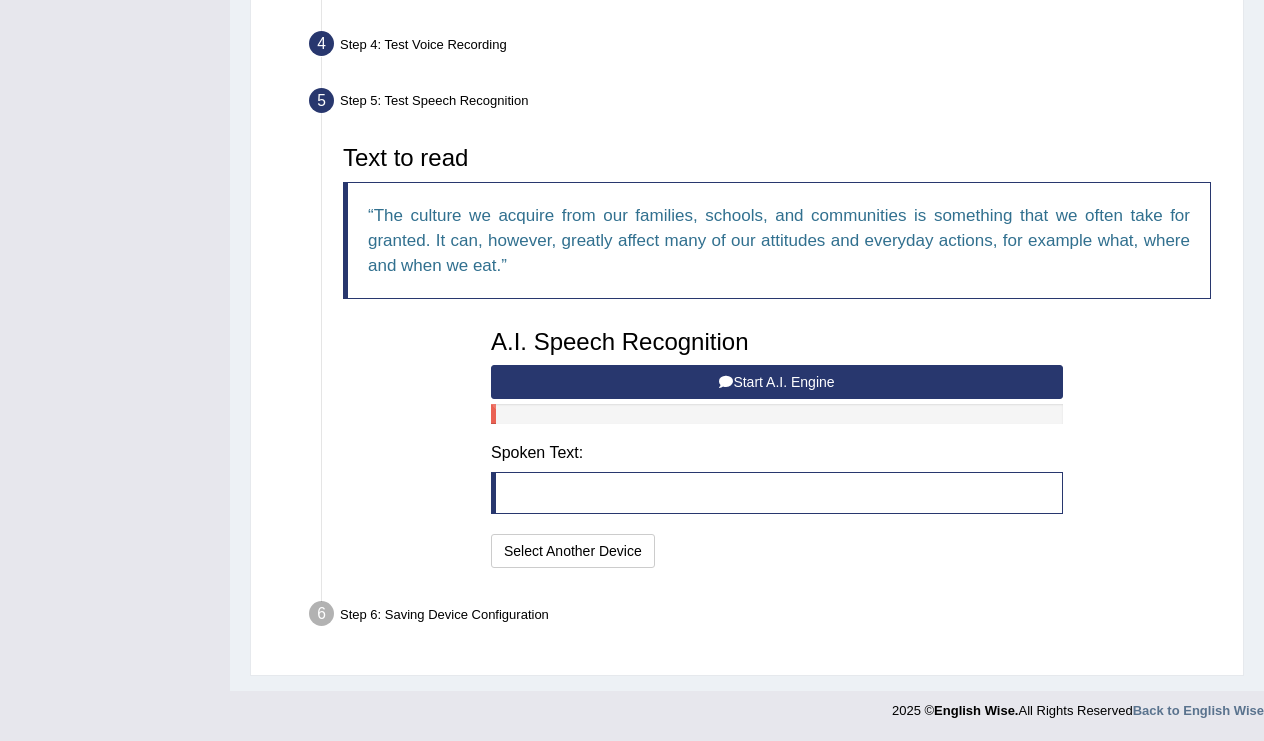 click on "Start A.I. Engine" at bounding box center [777, 382] 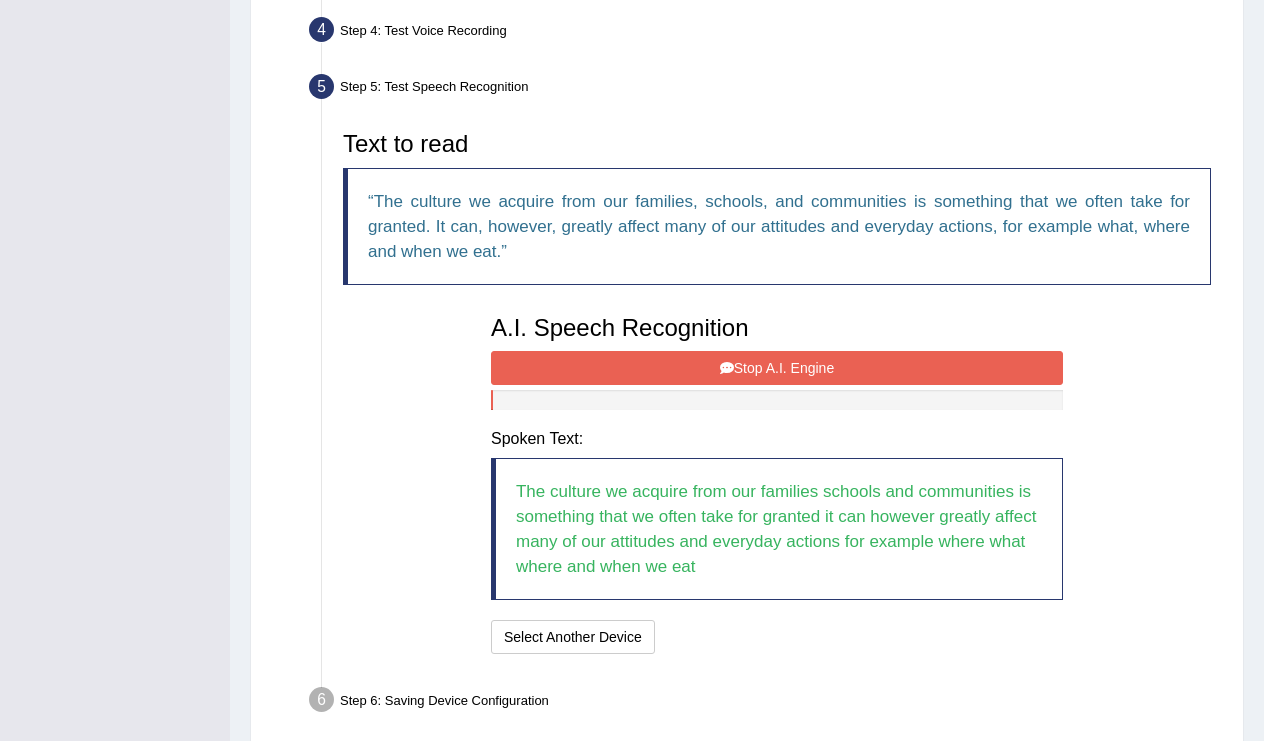 click on "Stop A.I. Engine" at bounding box center [777, 368] 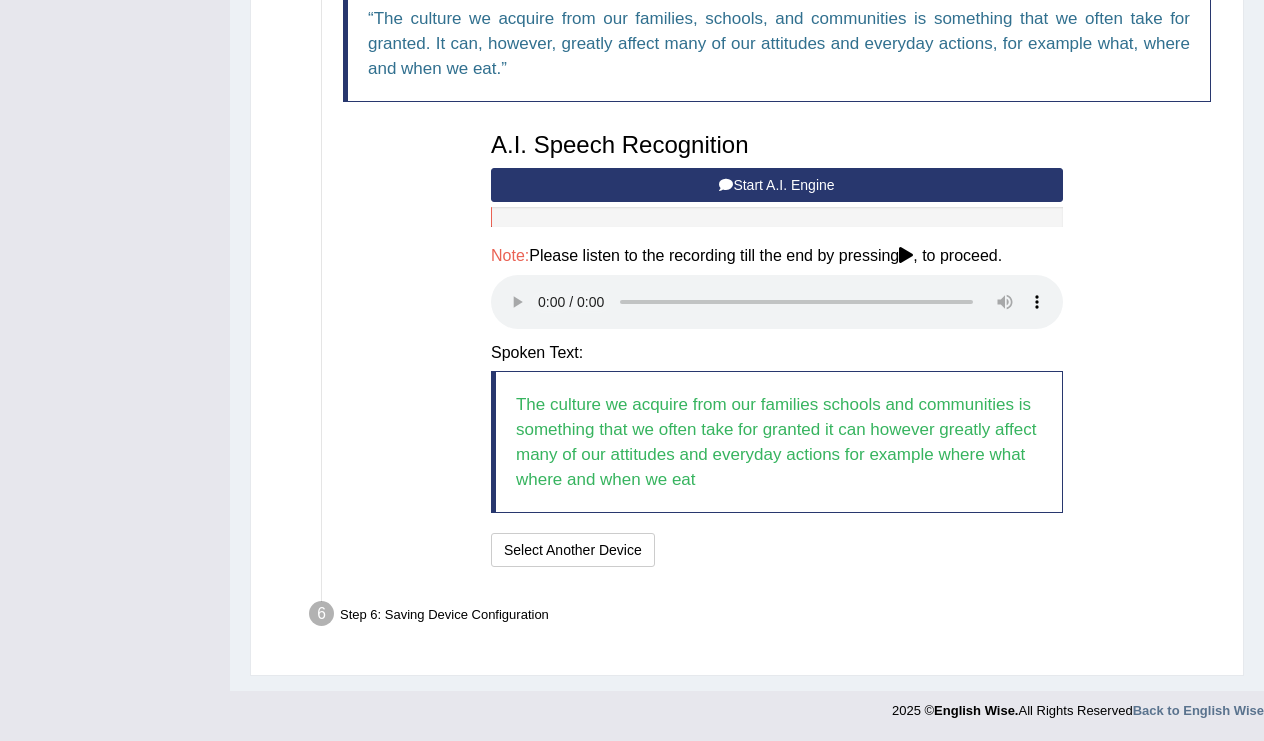 scroll, scrollTop: 722, scrollLeft: 0, axis: vertical 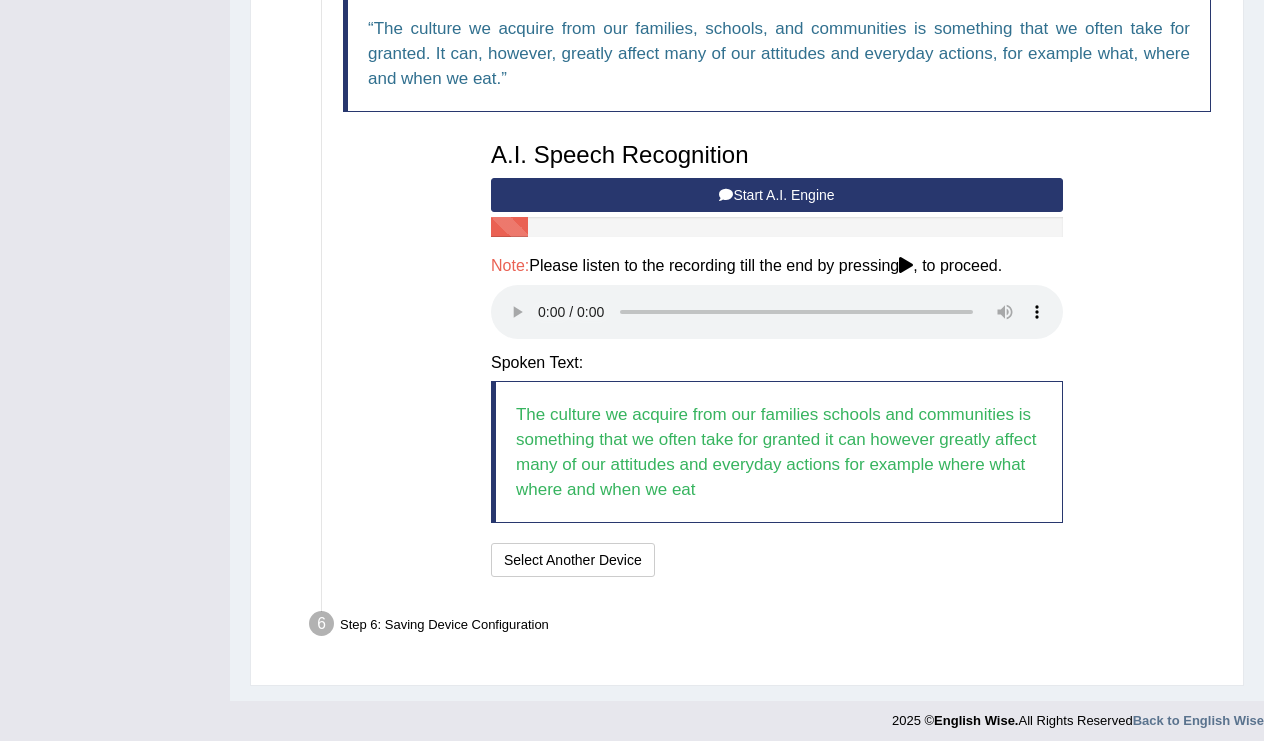 click at bounding box center [777, 312] 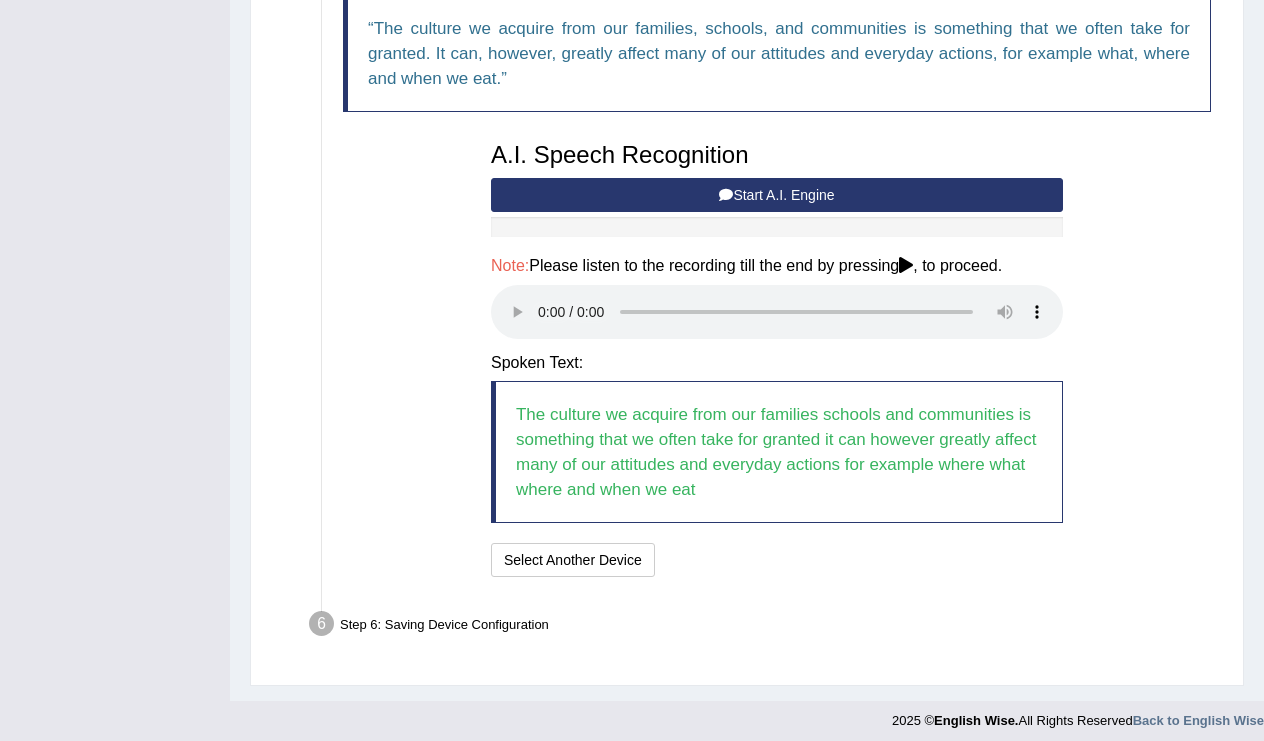 click at bounding box center (777, 312) 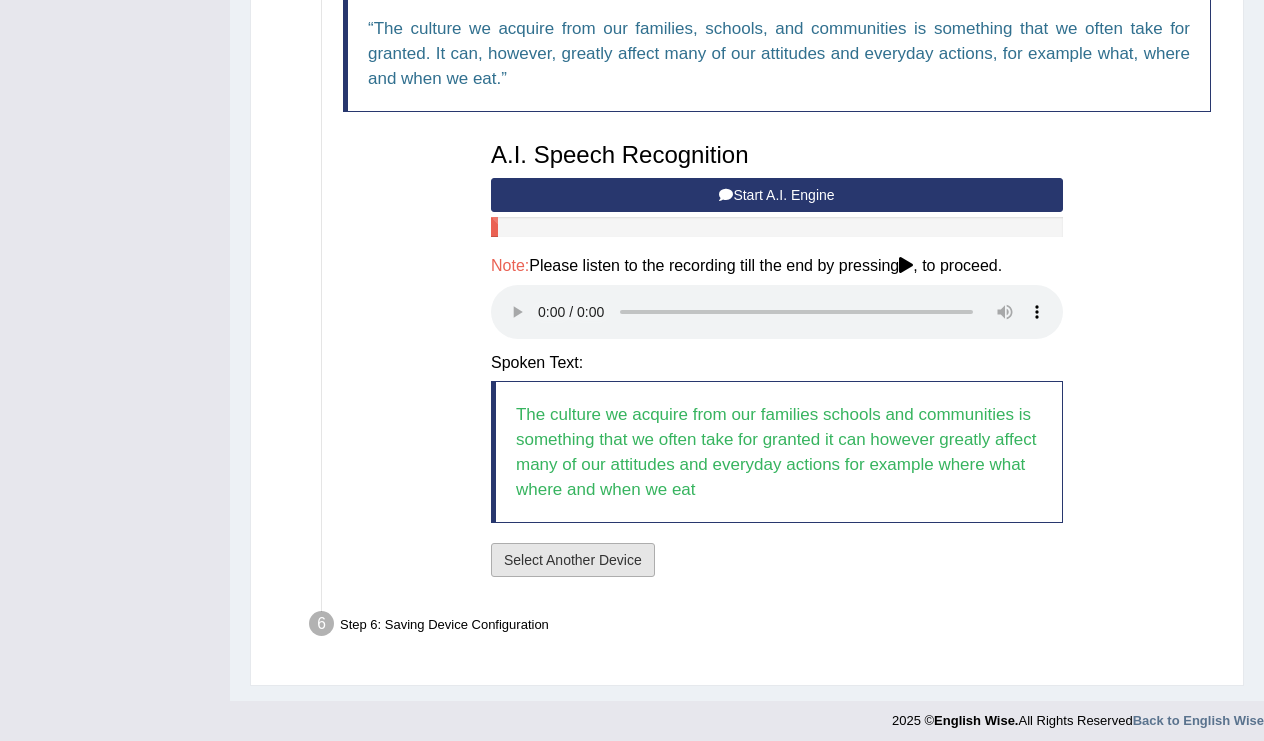 click on "Select Another Device" at bounding box center [573, 560] 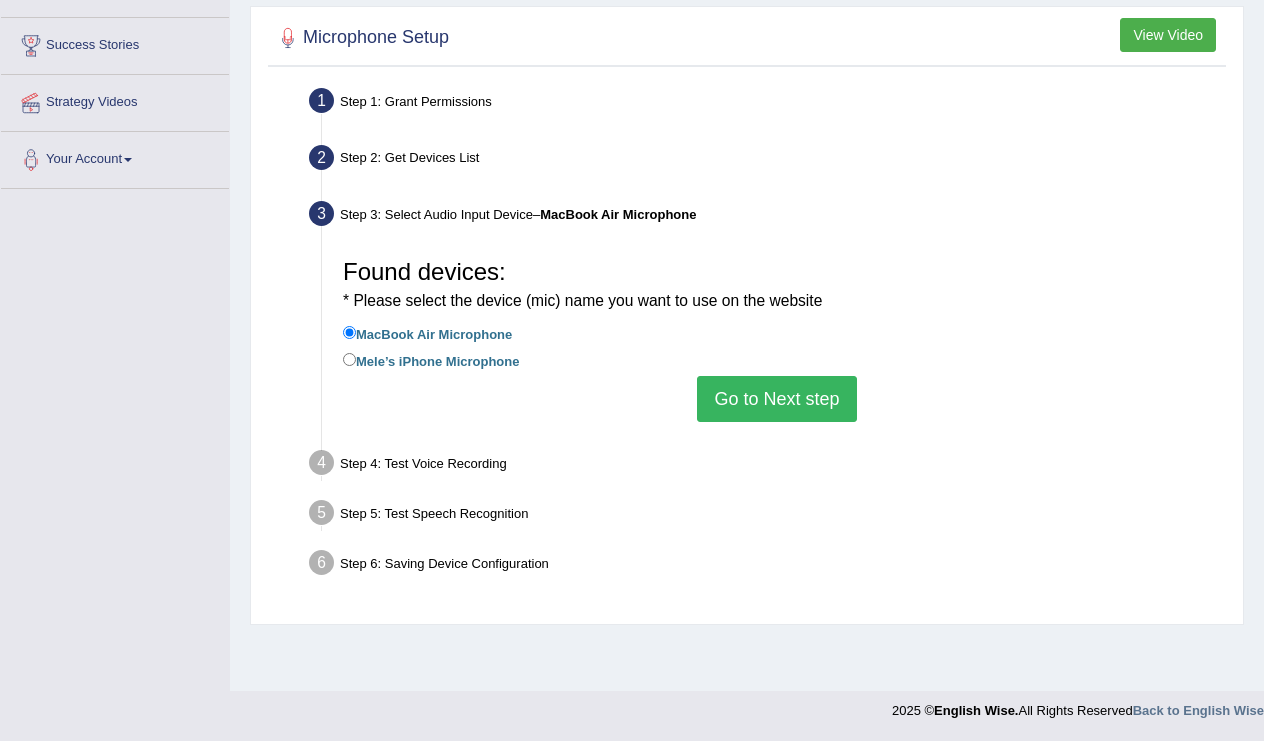 scroll, scrollTop: 309, scrollLeft: 0, axis: vertical 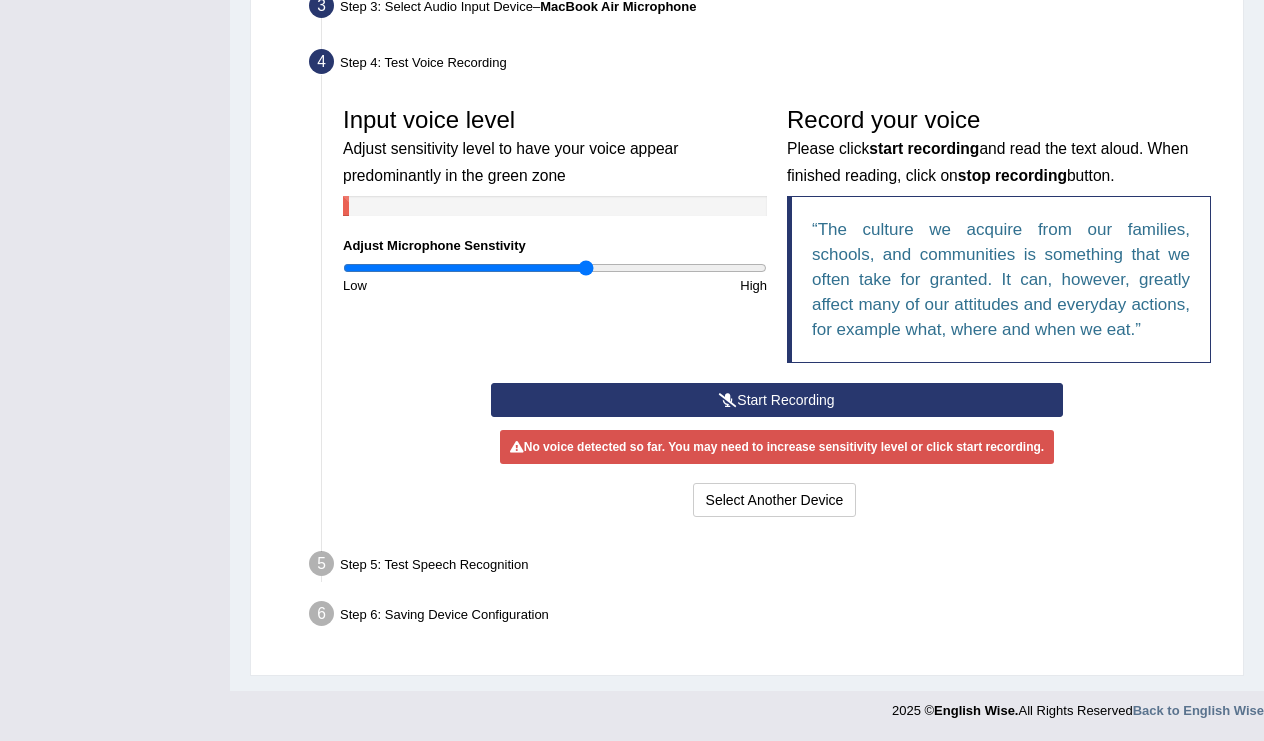 type on "1.16" 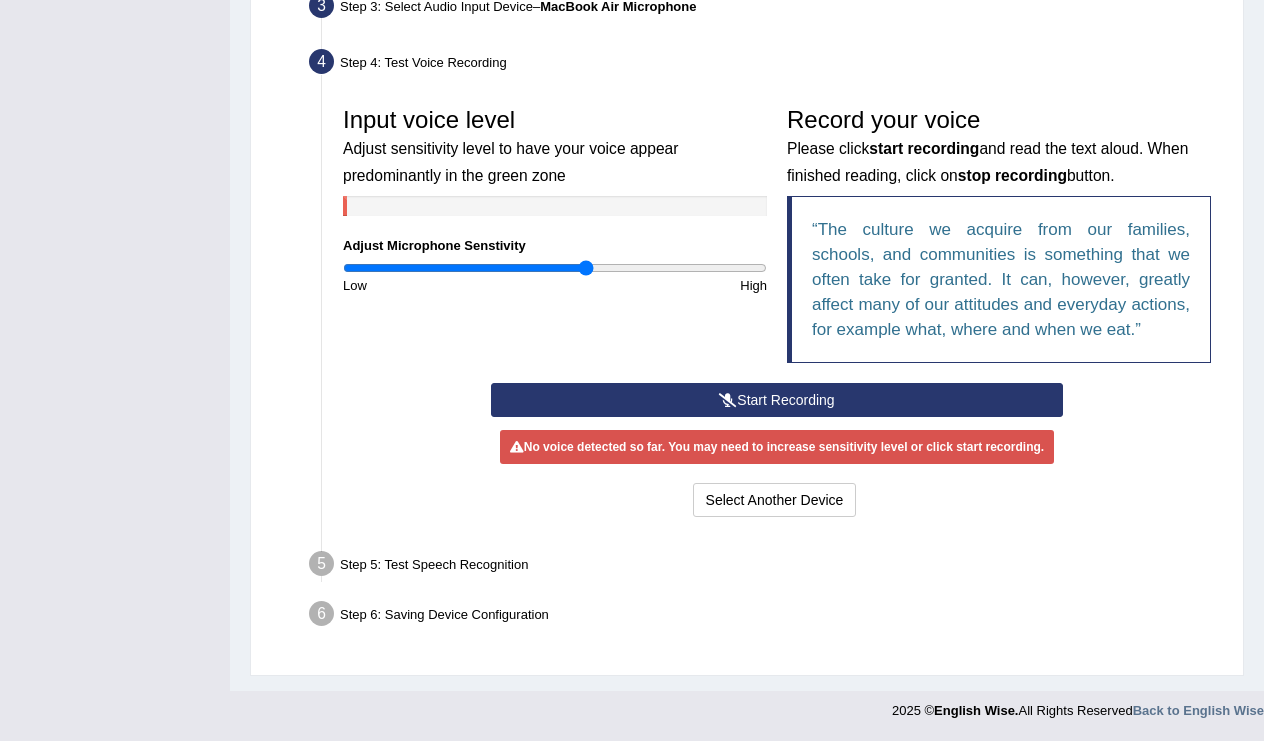 click at bounding box center [728, 400] 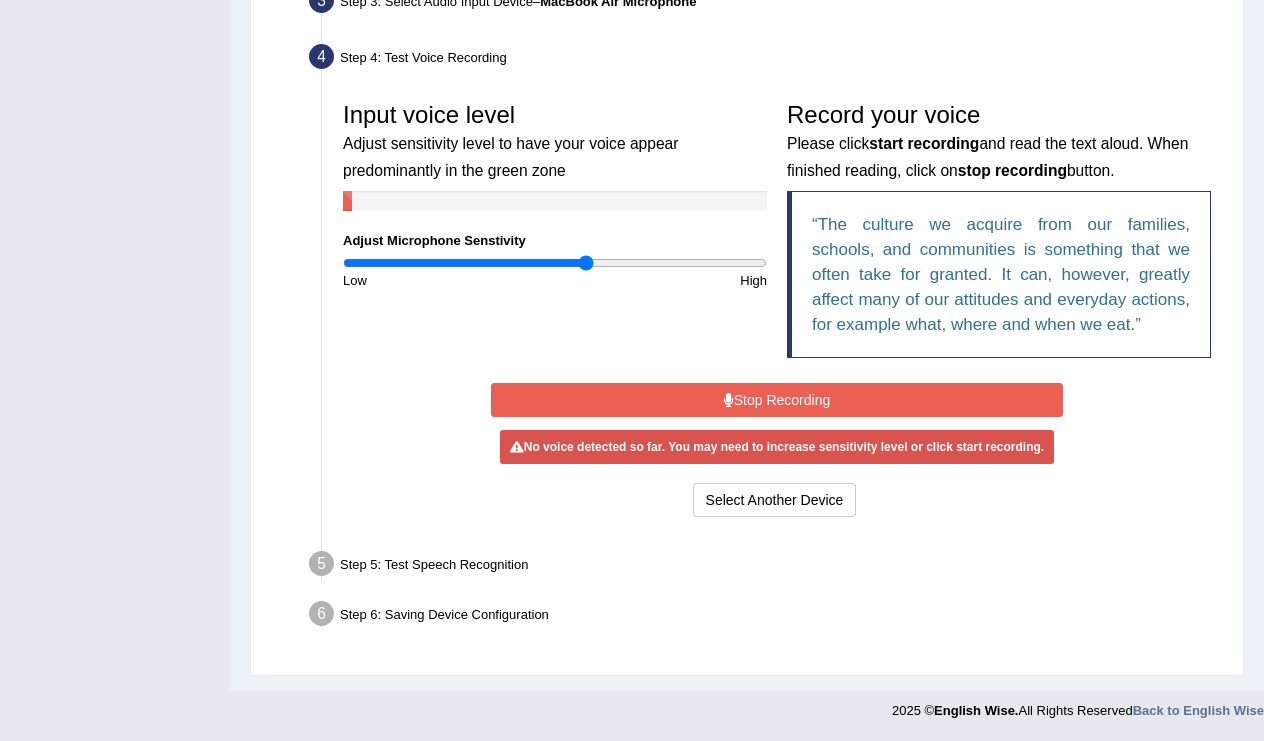 click at bounding box center (729, 400) 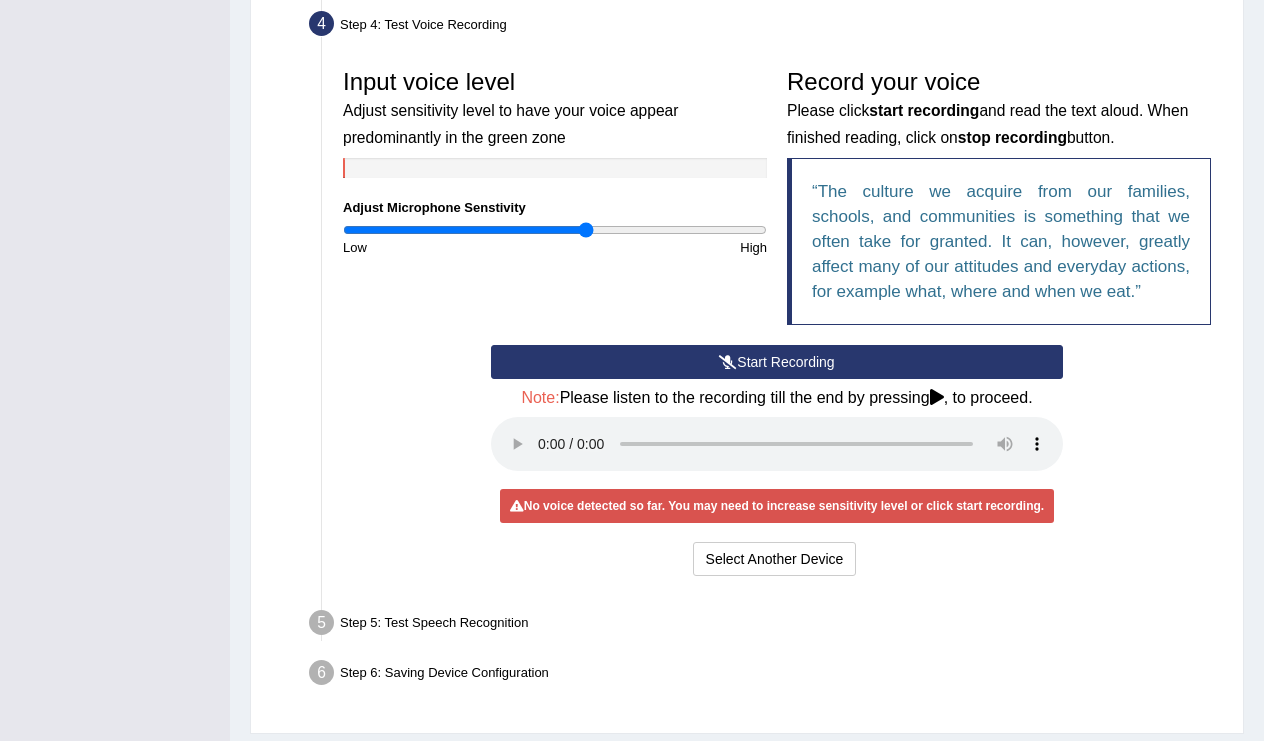 click at bounding box center [777, 444] 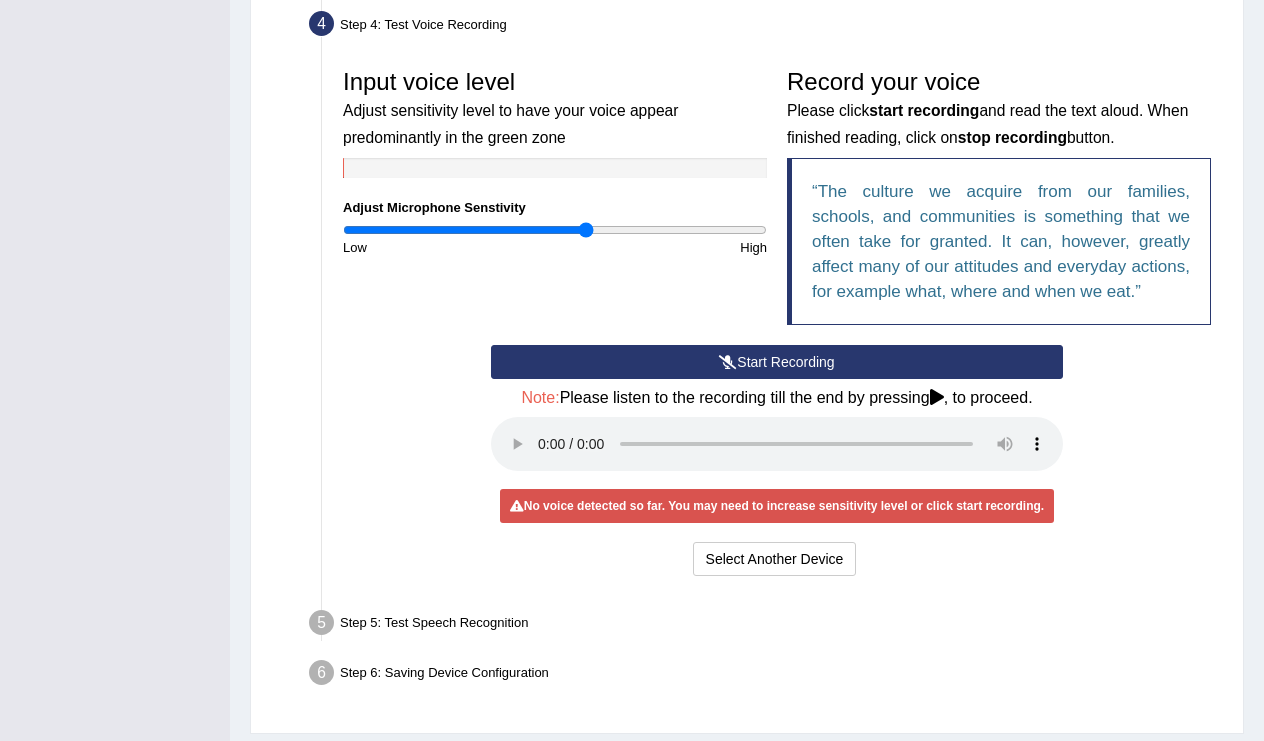 click on "Start Recording" at bounding box center (777, 362) 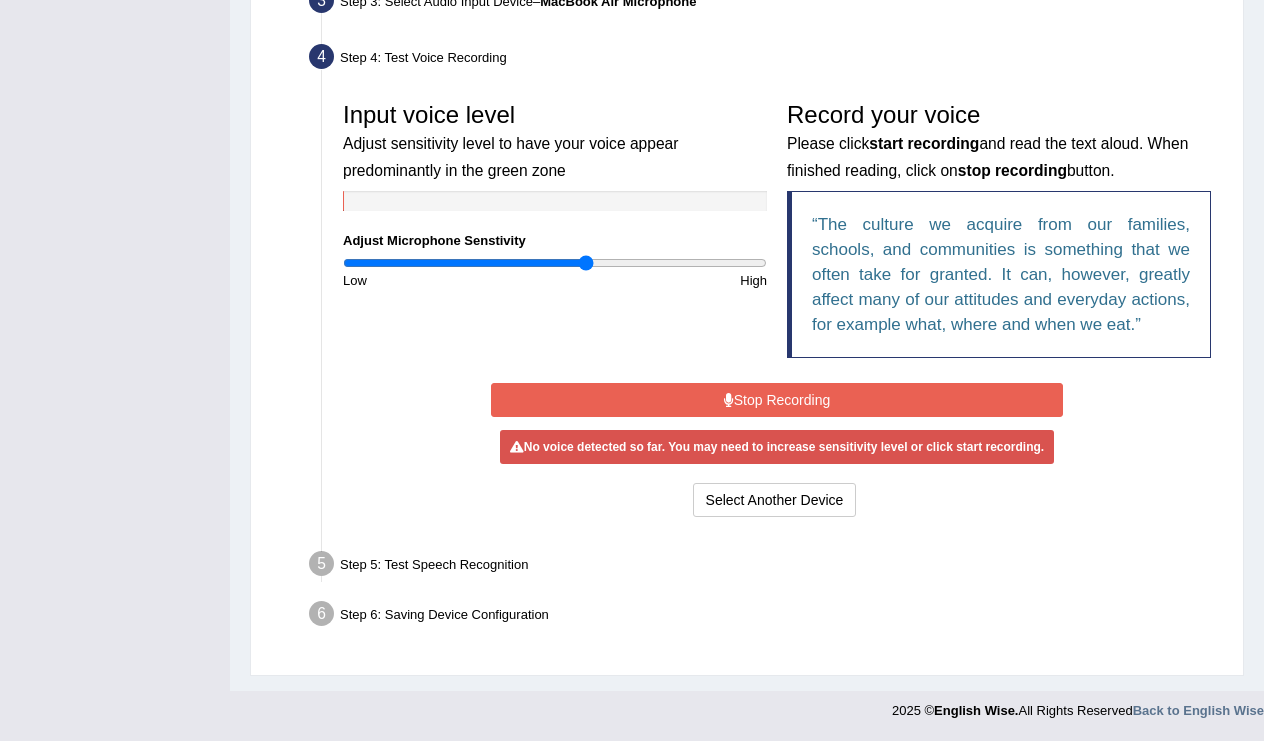 click on "Stop Recording" at bounding box center [777, 400] 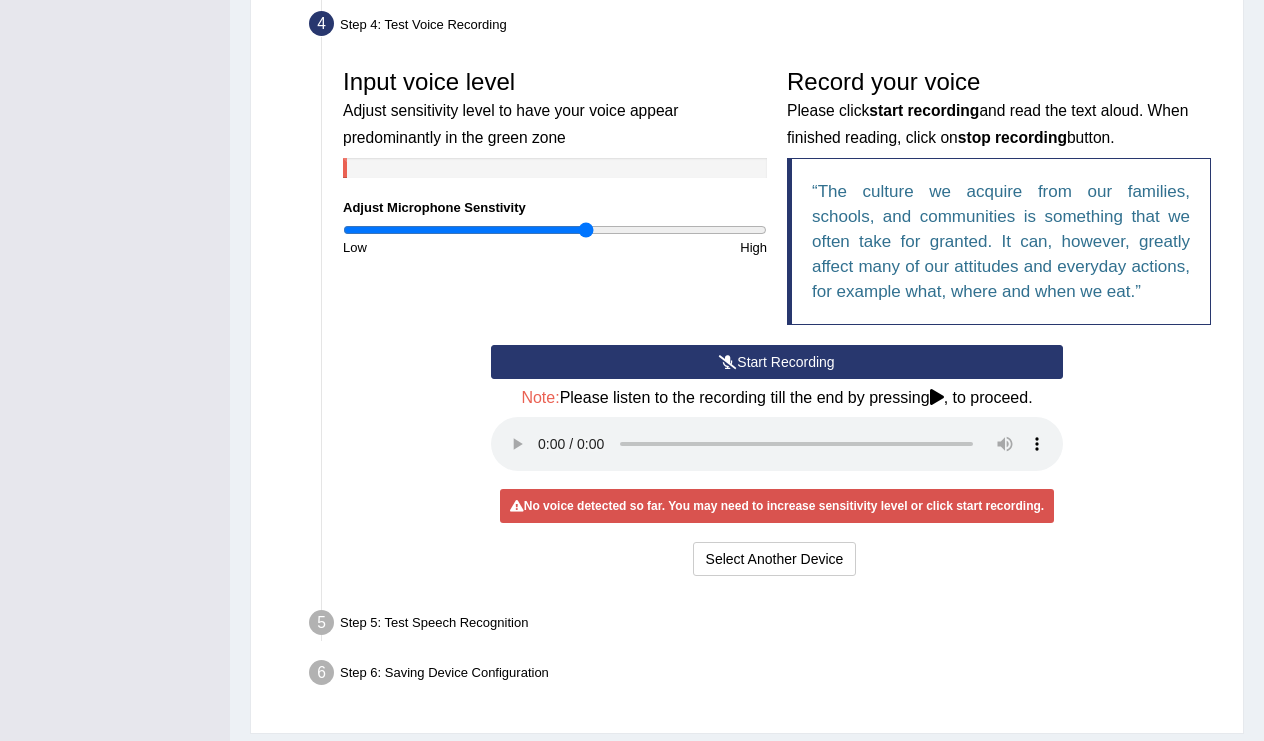 click on "Start Recording" at bounding box center (777, 362) 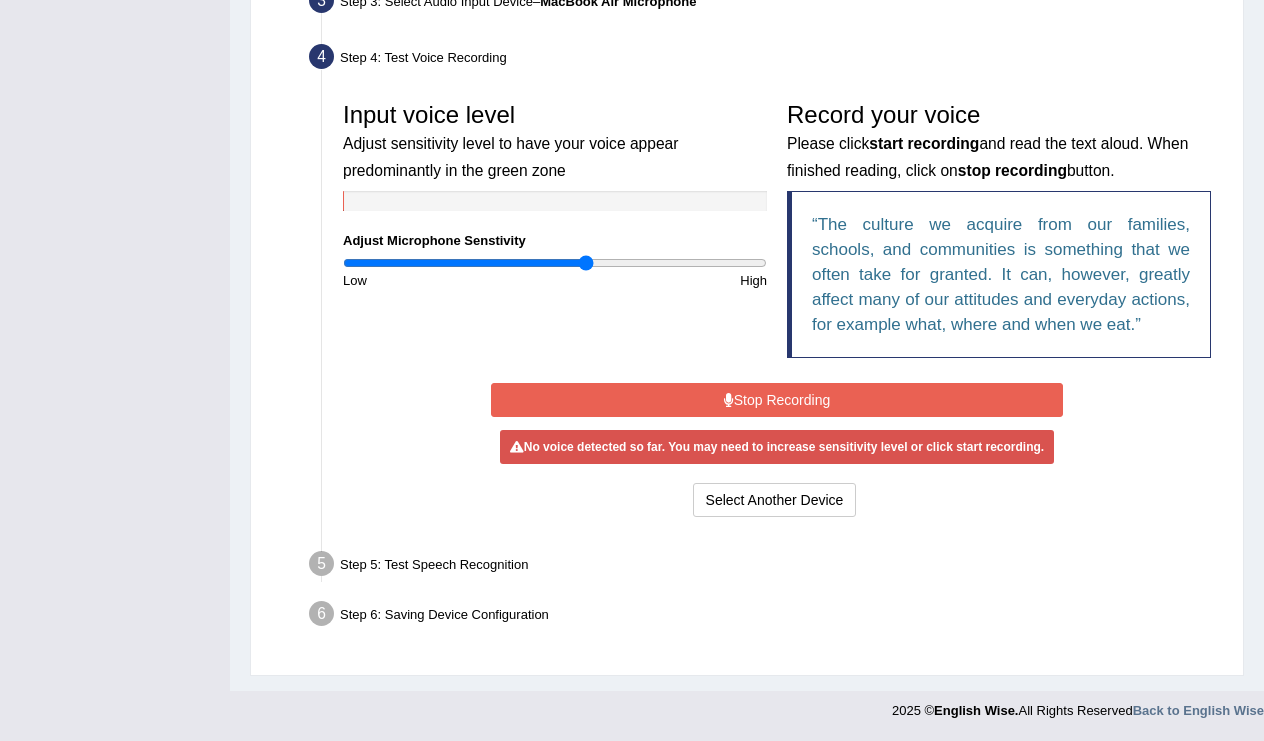 click on "Stop Recording" at bounding box center [777, 400] 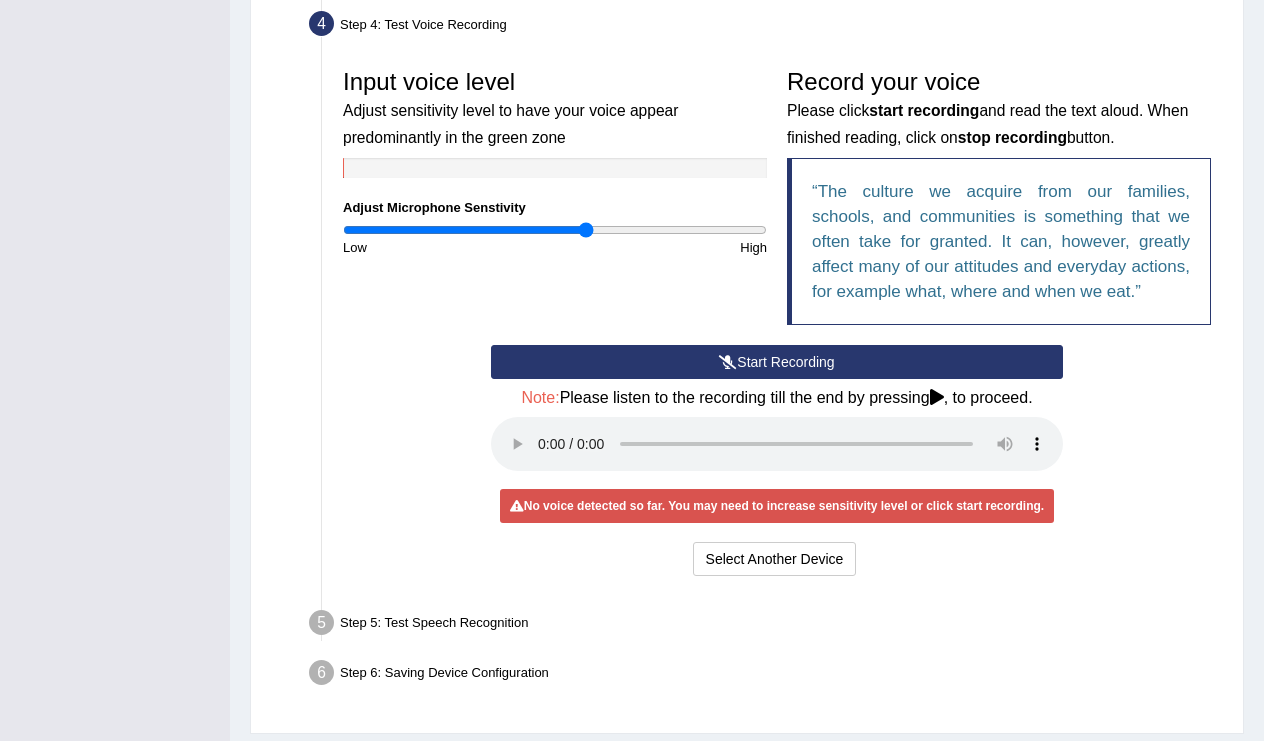 click on "Start Recording" at bounding box center (777, 362) 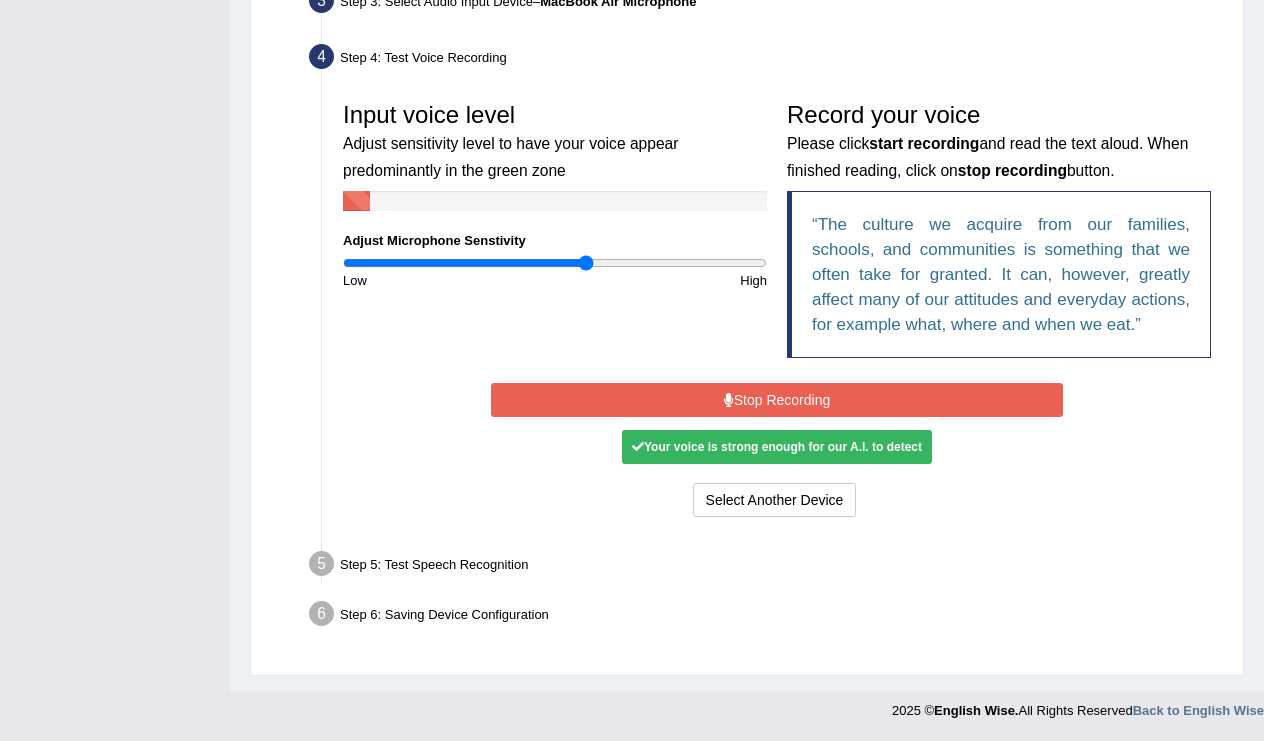 click on "Stop Recording" at bounding box center [777, 400] 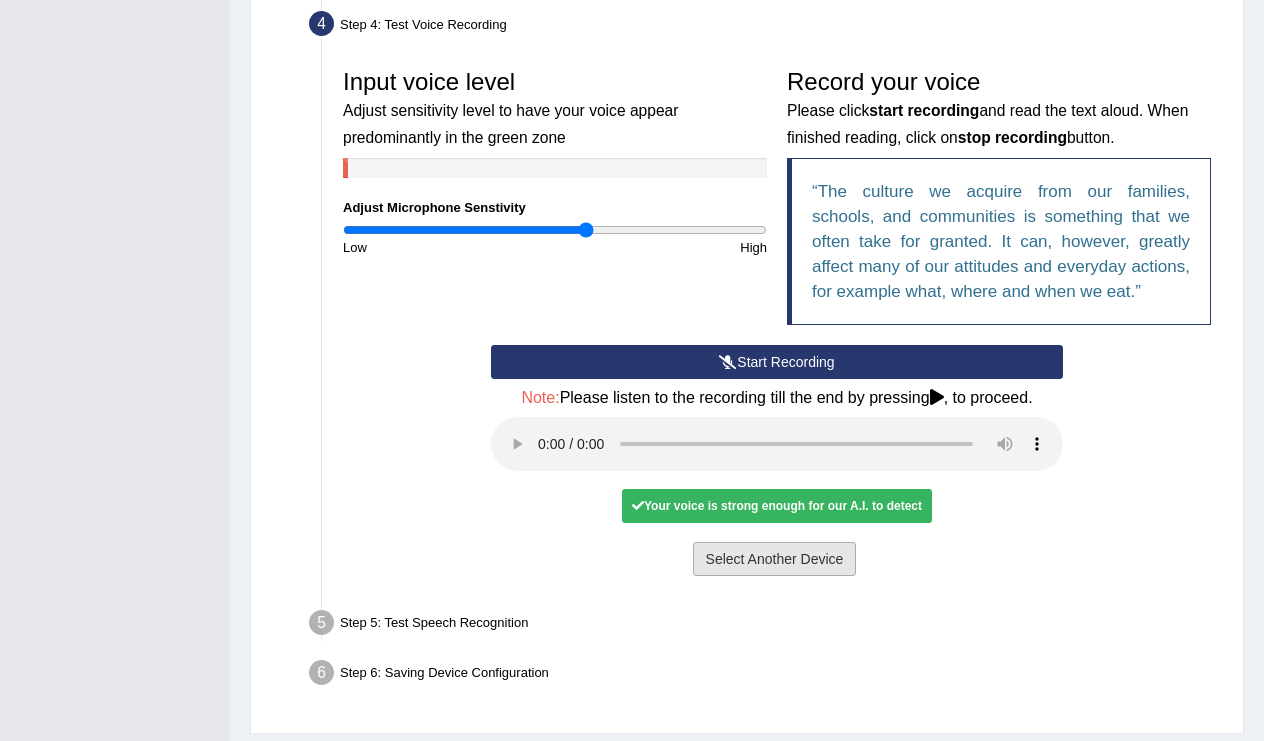click on "Select Another Device" at bounding box center [775, 559] 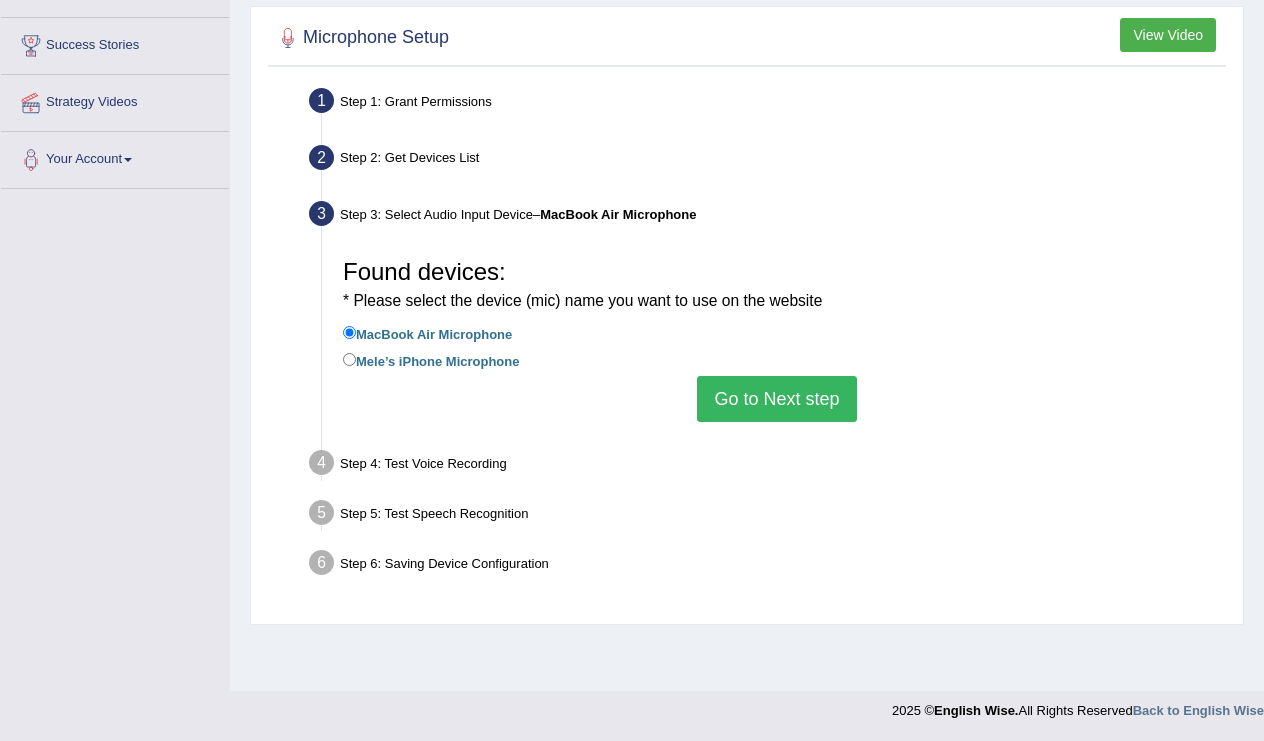 scroll, scrollTop: 309, scrollLeft: 0, axis: vertical 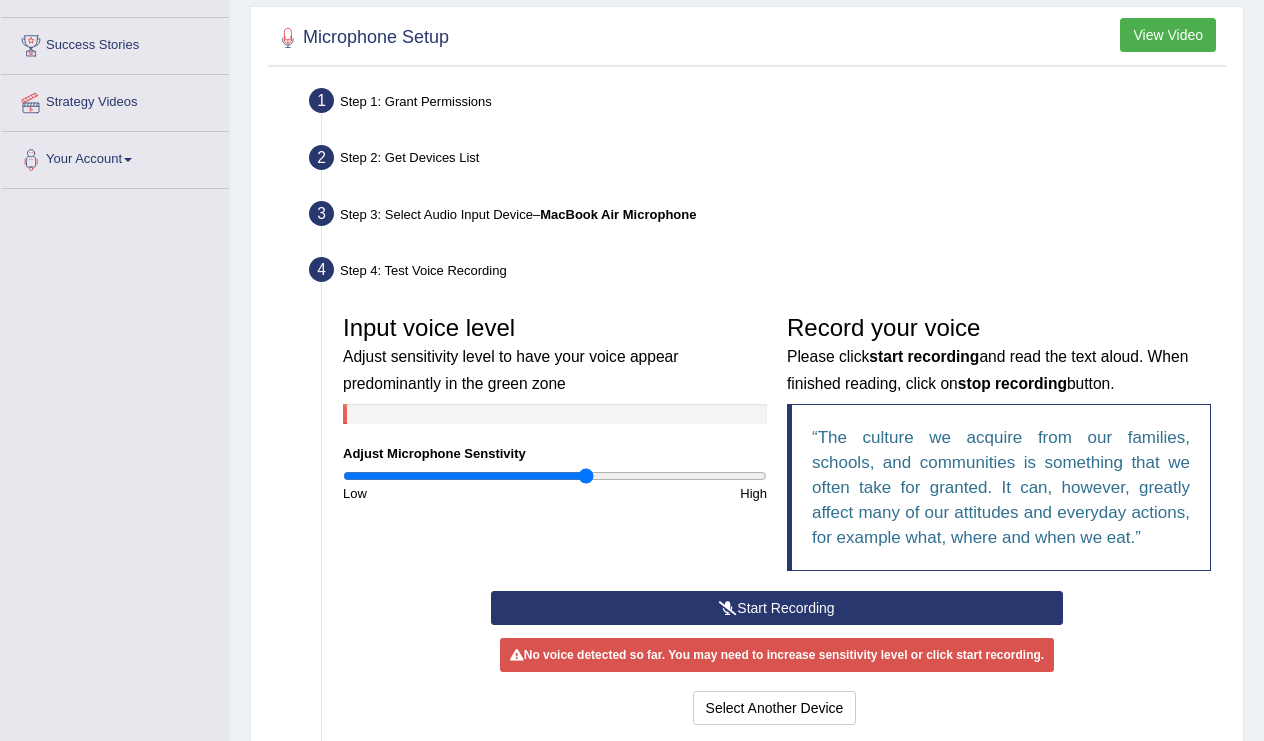 click on "Start Recording" at bounding box center [777, 608] 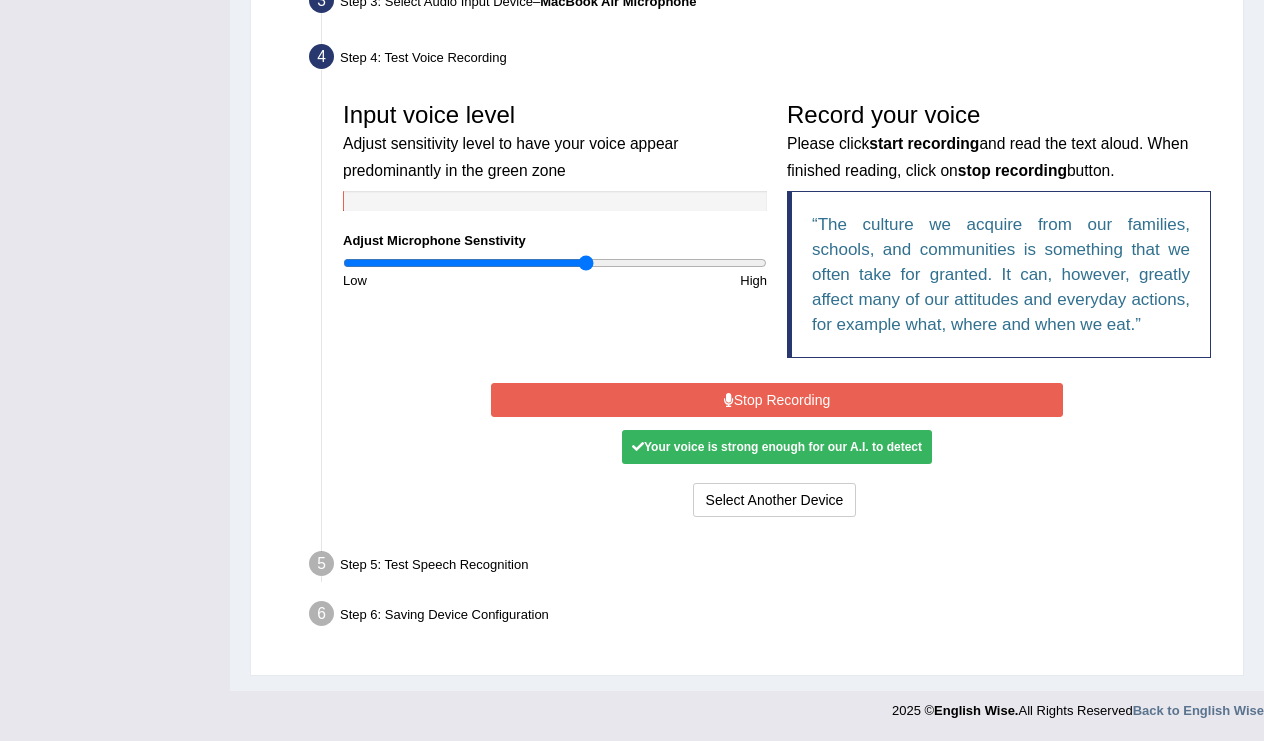 scroll, scrollTop: 560, scrollLeft: 0, axis: vertical 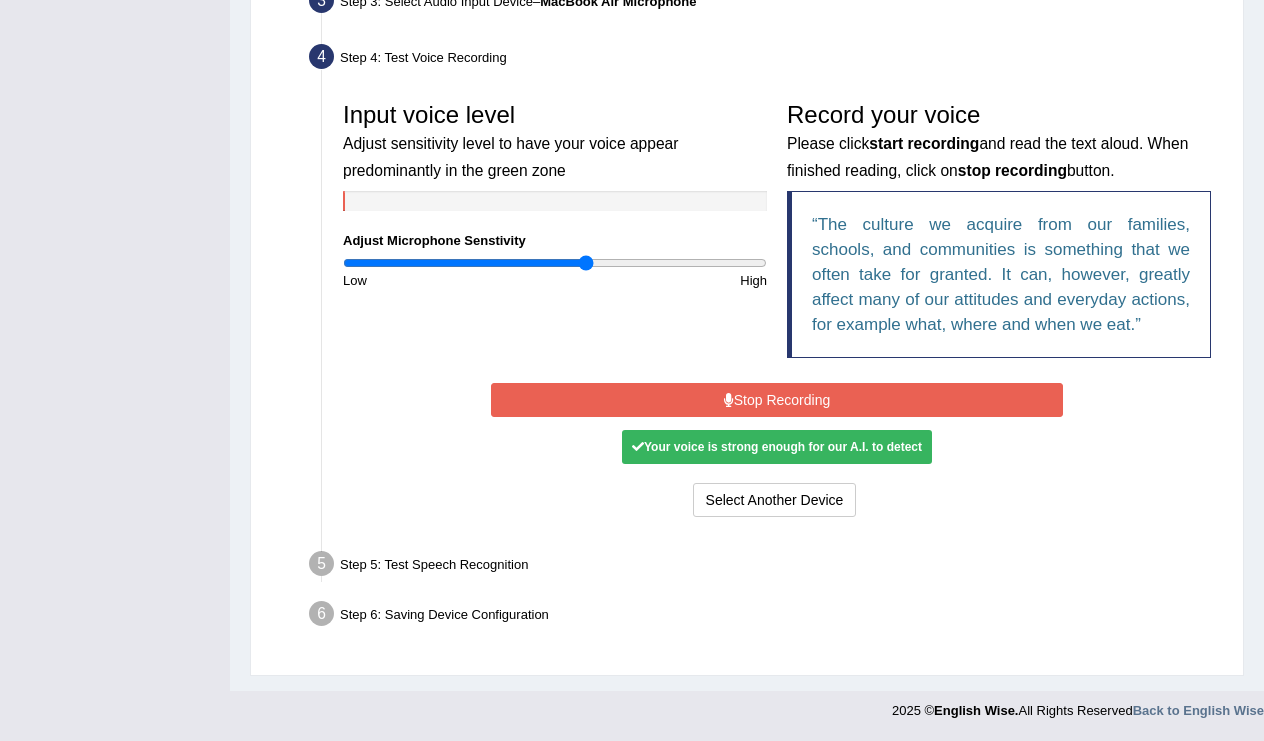 click on "Stop Recording" at bounding box center (777, 400) 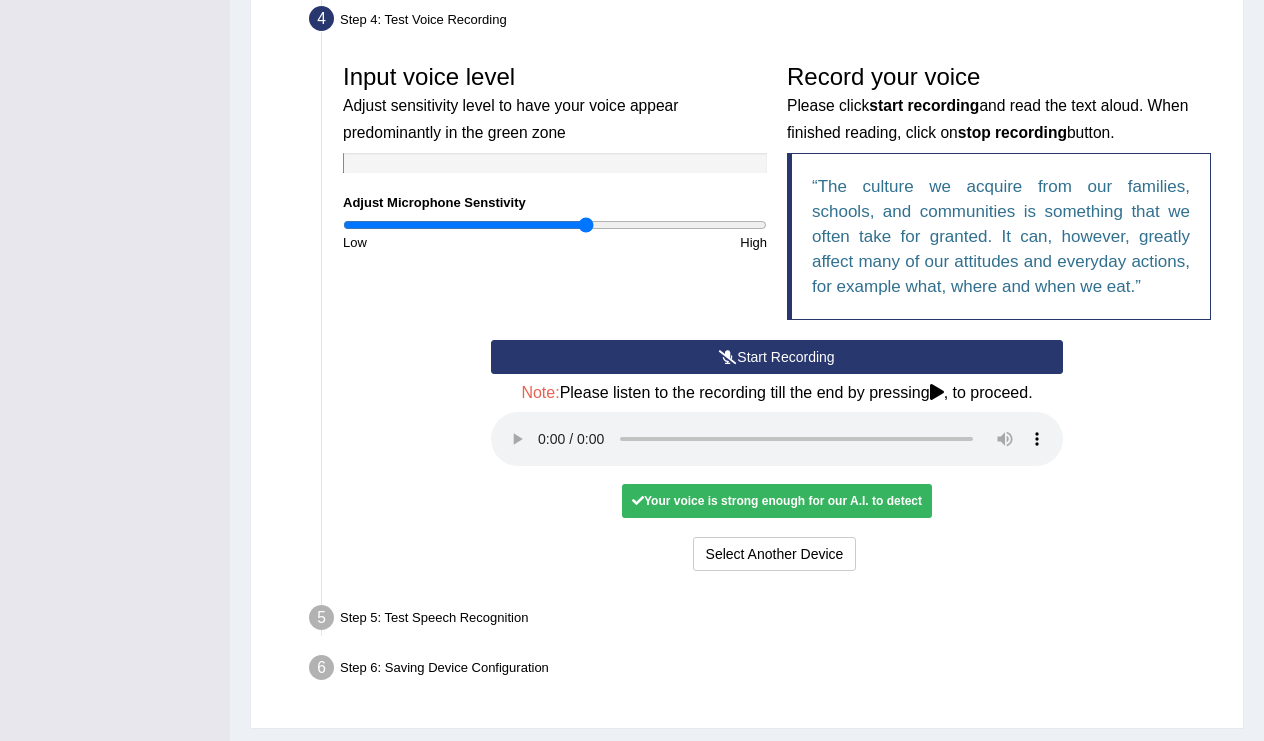 click at bounding box center [777, 439] 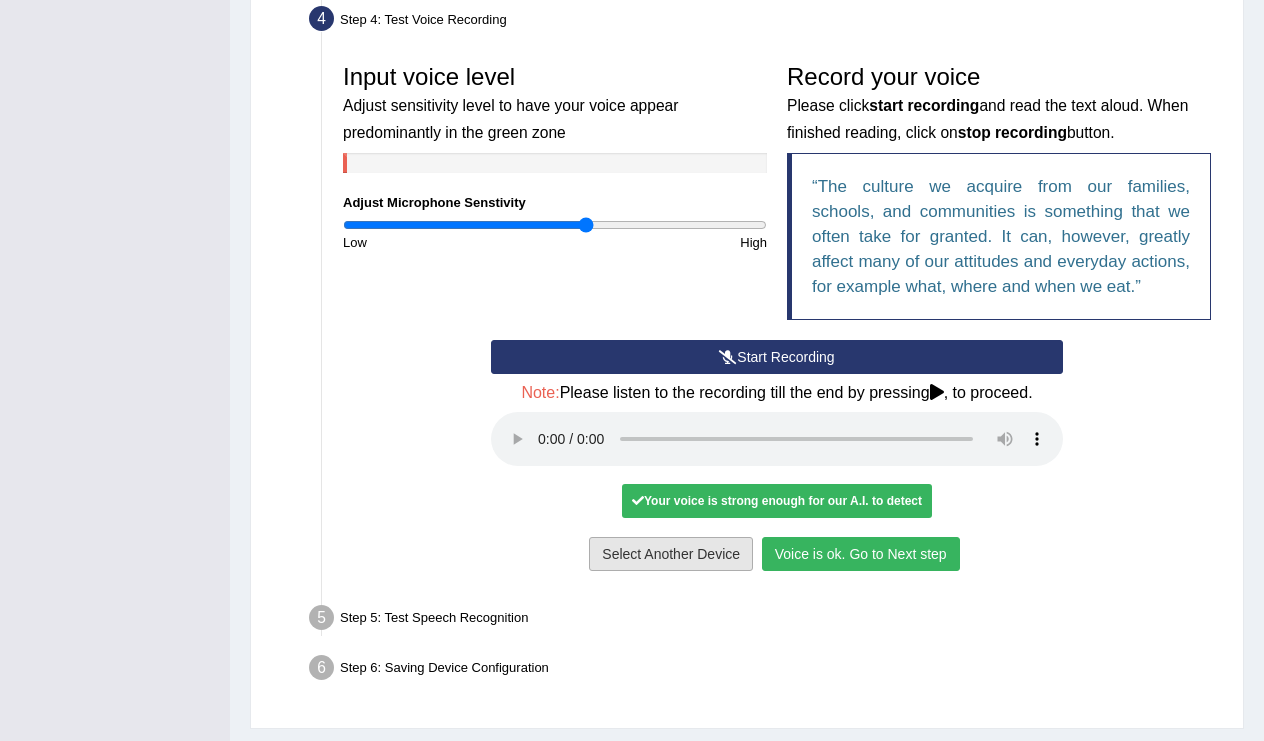 click on "Voice is ok. Go to Next step" at bounding box center (861, 554) 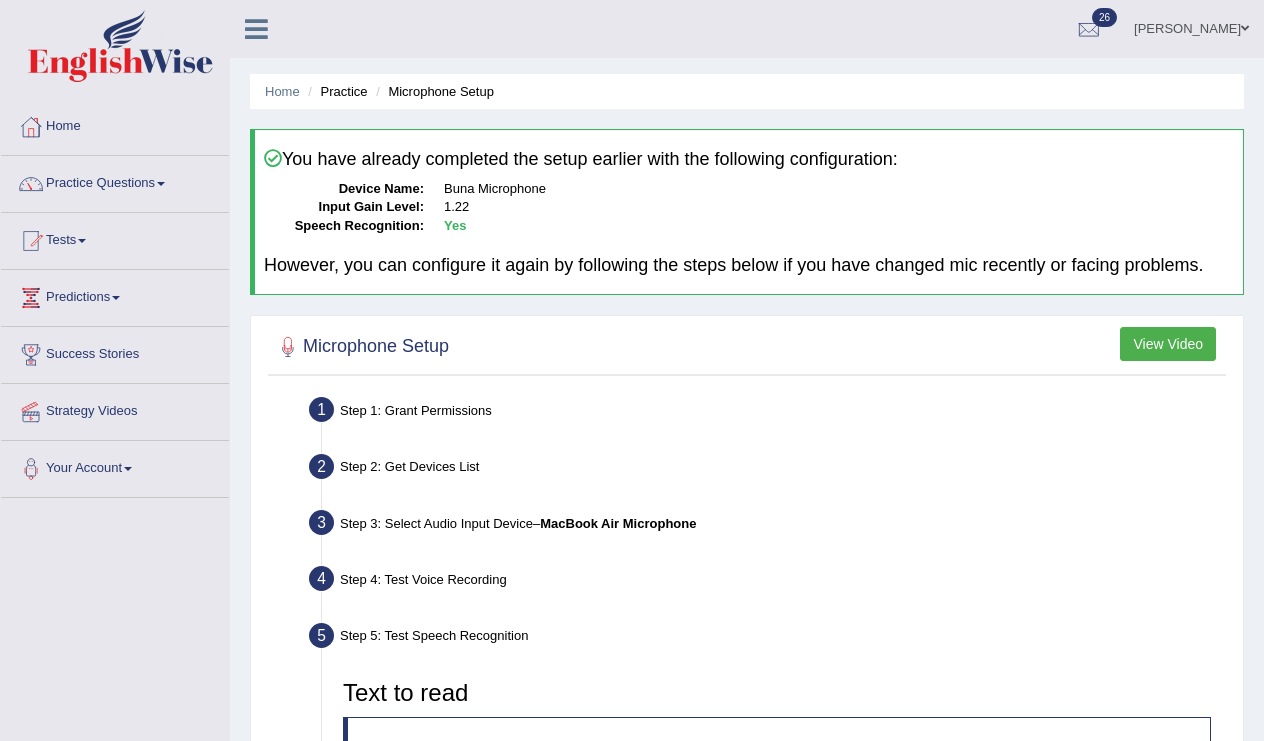 scroll, scrollTop: 0, scrollLeft: 0, axis: both 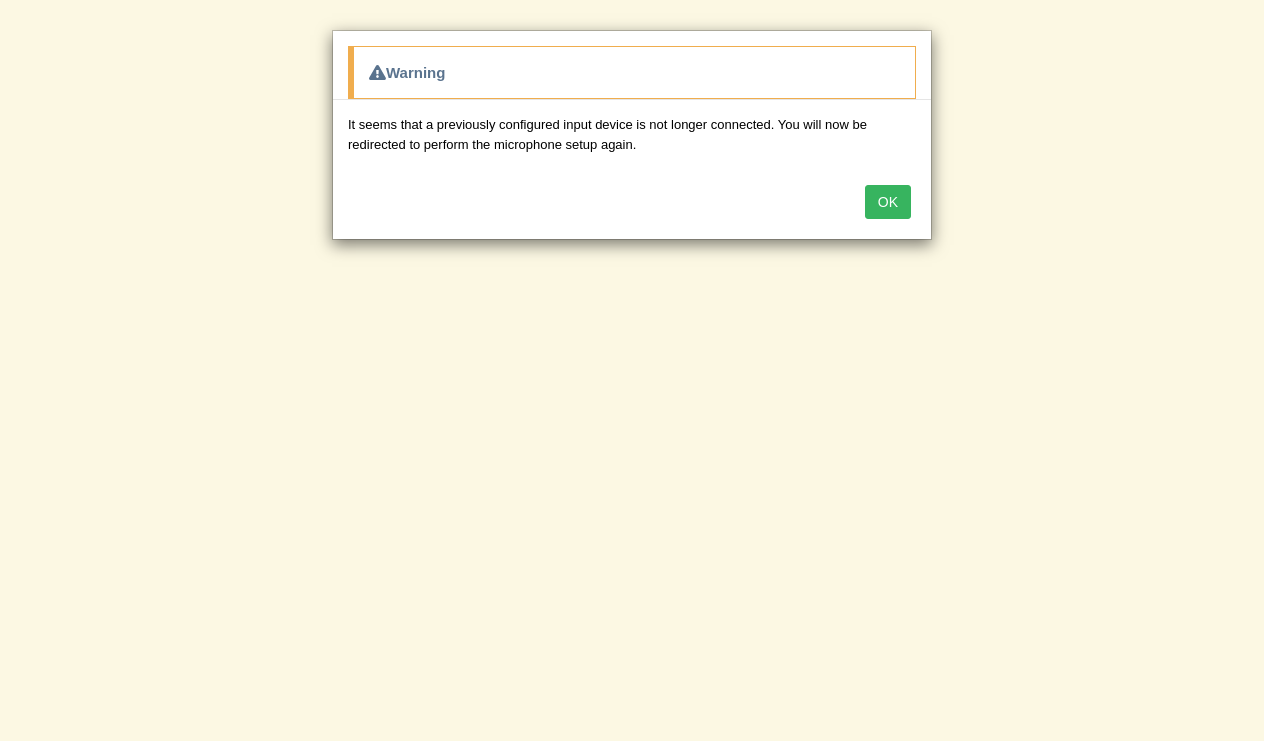 click on "OK" at bounding box center (888, 202) 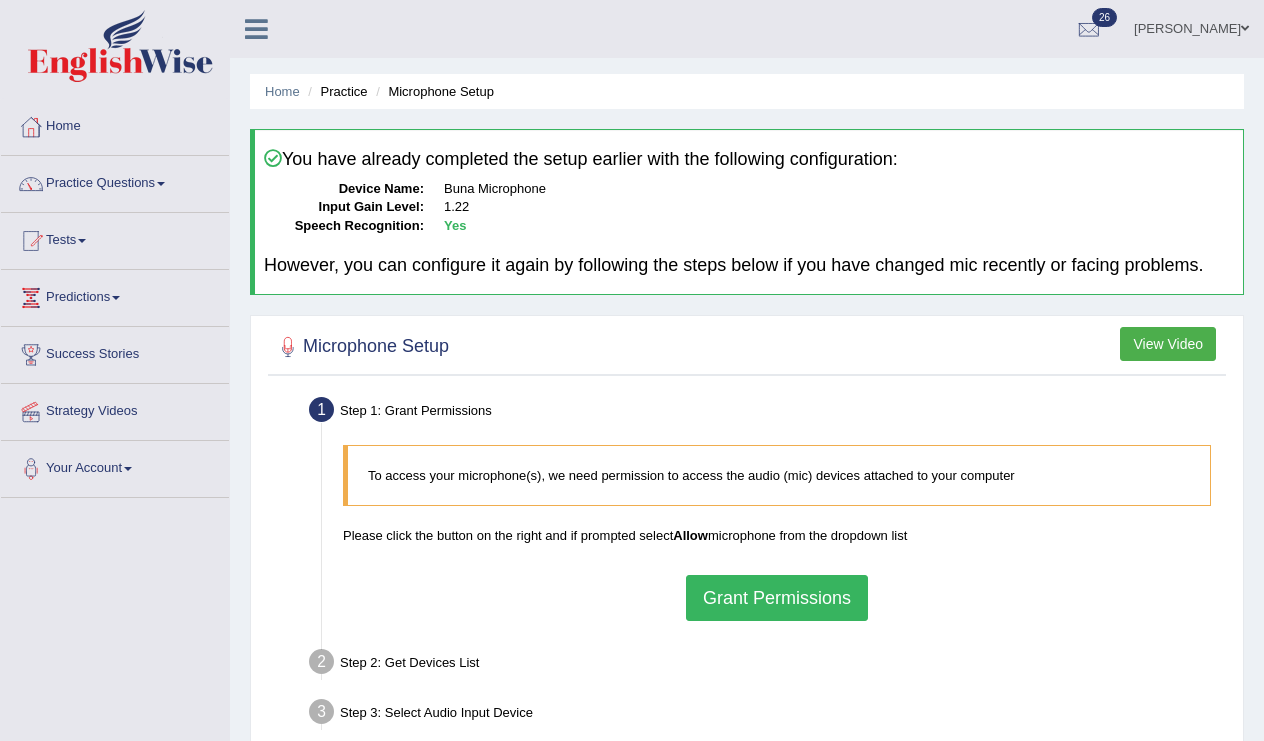 scroll, scrollTop: 0, scrollLeft: 0, axis: both 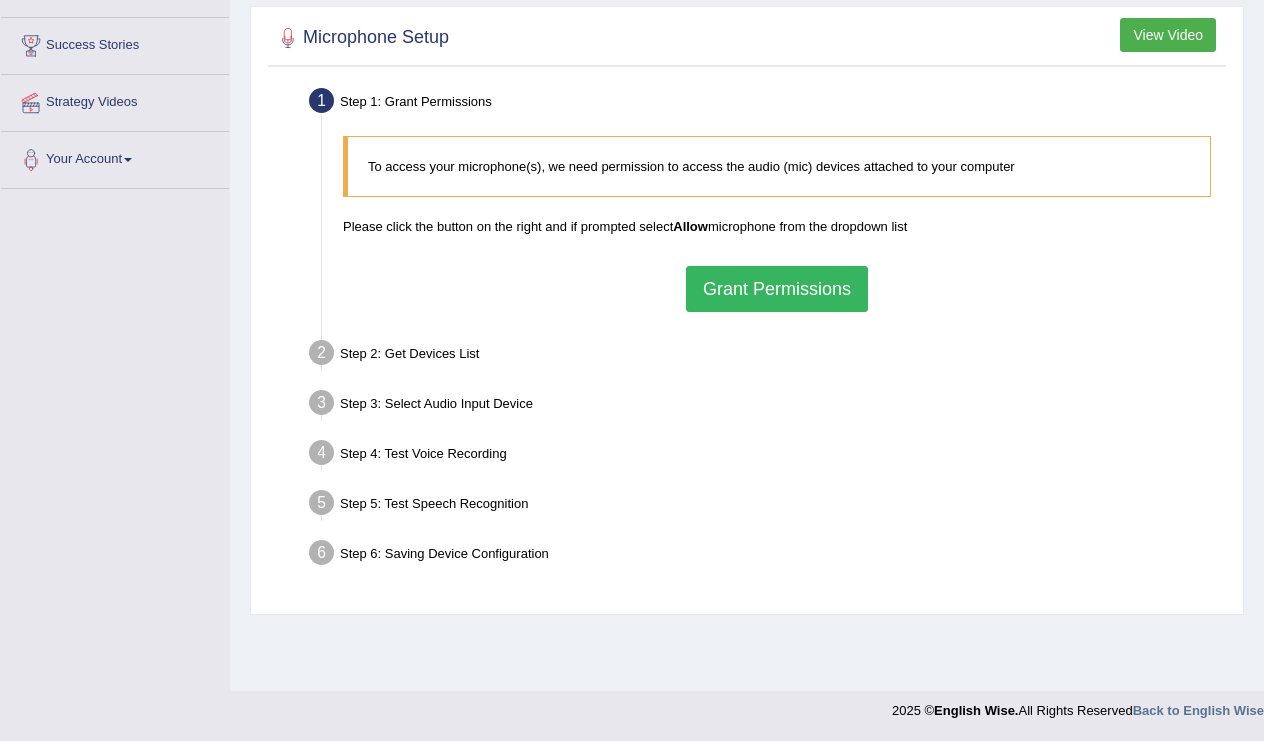 click on "Grant Permissions" at bounding box center (777, 289) 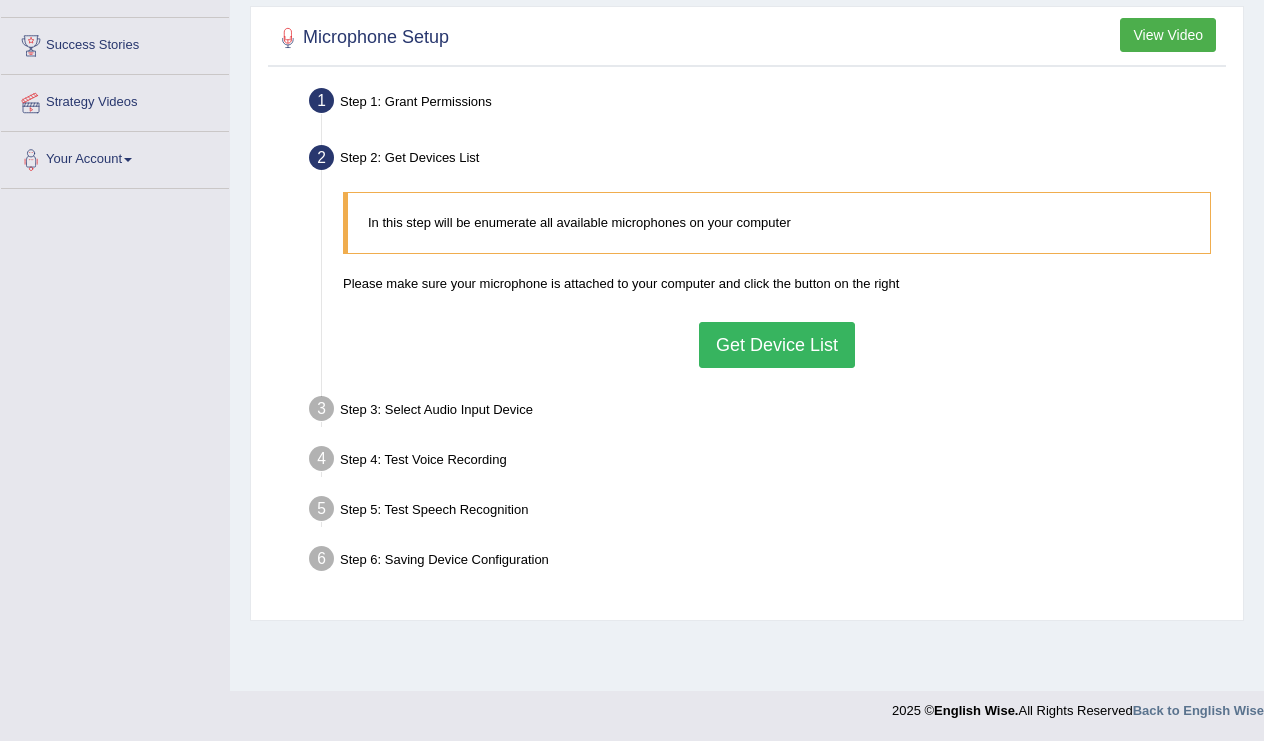 click on "Get Device List" at bounding box center [777, 345] 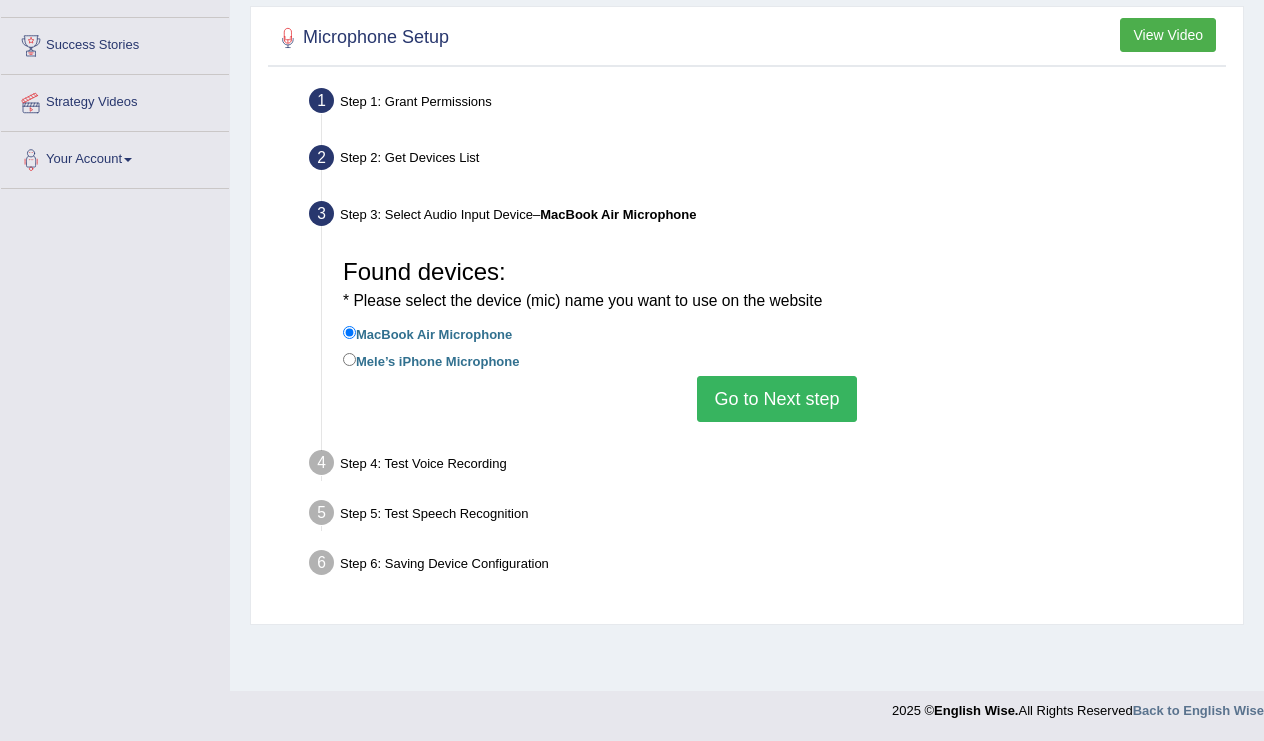 click on "Go to Next step" at bounding box center [776, 399] 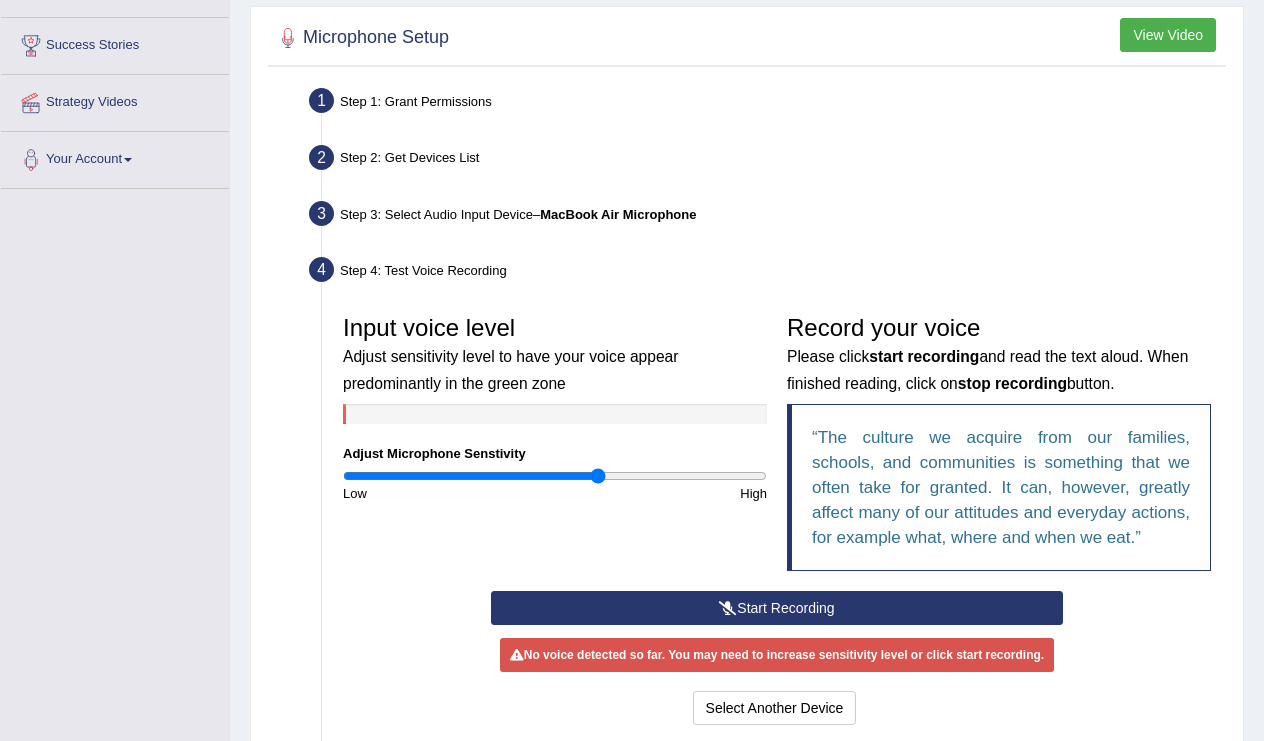 click on "Start Recording" at bounding box center (777, 608) 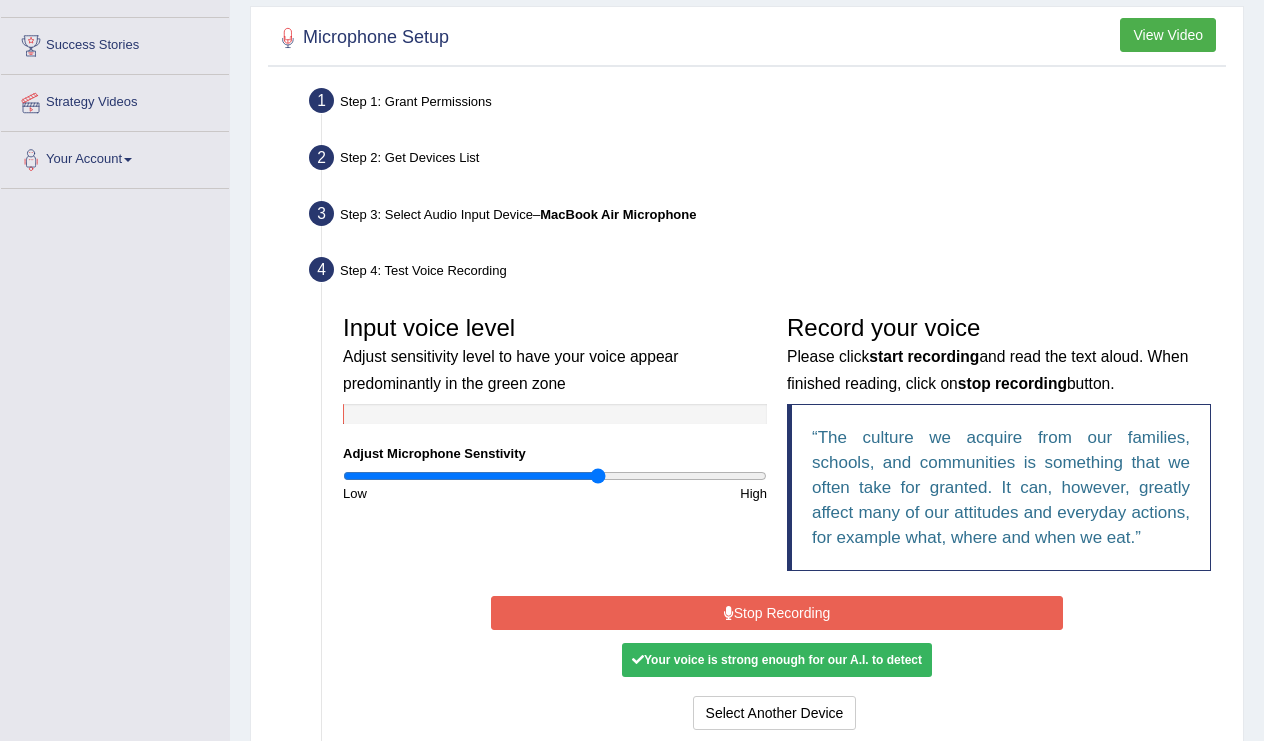 click on "Stop Recording" at bounding box center [777, 613] 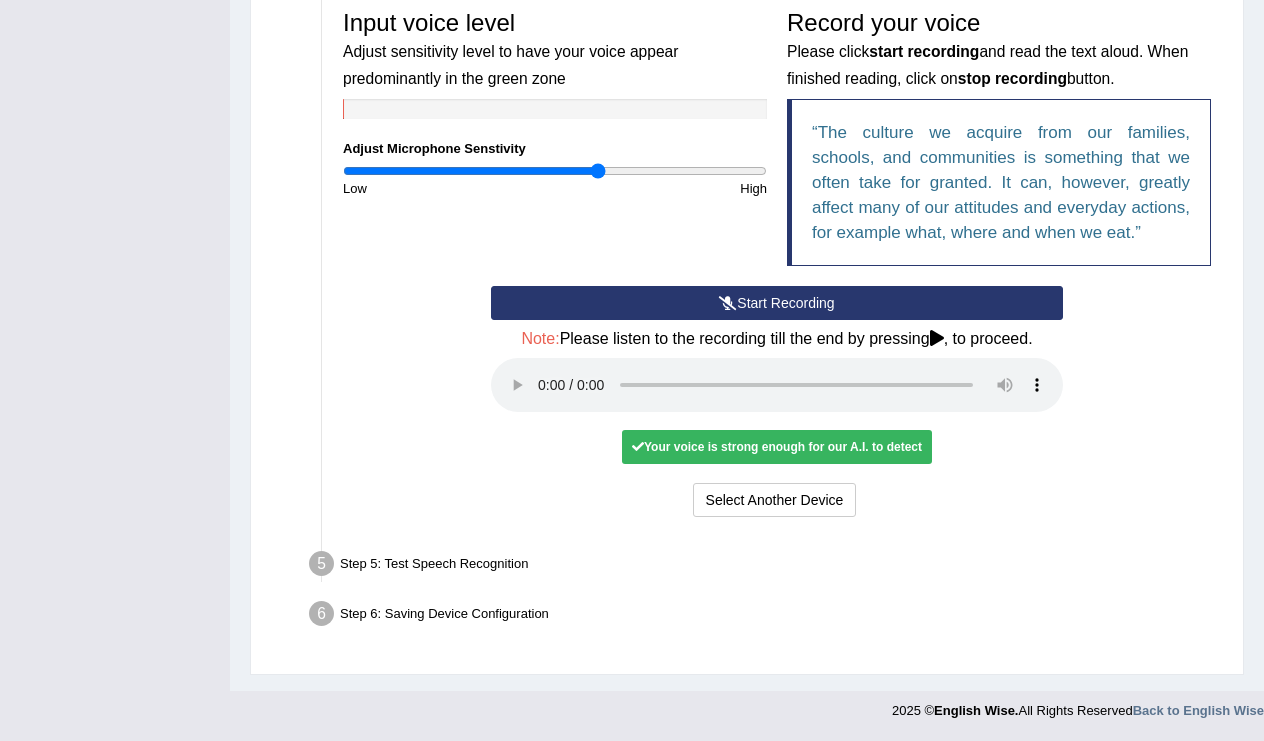 scroll, scrollTop: 628, scrollLeft: 0, axis: vertical 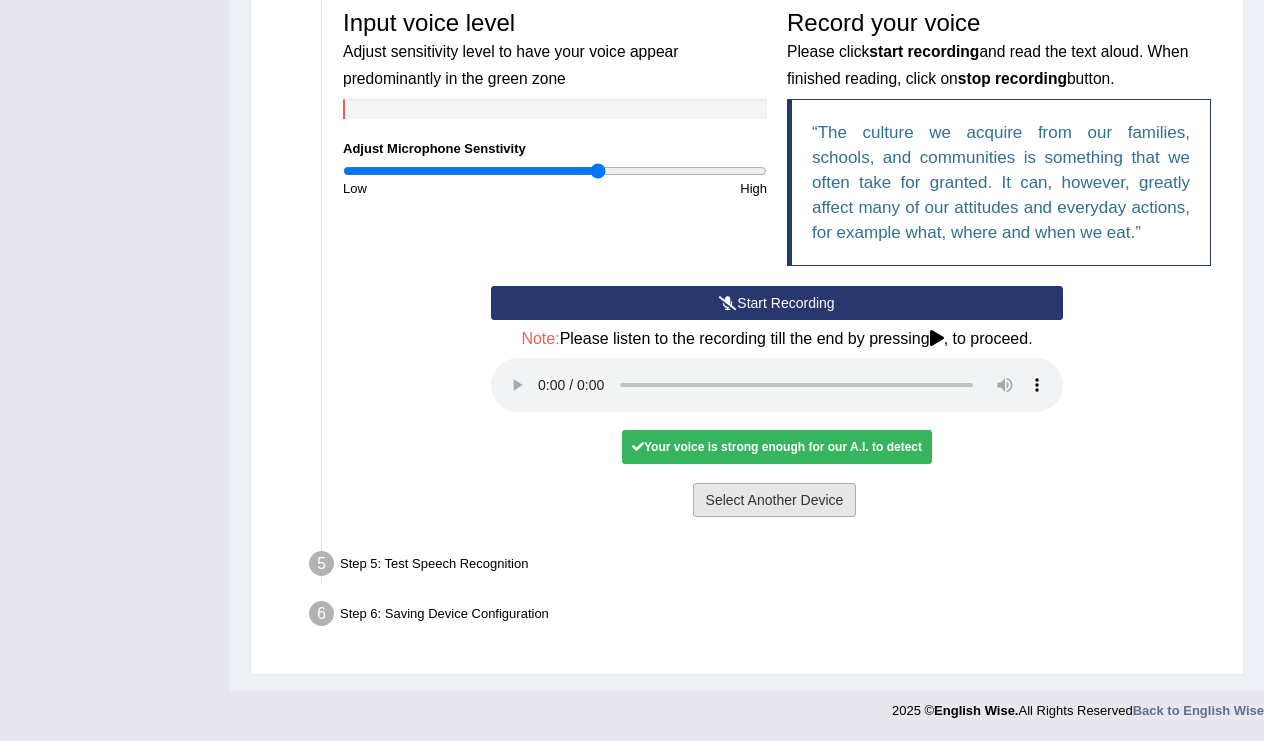 click on "Select Another Device" at bounding box center [775, 500] 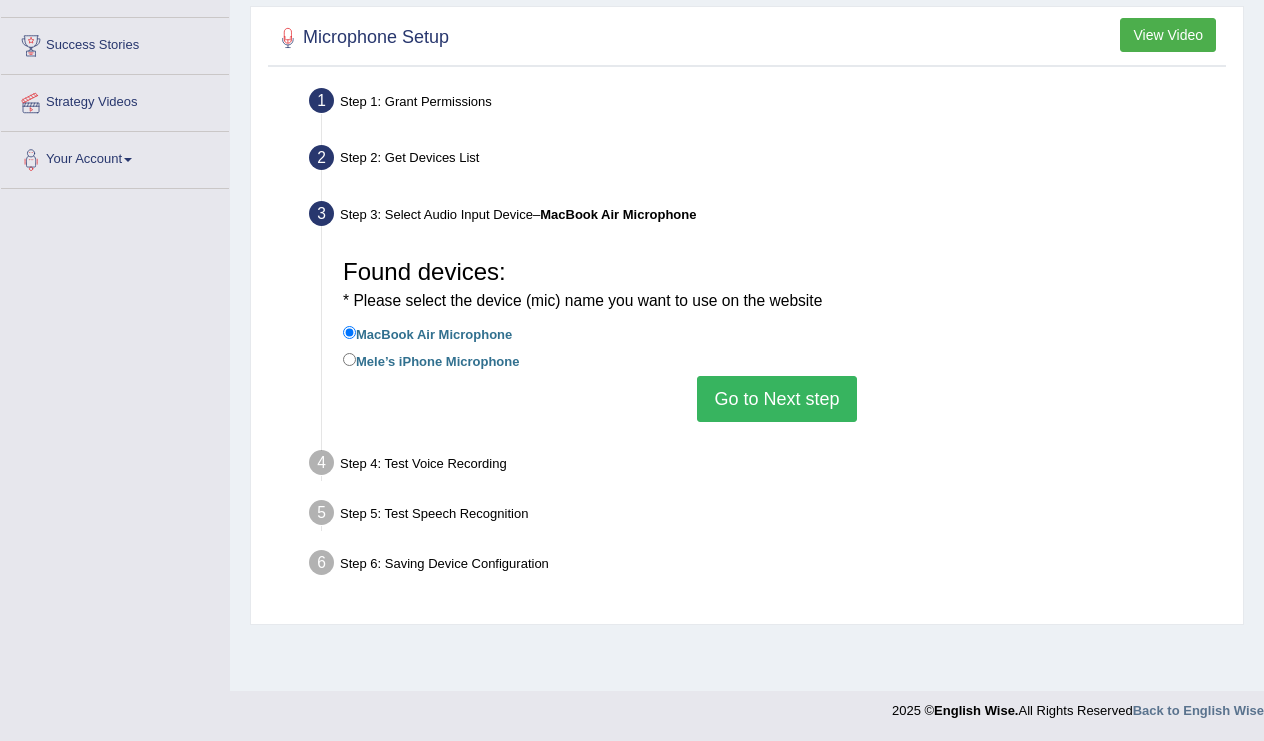 scroll, scrollTop: 309, scrollLeft: 0, axis: vertical 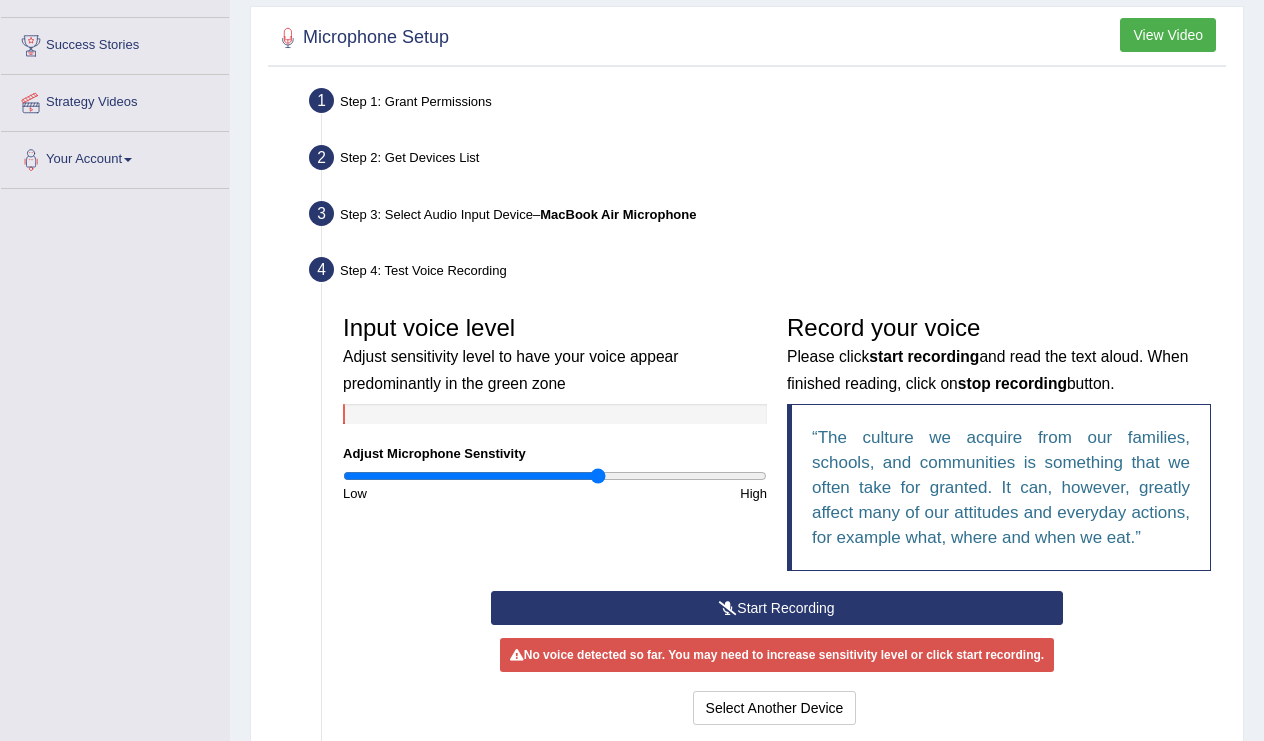 click on "Start Recording" at bounding box center [777, 608] 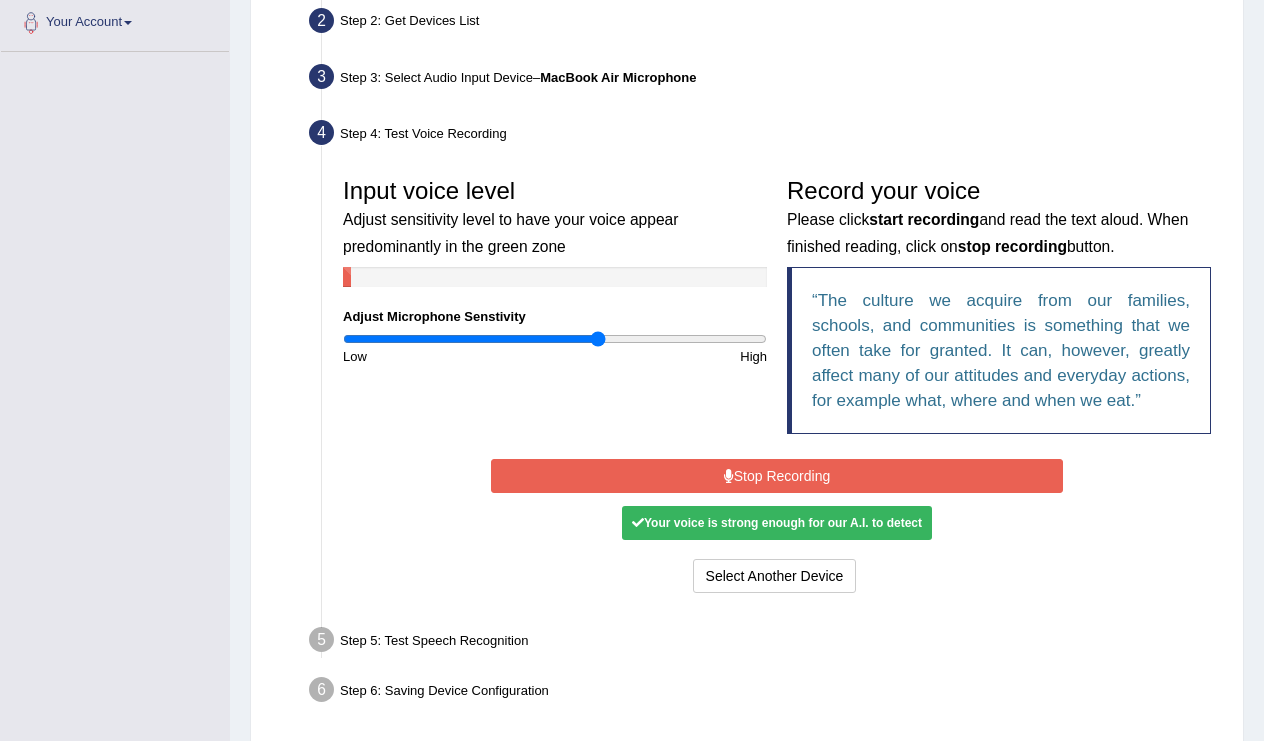 scroll, scrollTop: 544, scrollLeft: 0, axis: vertical 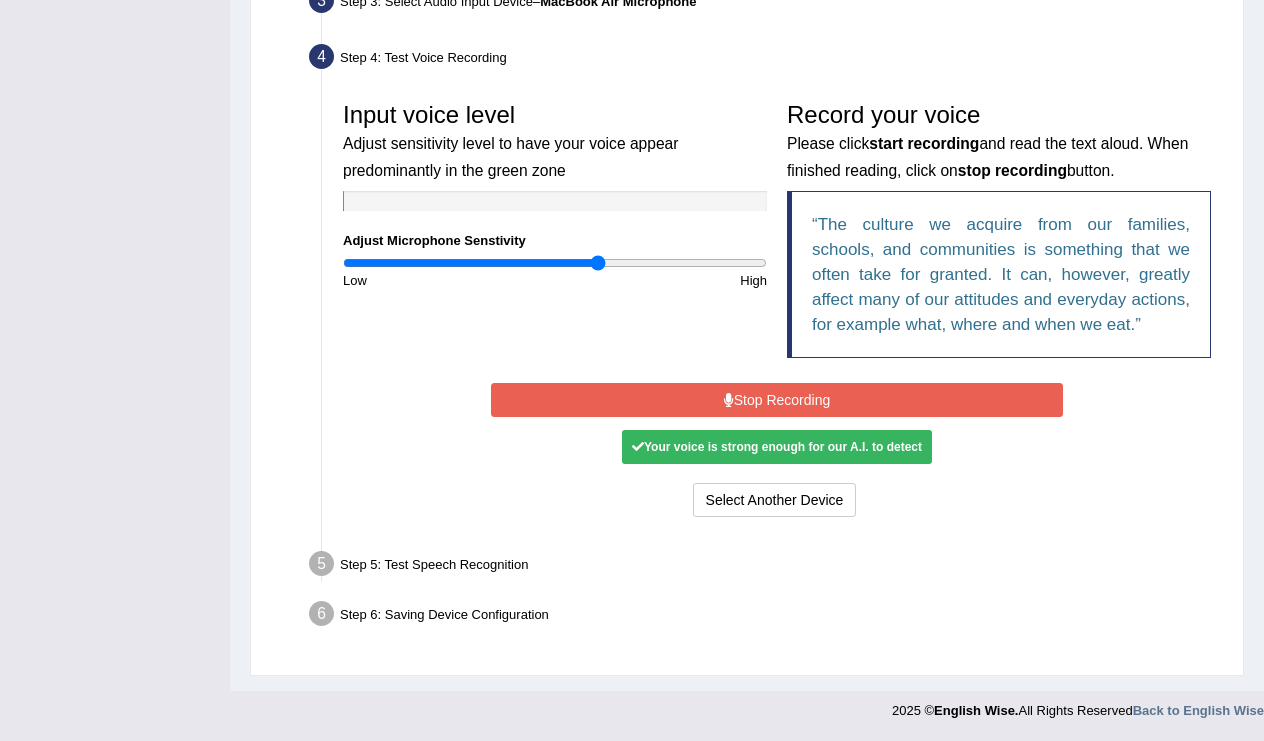 click on "Stop Recording" at bounding box center (777, 400) 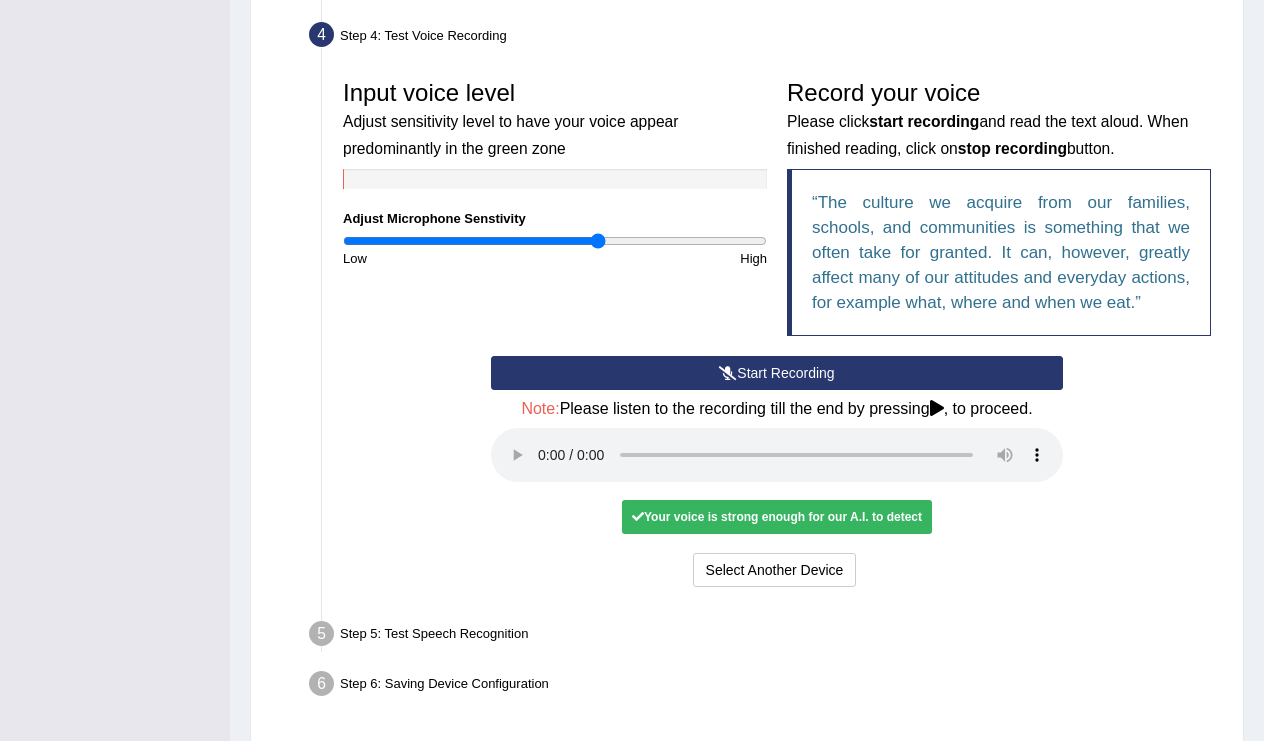 click at bounding box center [777, 455] 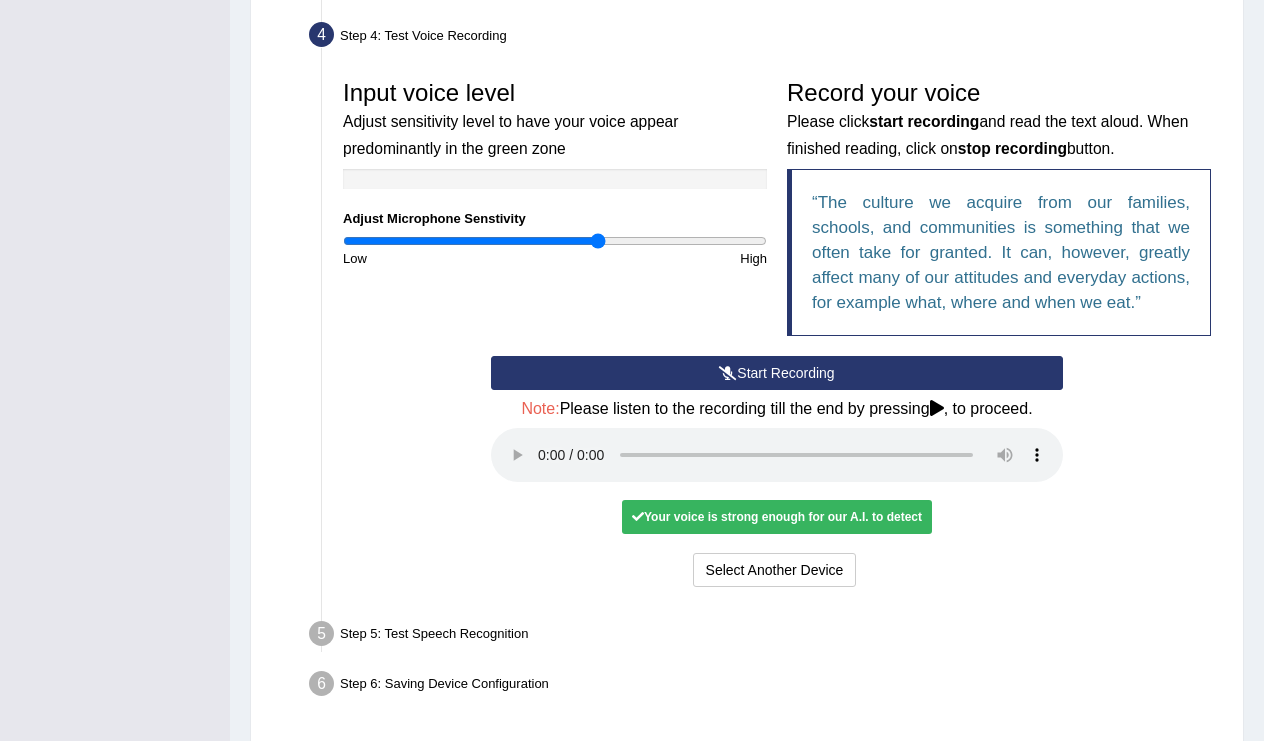 click at bounding box center [777, 455] 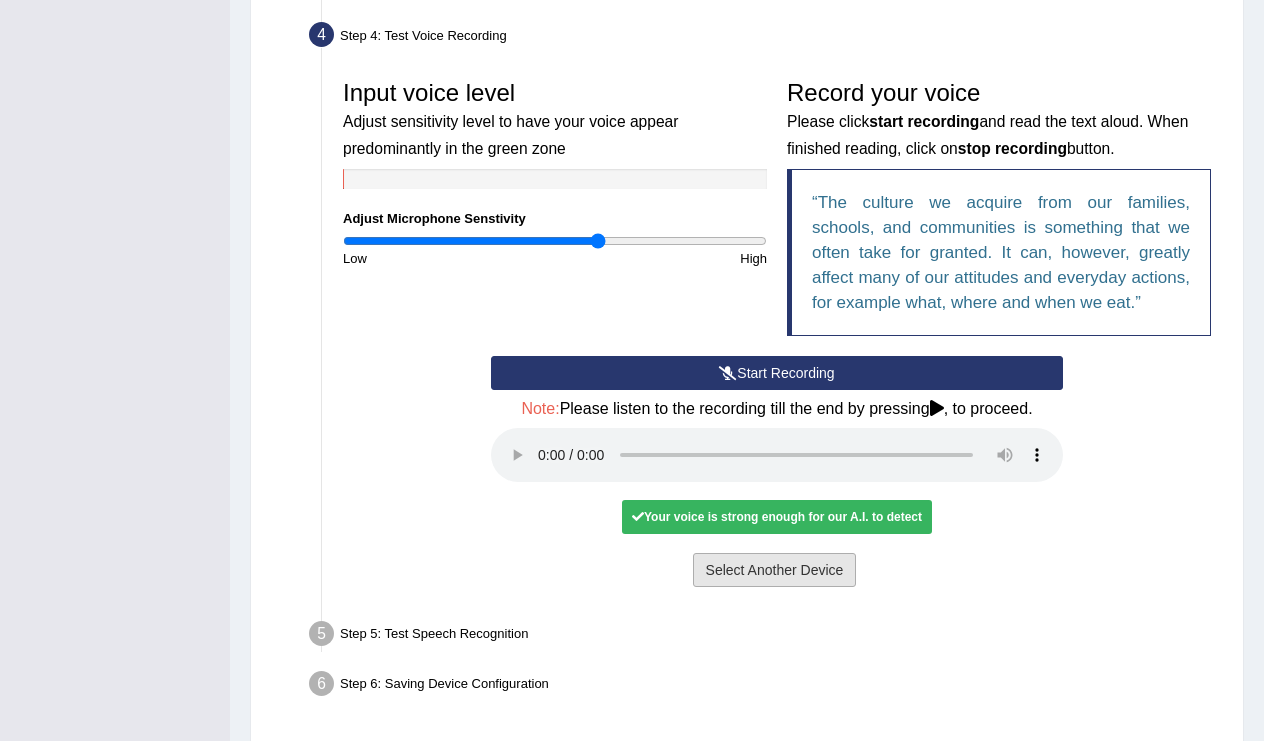 click on "Select Another Device" at bounding box center [775, 570] 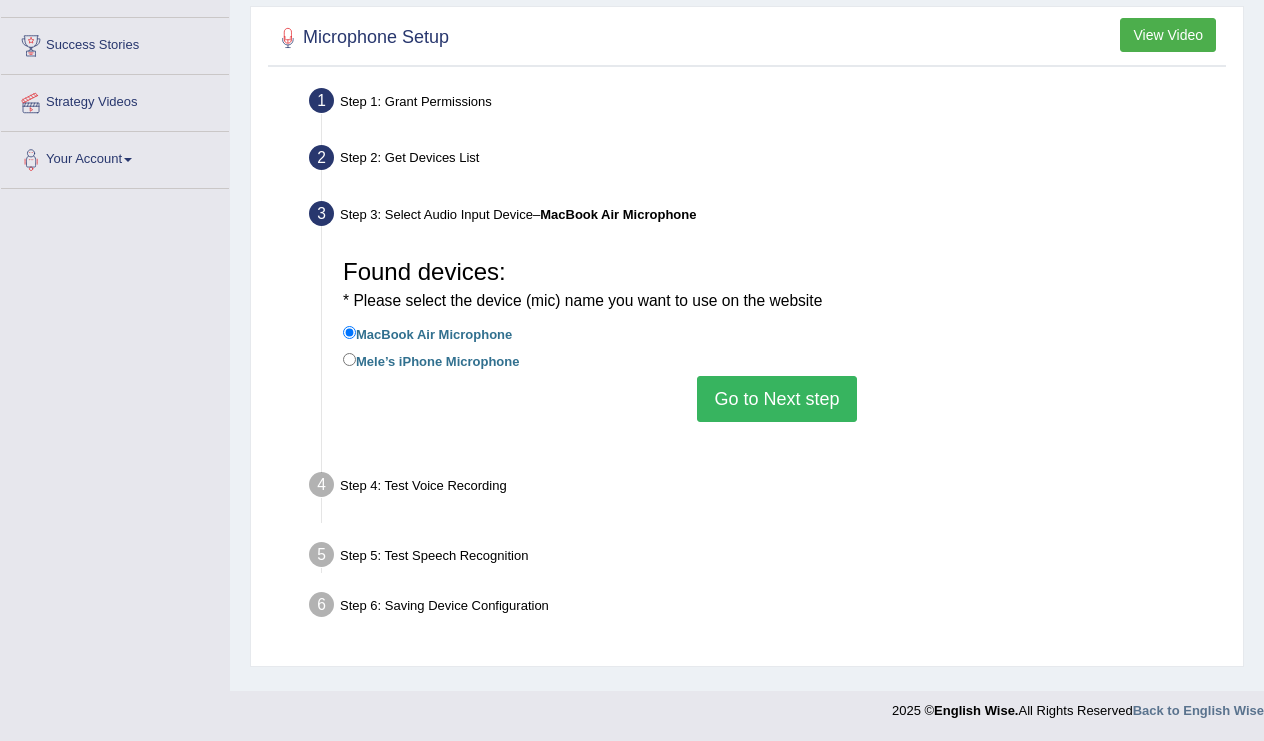 scroll, scrollTop: 309, scrollLeft: 0, axis: vertical 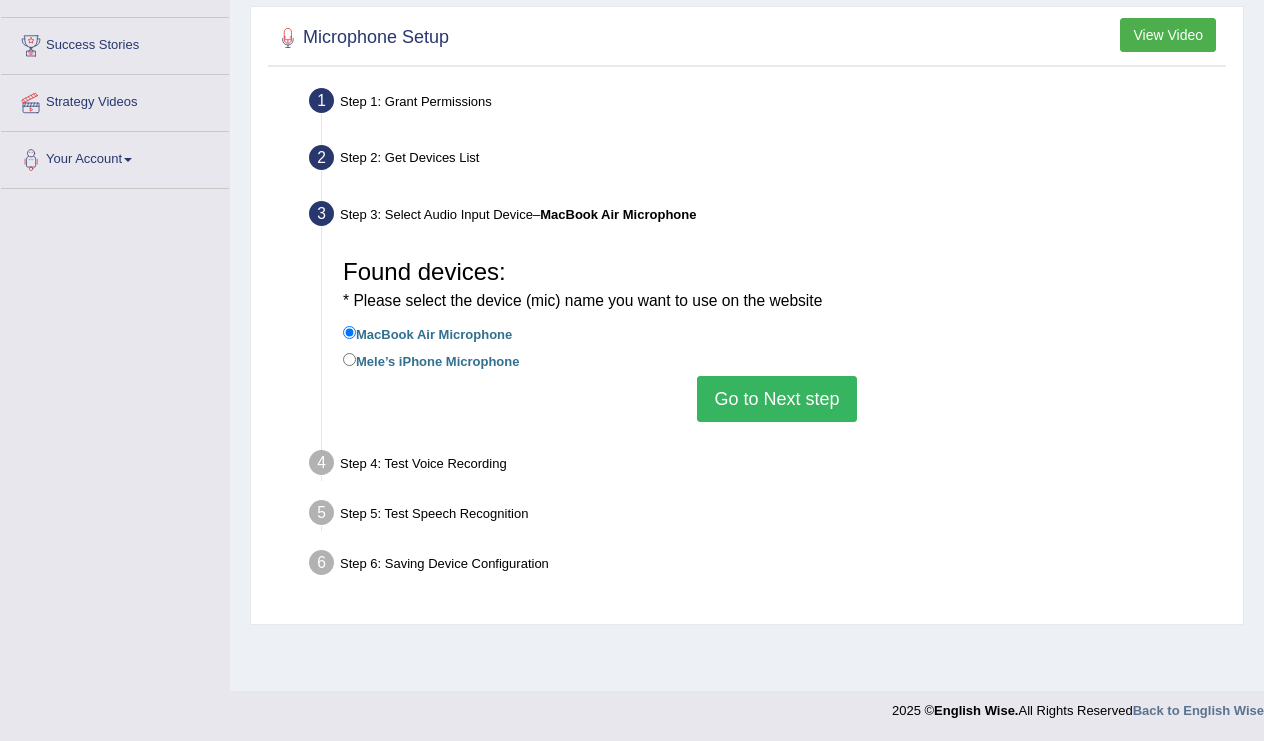 click on "Go to Next step" at bounding box center (776, 399) 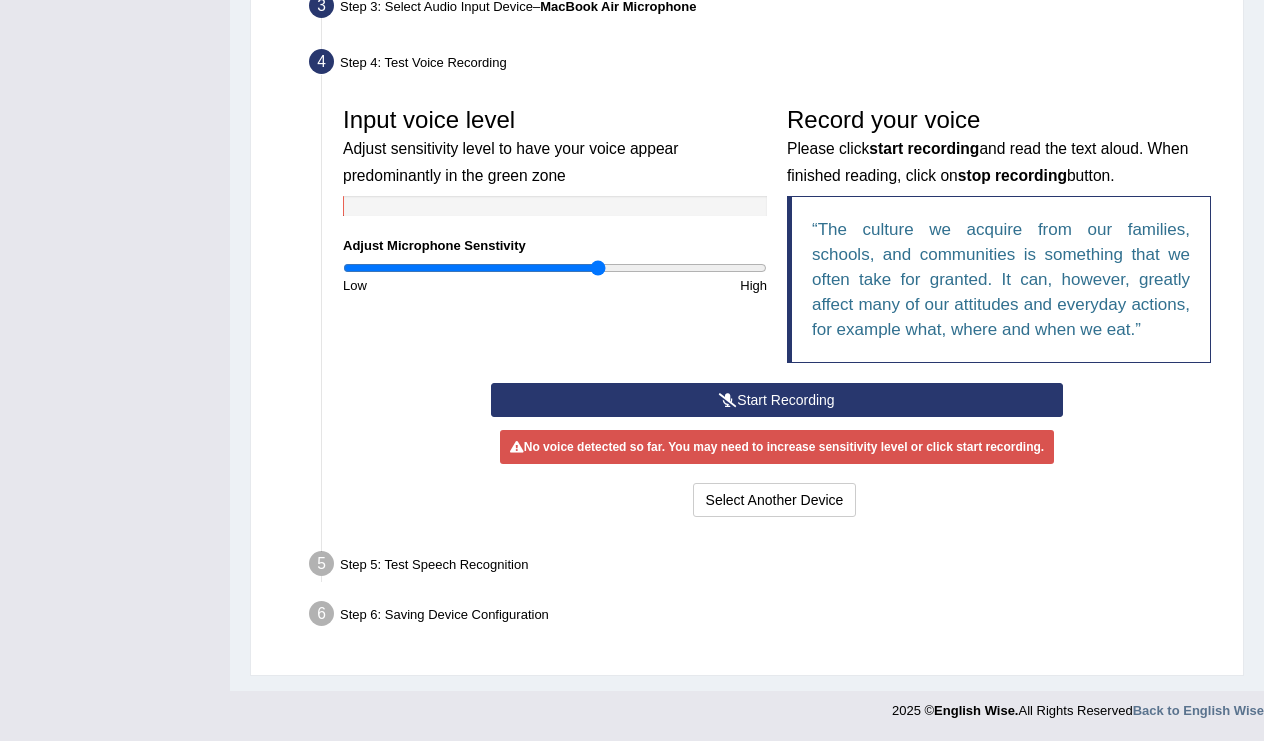 scroll, scrollTop: 555, scrollLeft: 0, axis: vertical 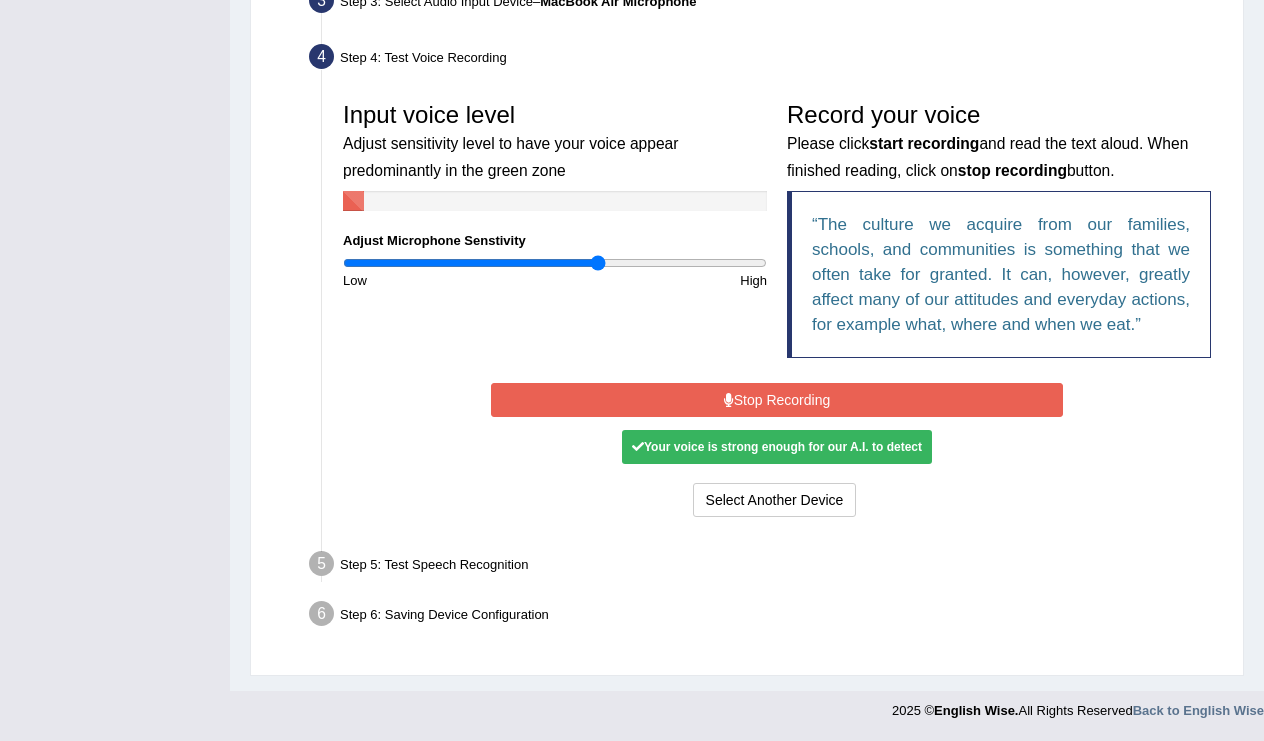 click on "Stop Recording" at bounding box center (777, 400) 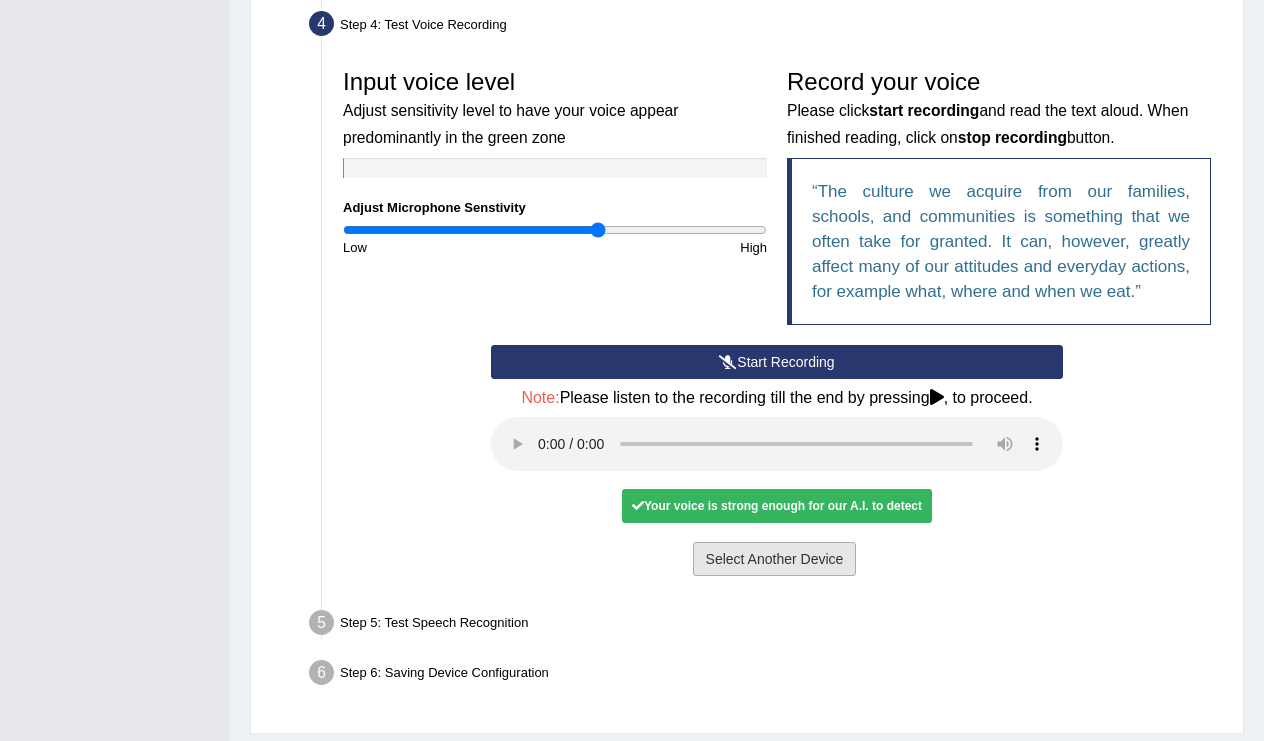 click on "Select Another Device" at bounding box center [775, 559] 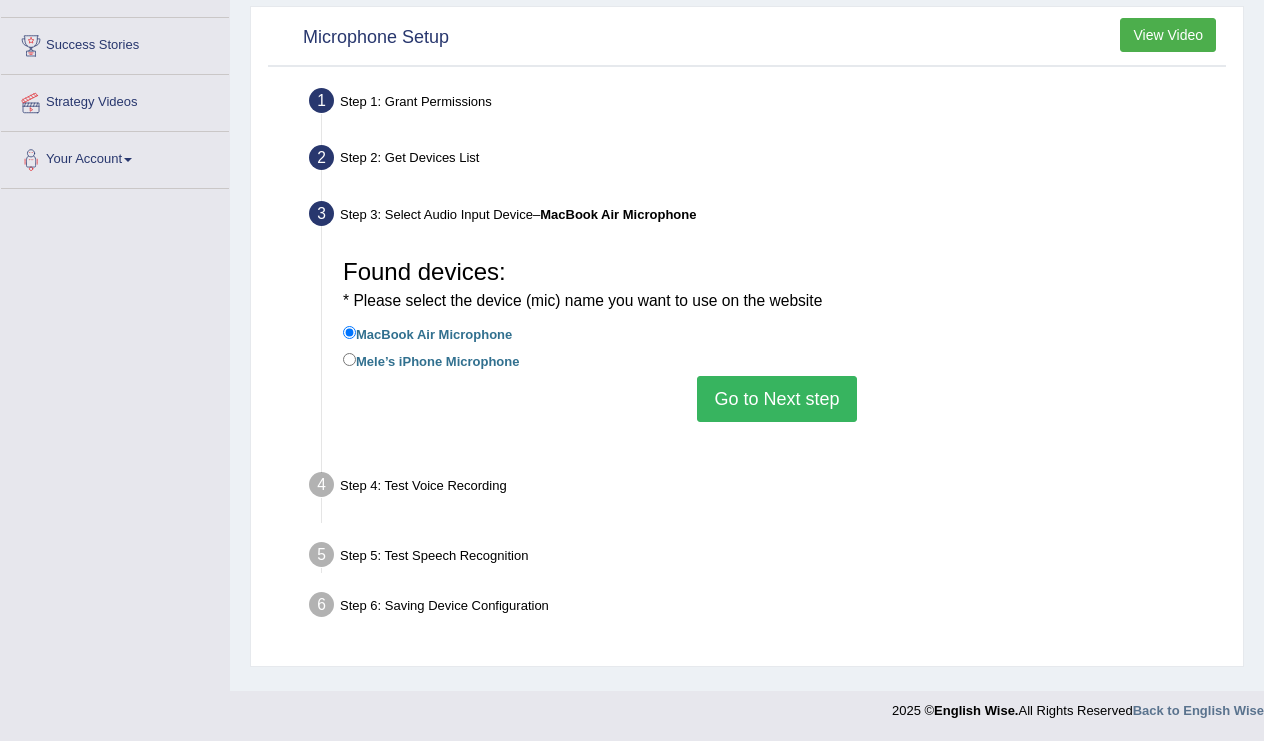 scroll, scrollTop: 309, scrollLeft: 0, axis: vertical 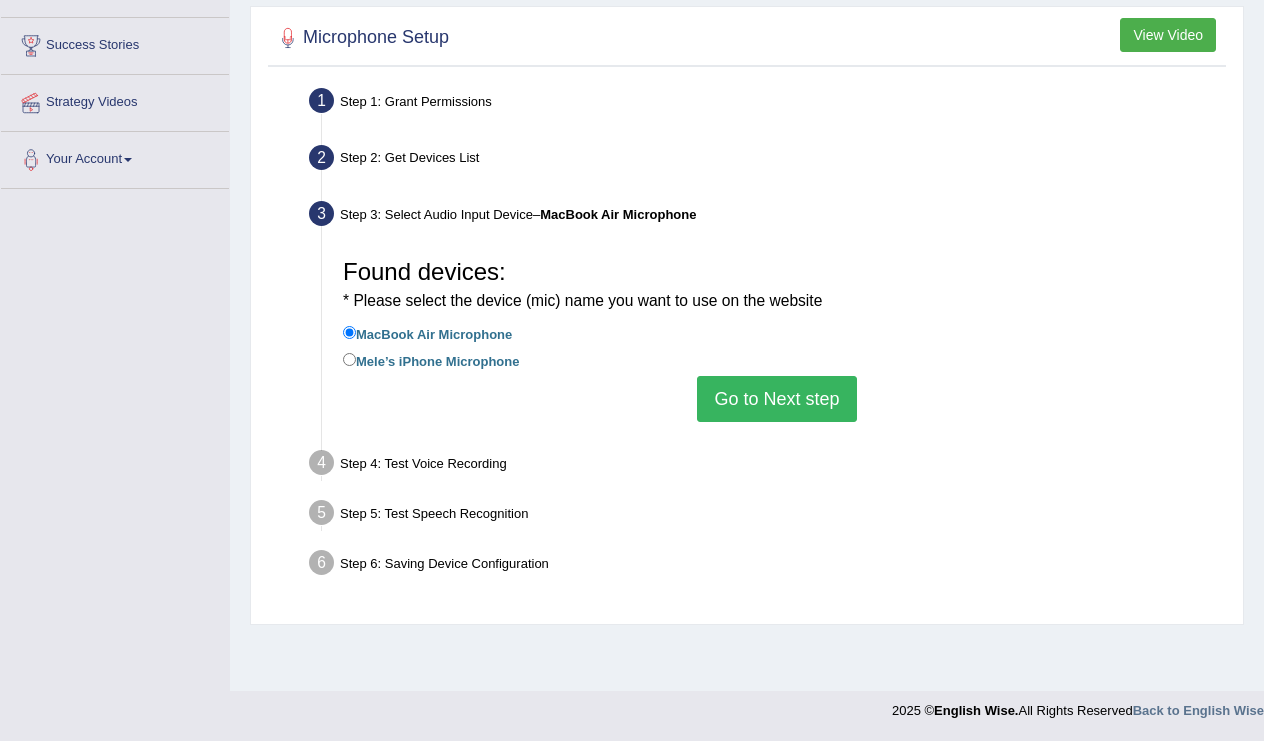 click on "Go to Next step" at bounding box center (776, 399) 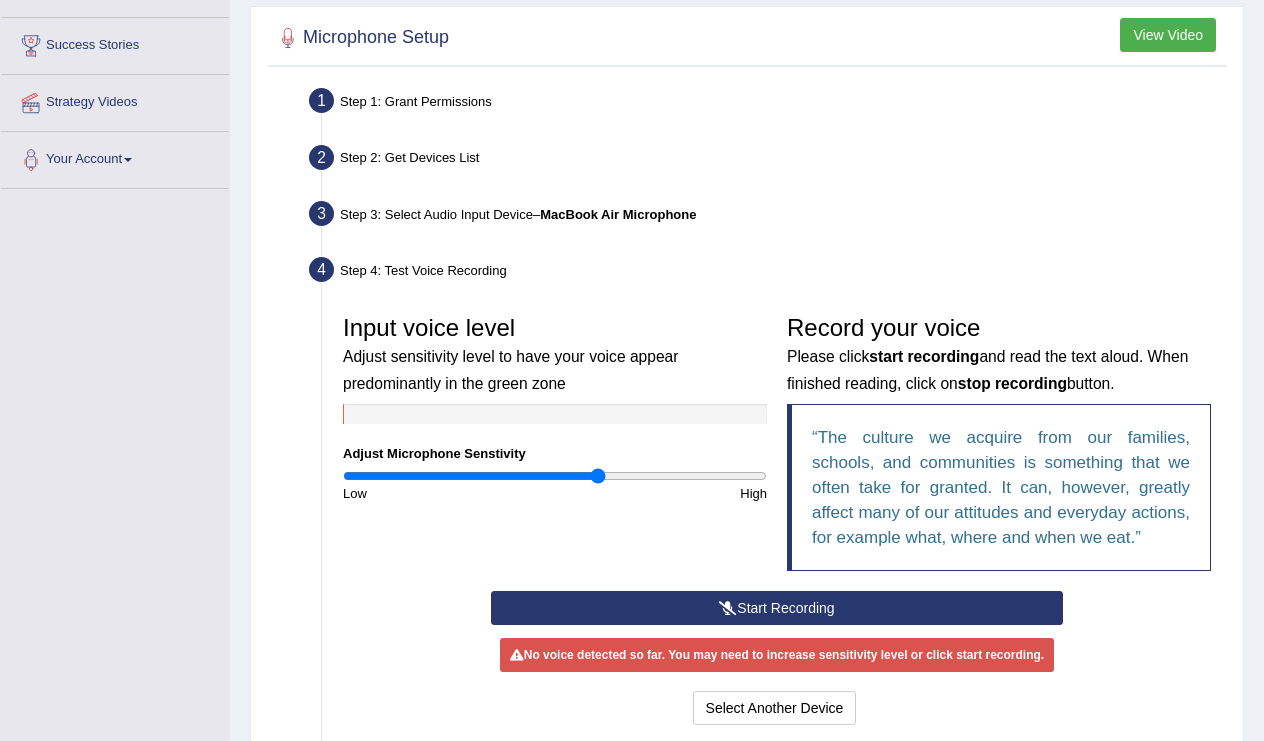 click on "Start Recording" at bounding box center (777, 608) 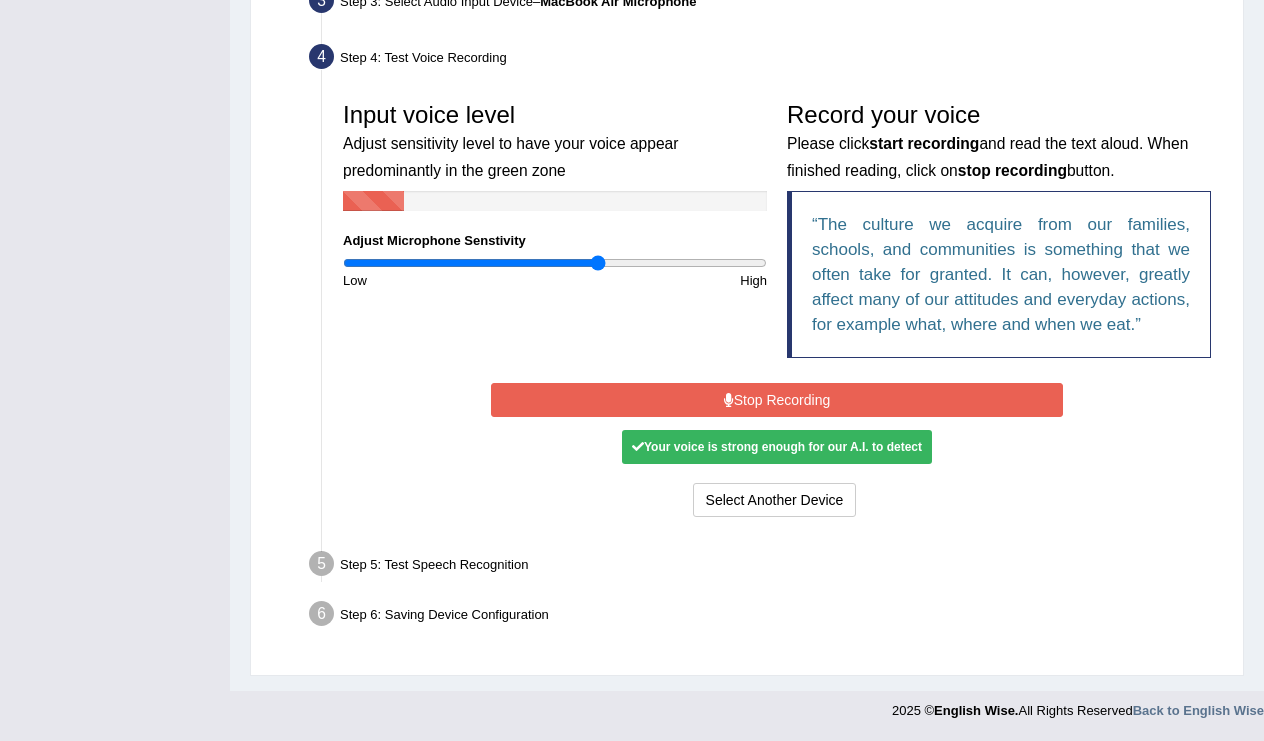 scroll, scrollTop: 539, scrollLeft: 0, axis: vertical 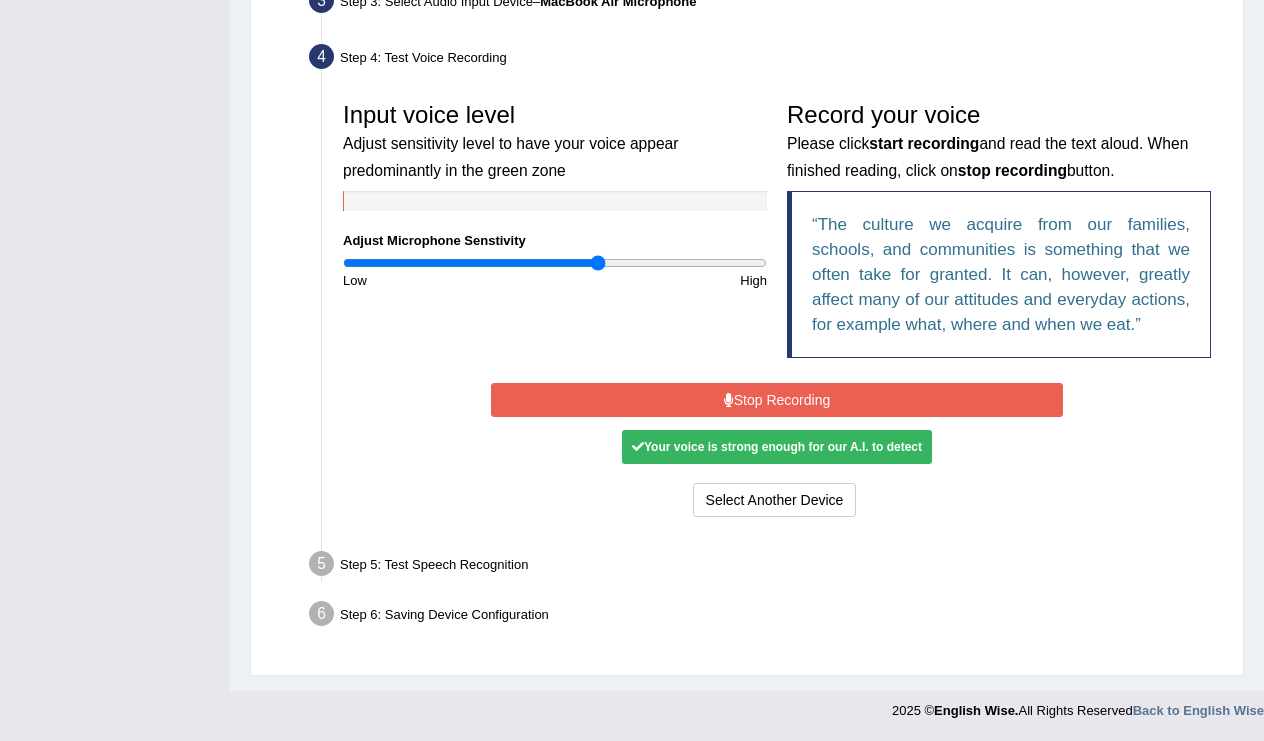 click on "Stop Recording" at bounding box center (777, 400) 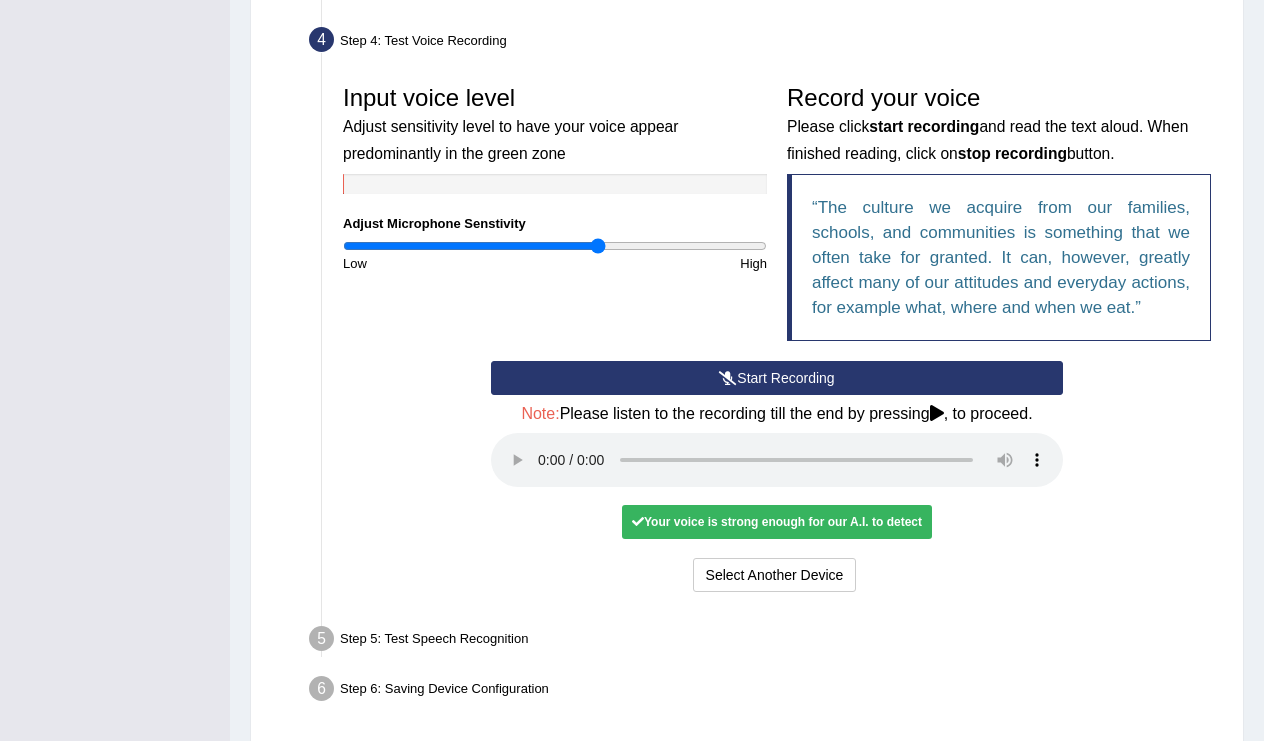 click at bounding box center [777, 460] 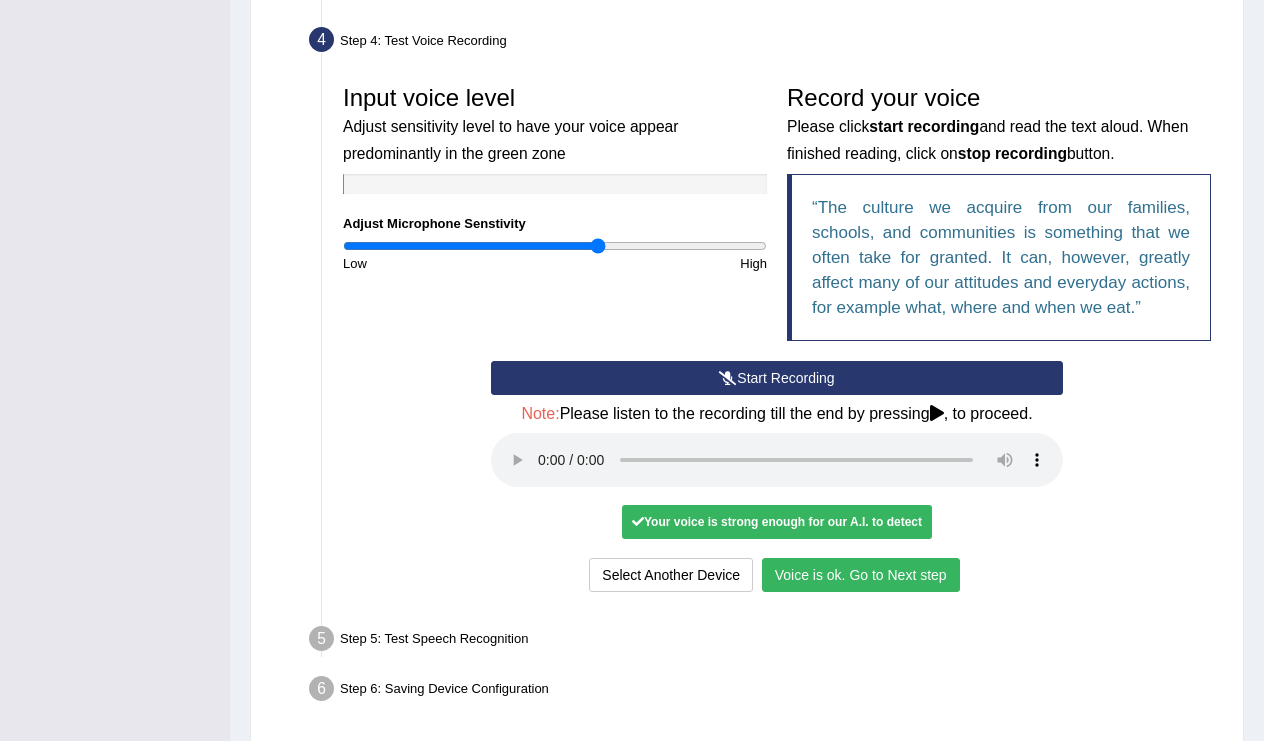 click on "Voice is ok. Go to Next step" at bounding box center (861, 575) 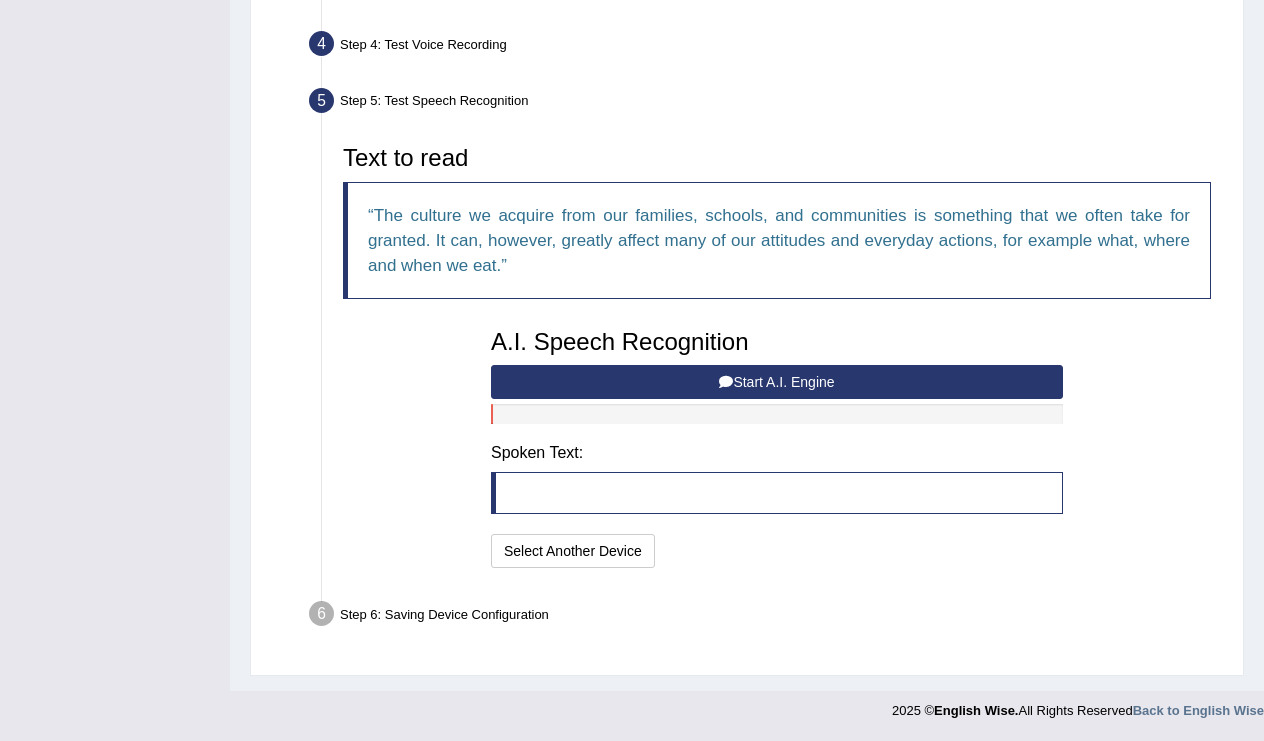 click on "Start A.I. Engine" at bounding box center (777, 382) 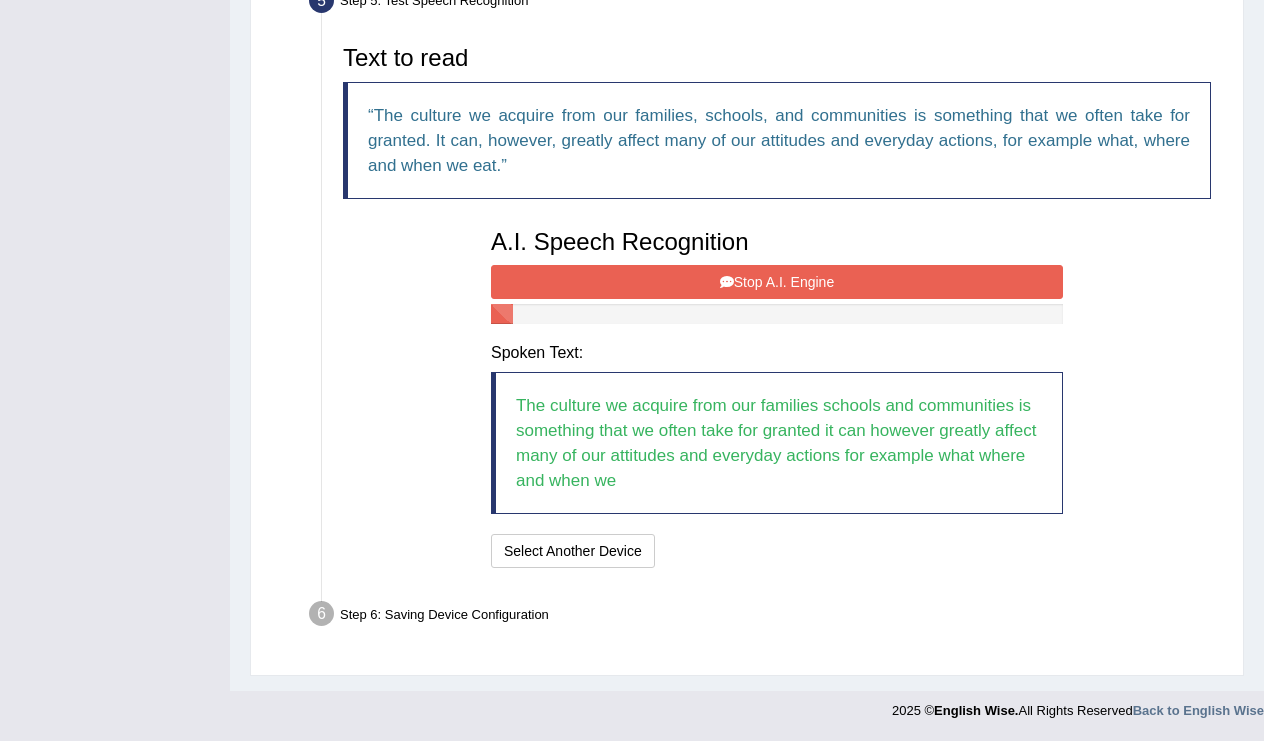 scroll, scrollTop: 649, scrollLeft: 0, axis: vertical 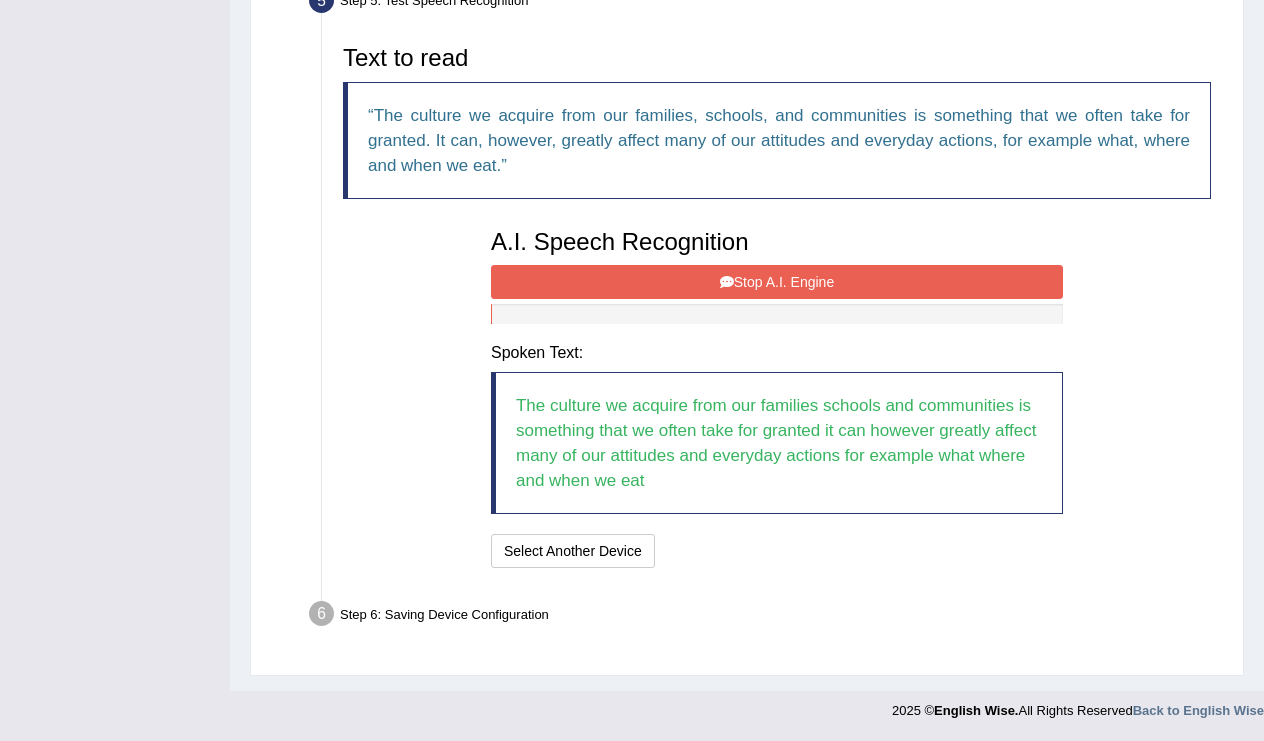 click on "Stop A.I. Engine" at bounding box center [777, 282] 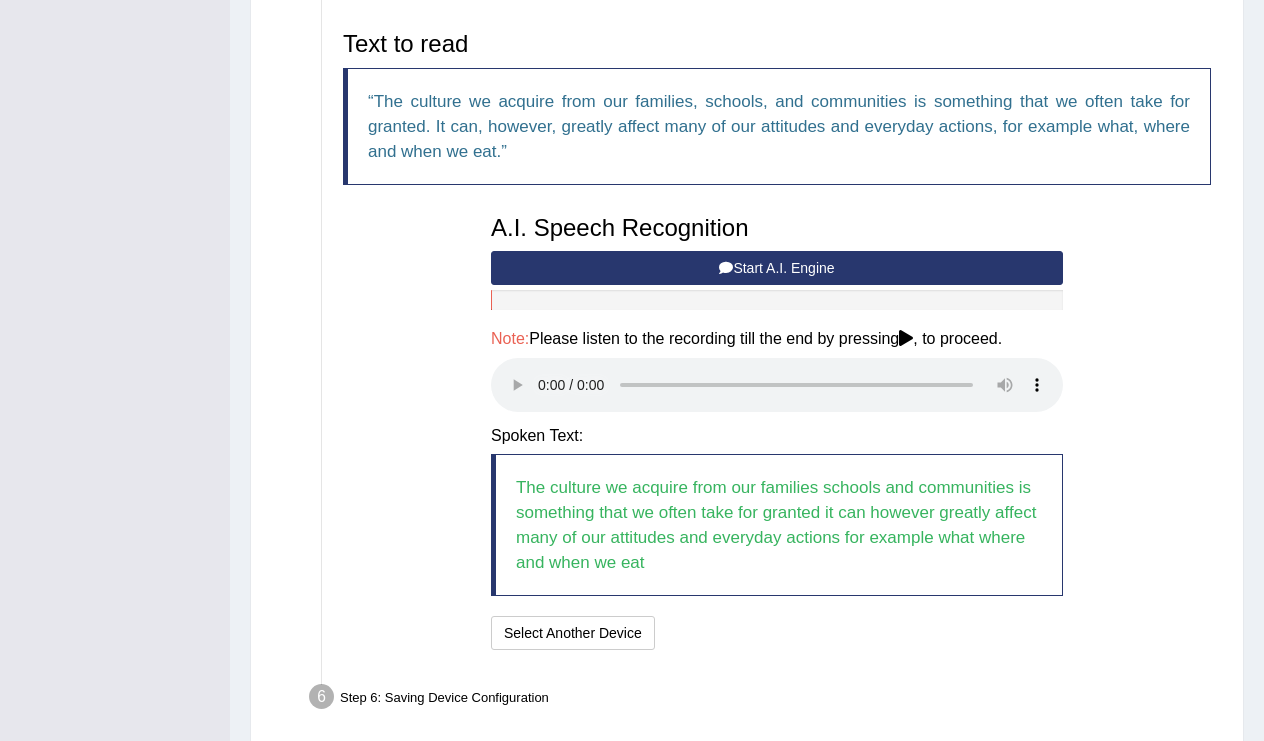 click at bounding box center [777, 385] 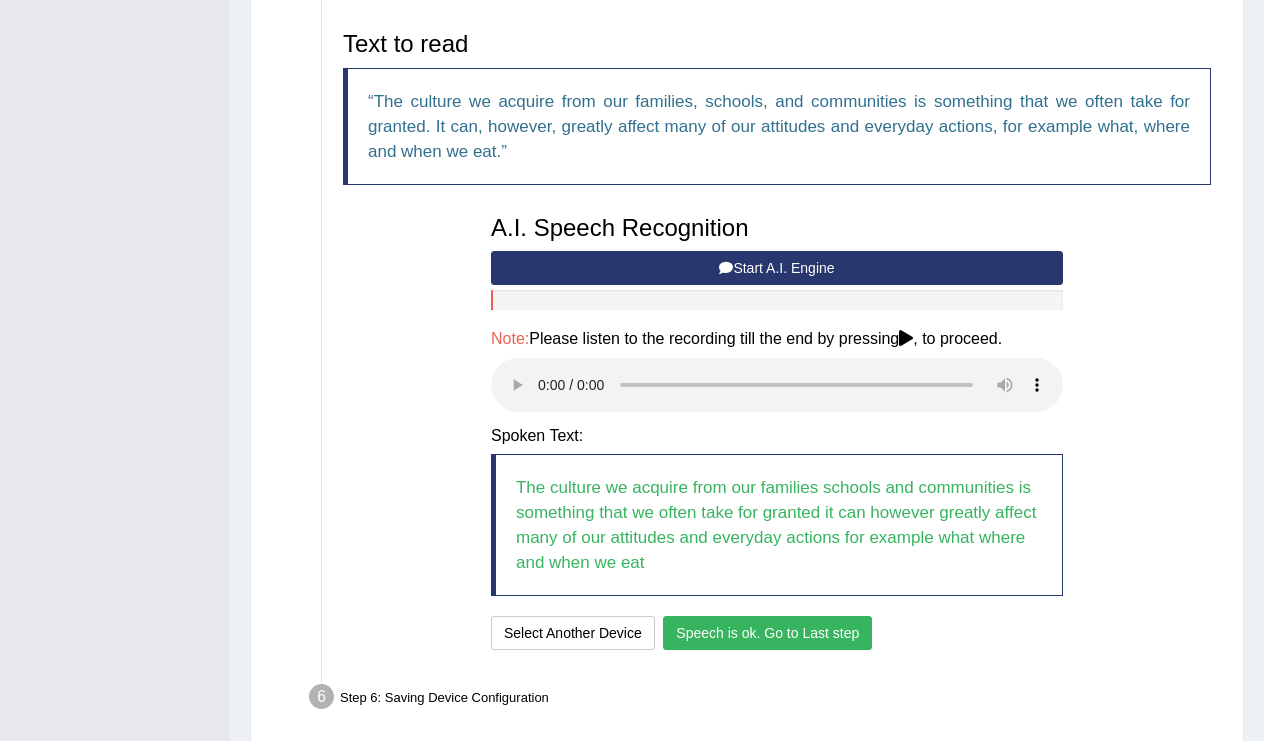 click on "Speech is ok. Go to Last step" at bounding box center [767, 633] 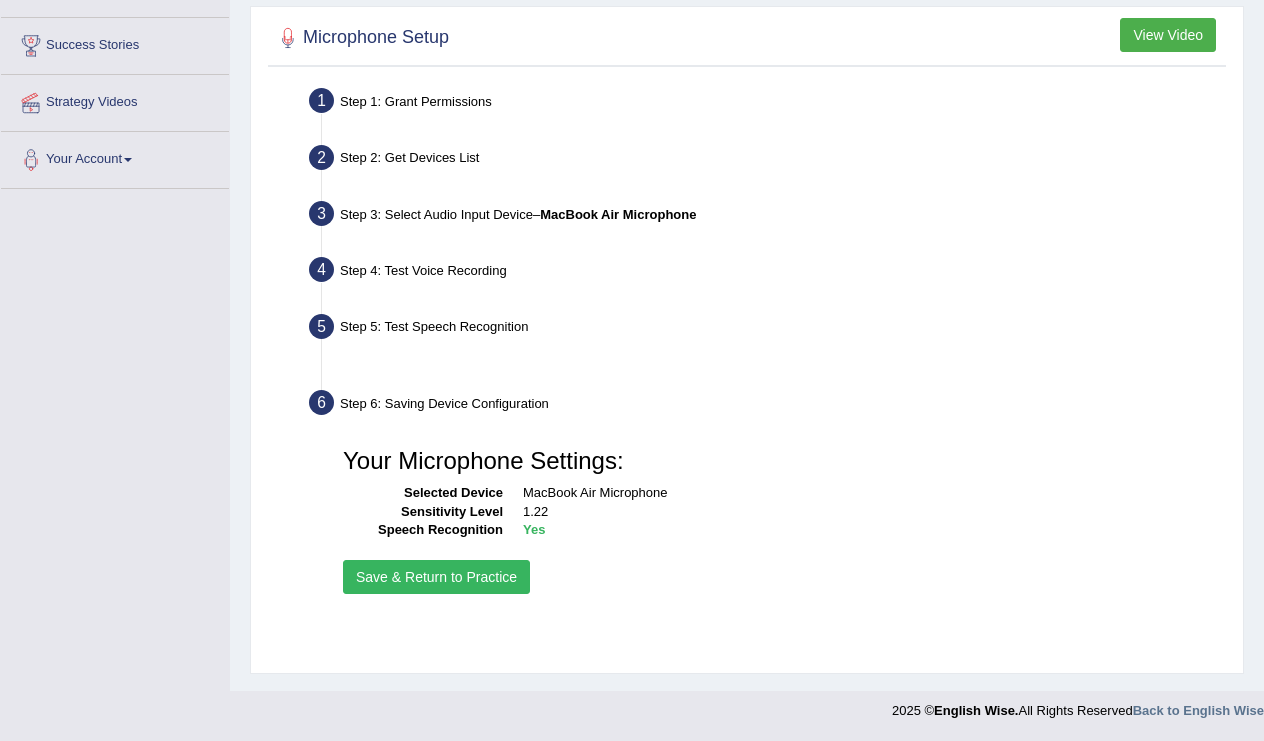 scroll, scrollTop: 309, scrollLeft: 0, axis: vertical 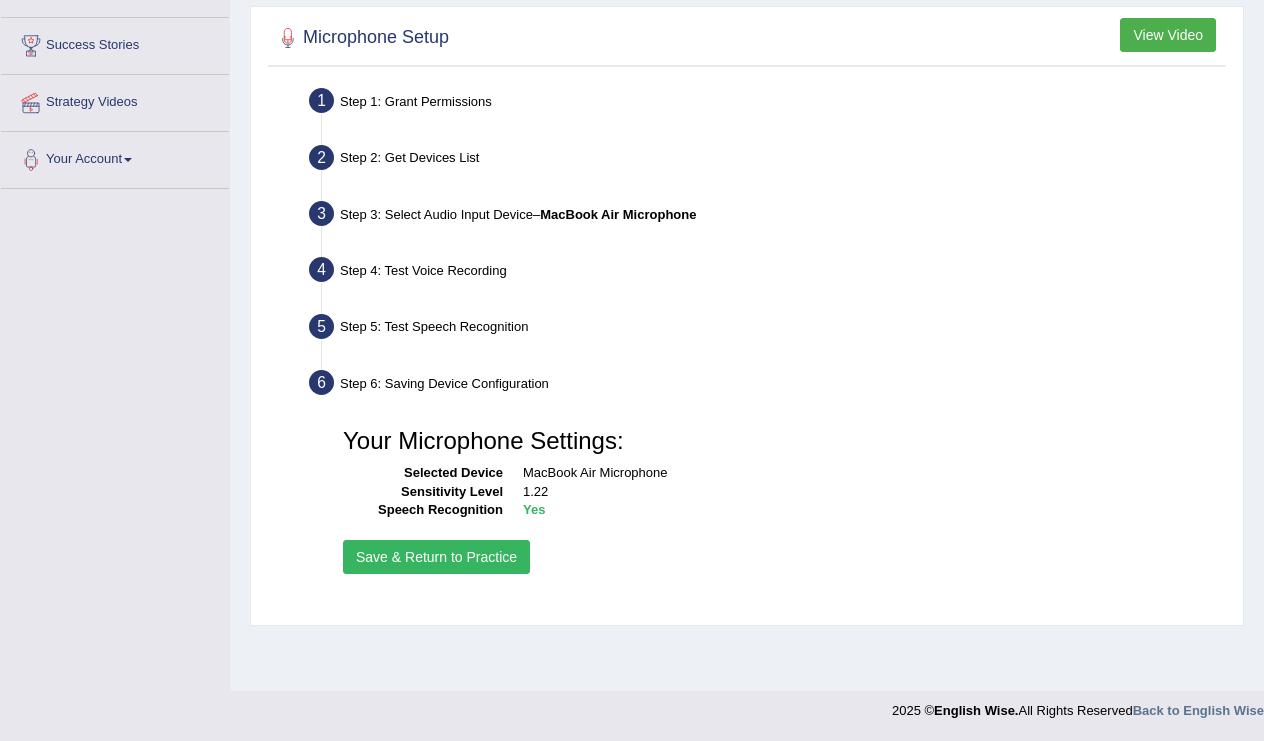 click on "Save & Return to Practice" at bounding box center (436, 557) 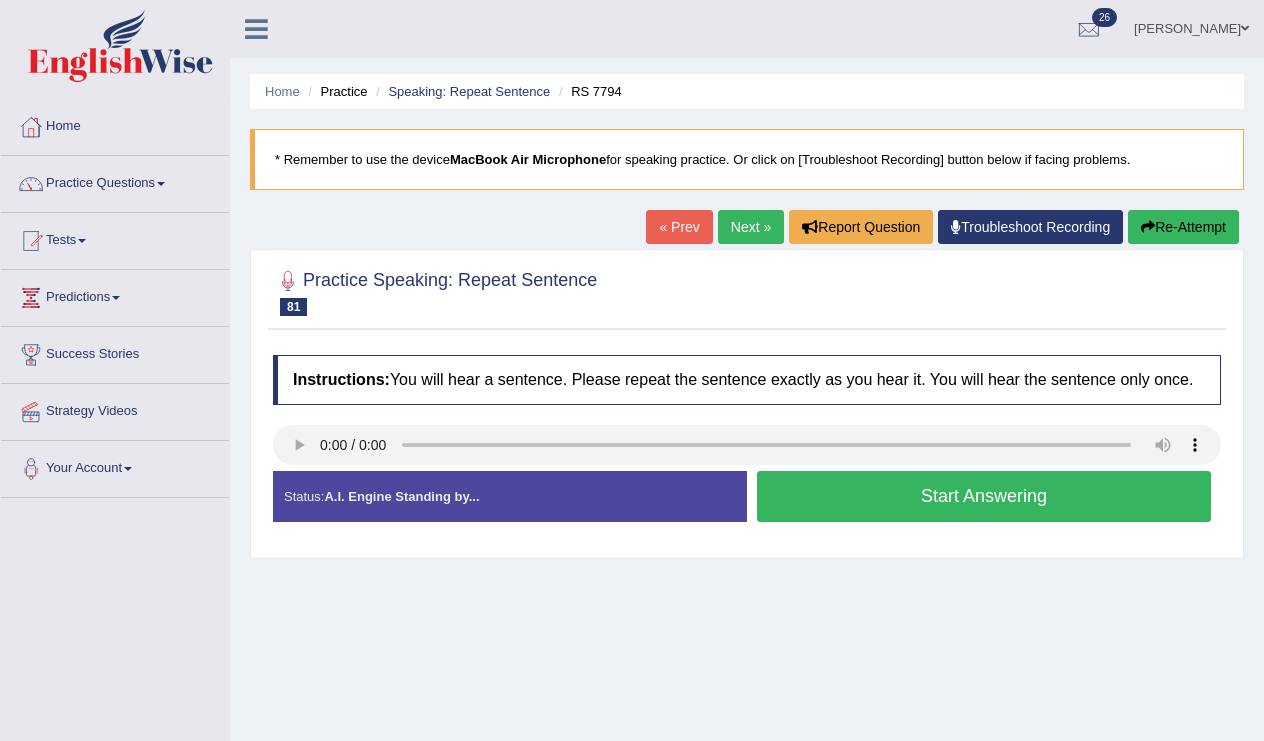 scroll, scrollTop: 0, scrollLeft: 0, axis: both 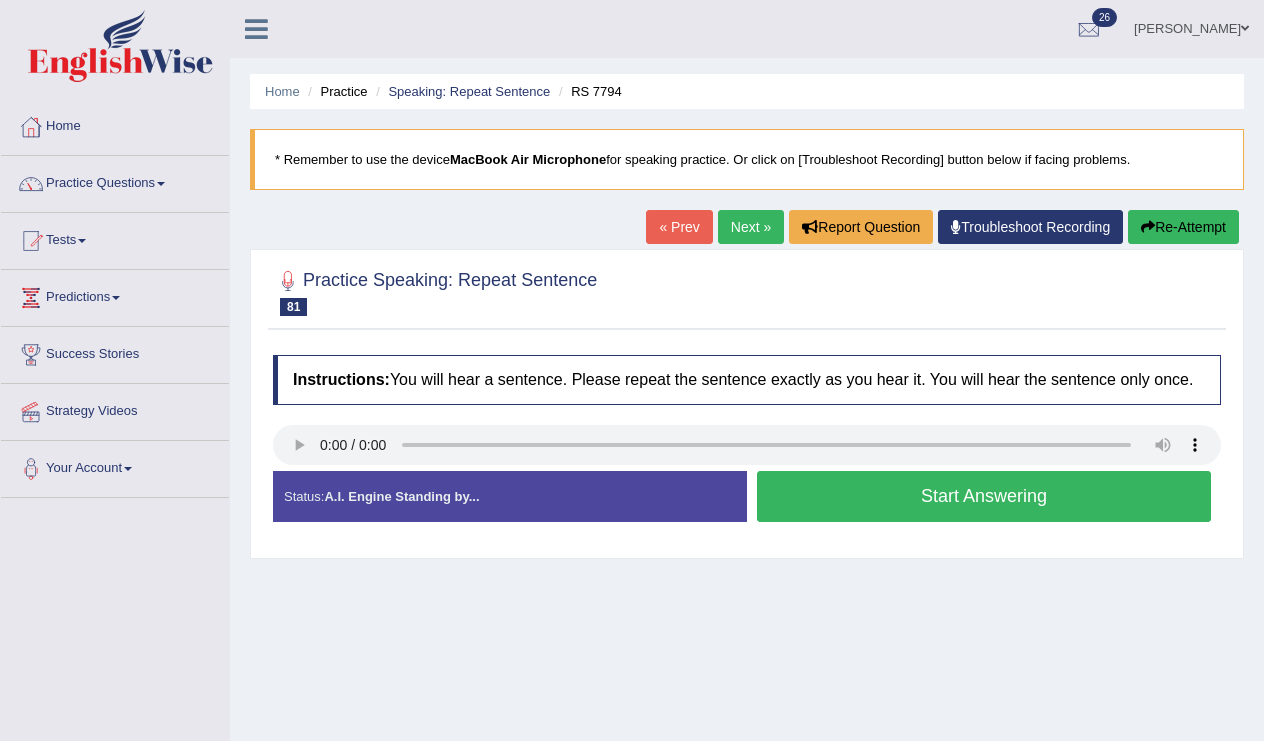 click at bounding box center (747, 445) 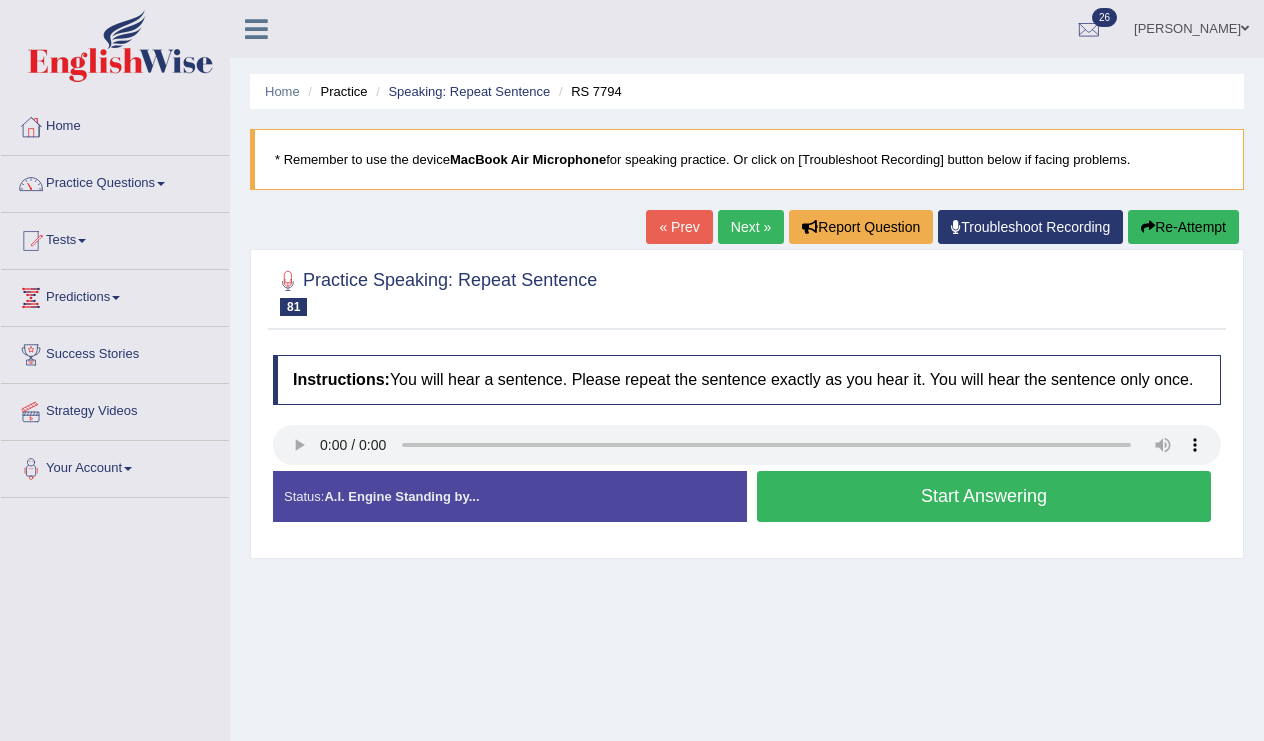 click at bounding box center [747, 445] 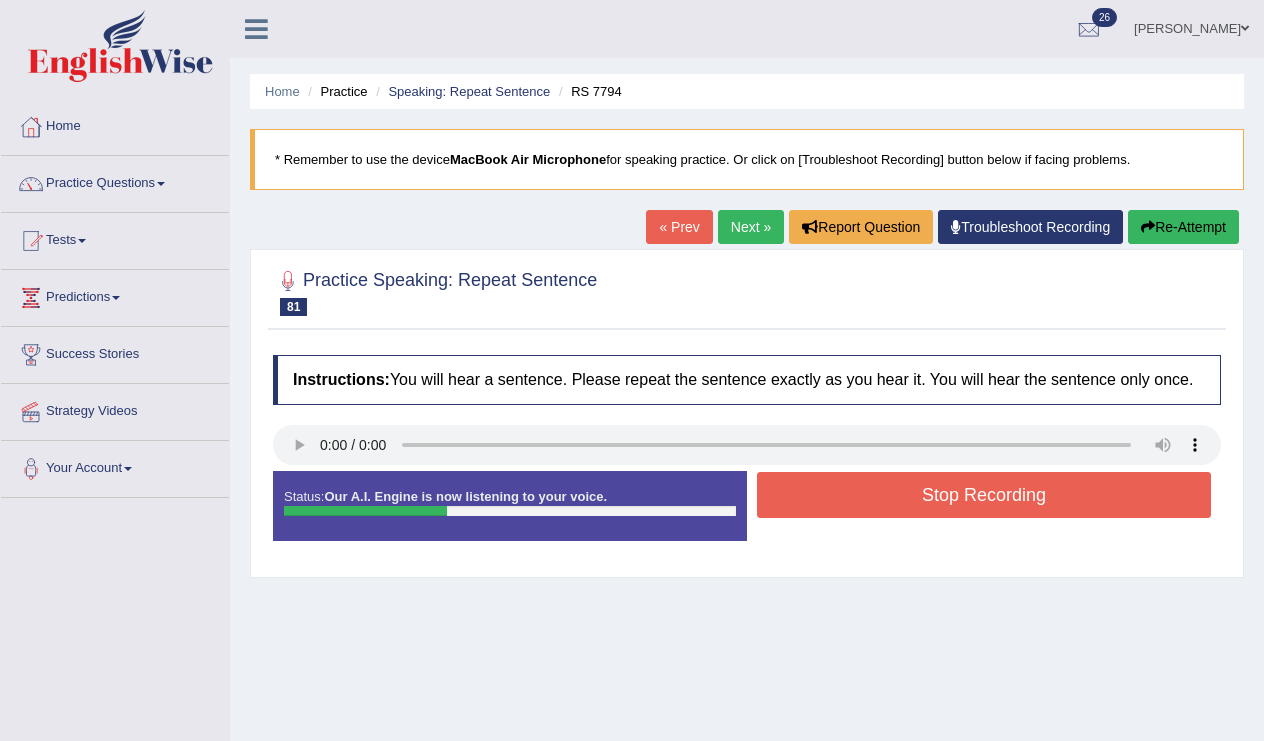 click on "Stop Recording" at bounding box center [984, 495] 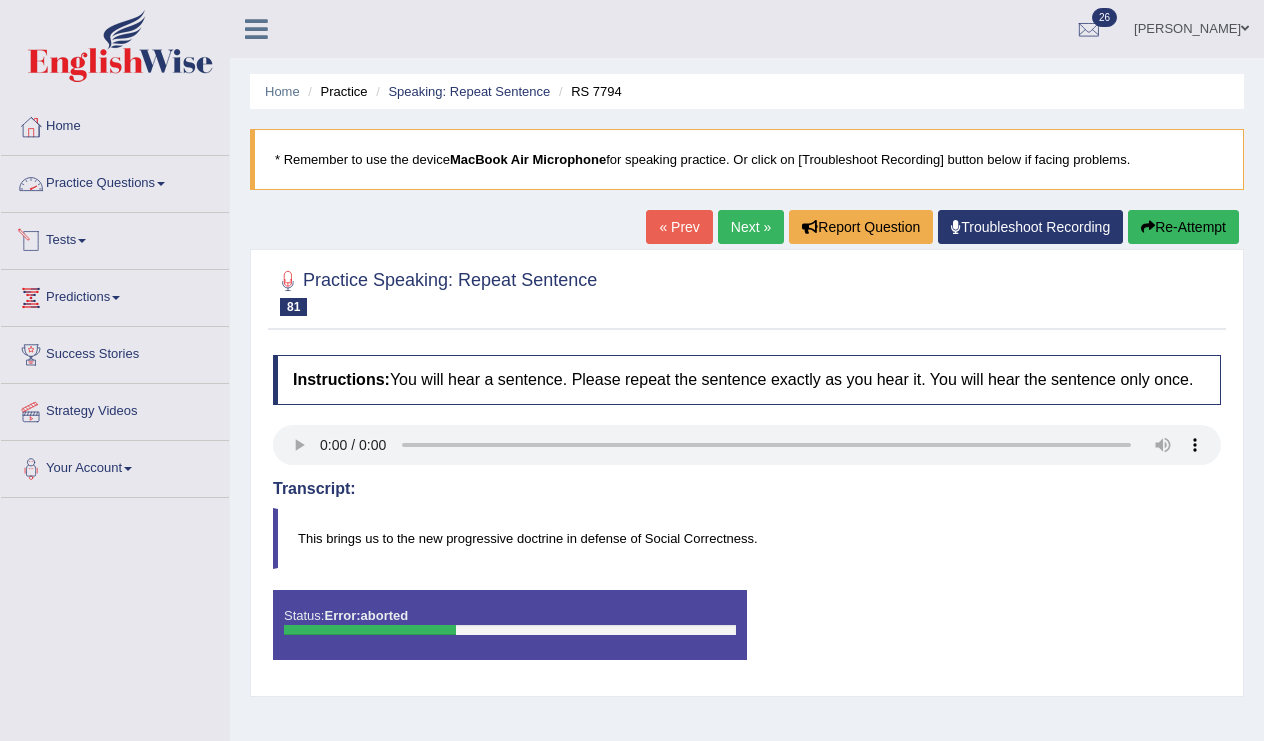 click on "Tests" at bounding box center [115, 238] 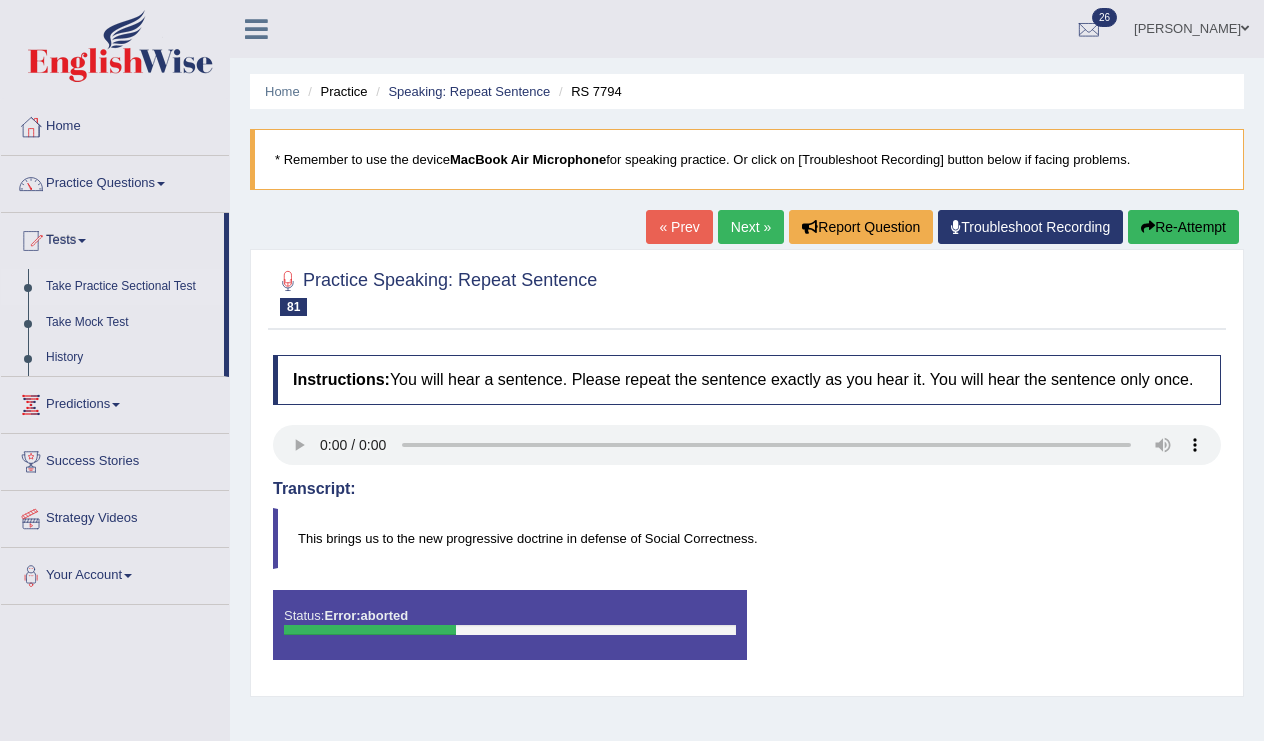 click on "Take Practice Sectional Test" at bounding box center (130, 287) 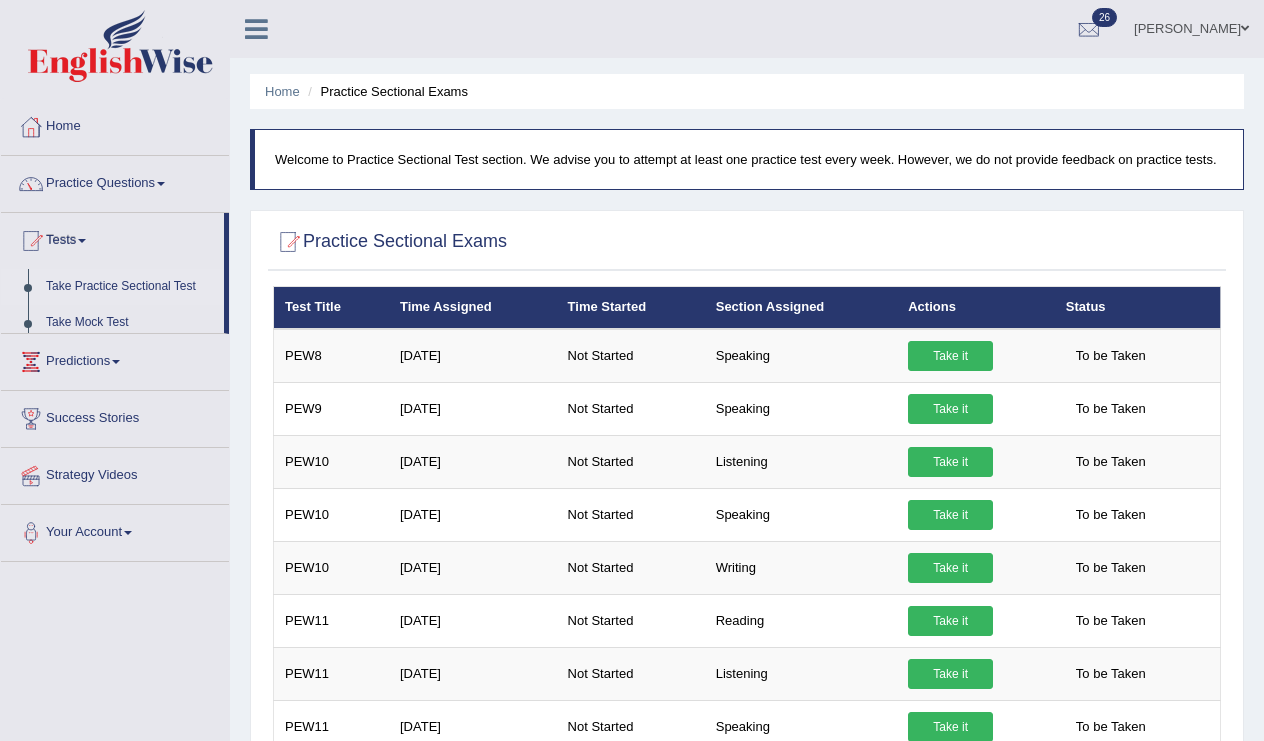 scroll, scrollTop: 0, scrollLeft: 0, axis: both 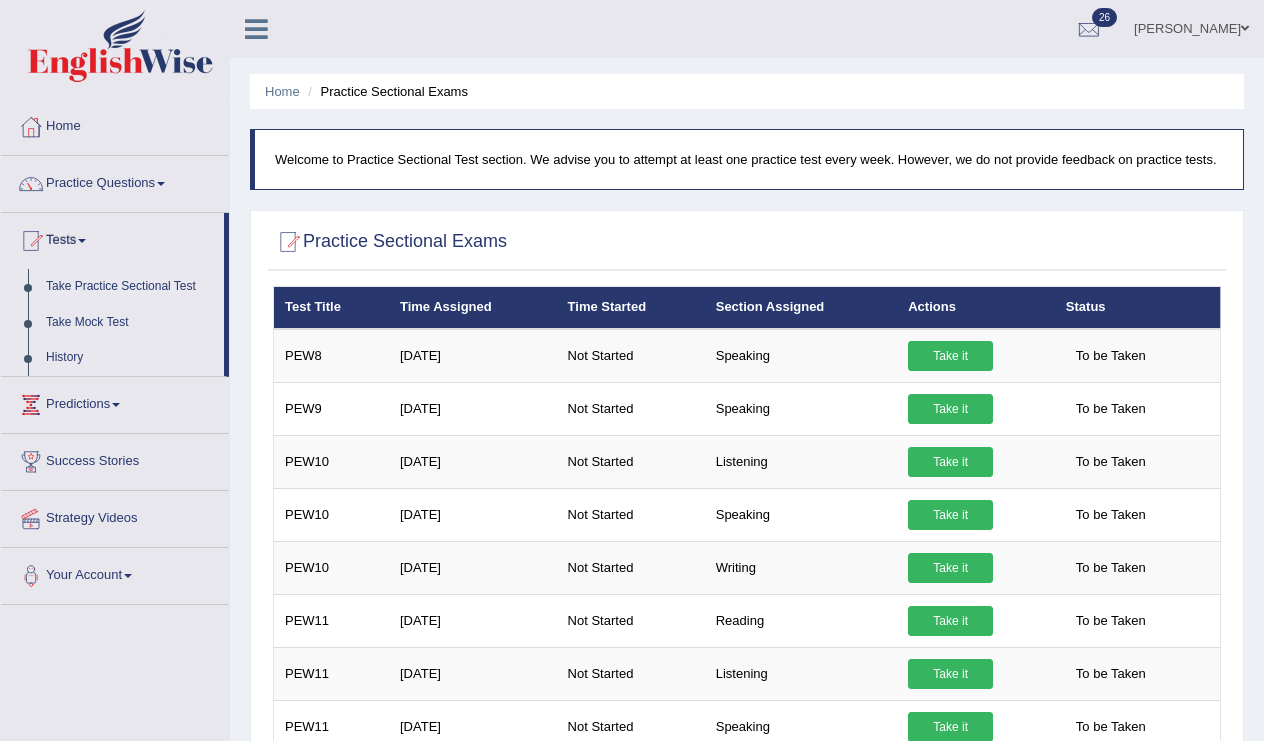 click on "History" at bounding box center [130, 358] 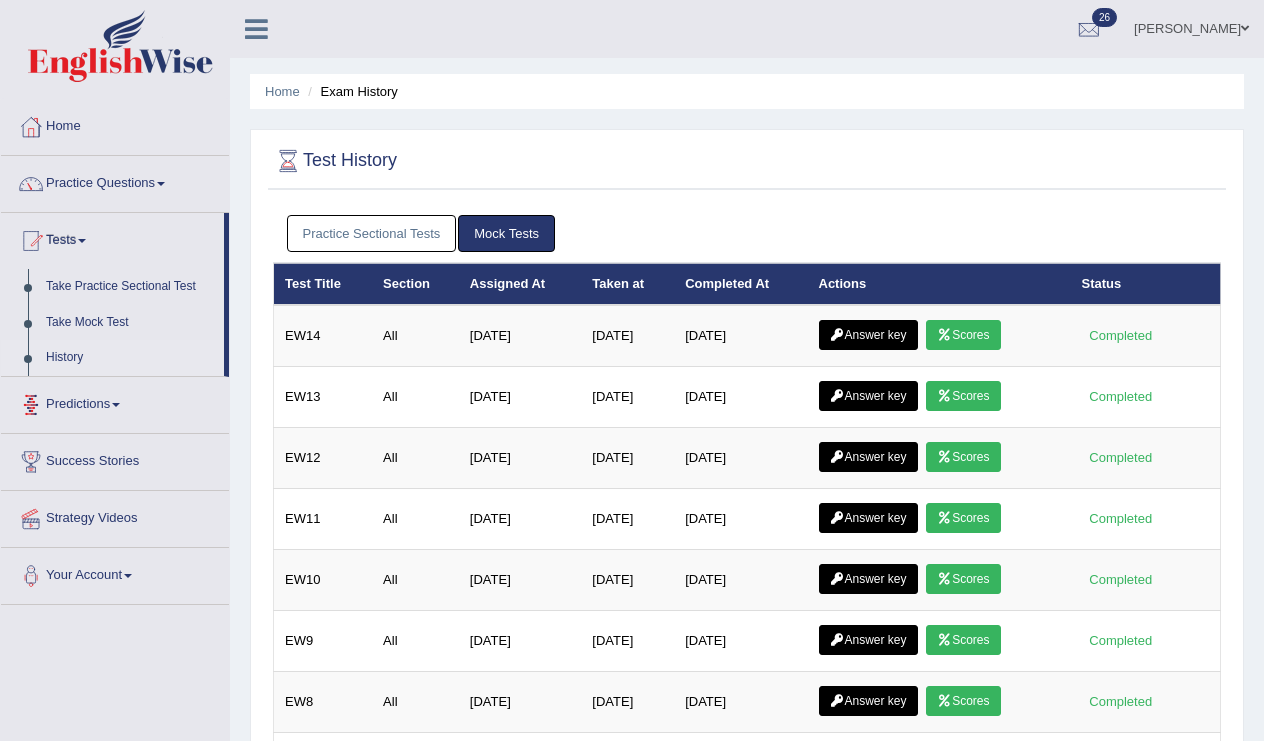 scroll, scrollTop: 0, scrollLeft: 0, axis: both 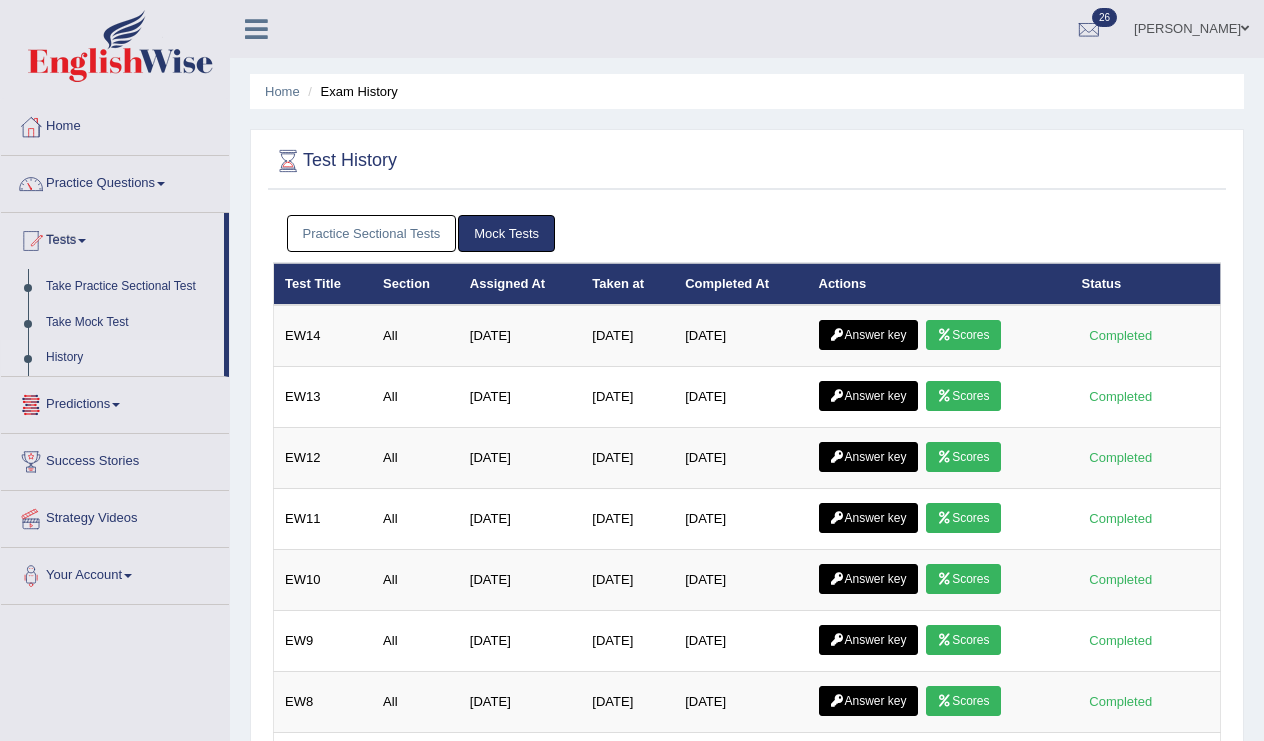 click on "Practice Sectional Tests" at bounding box center (372, 233) 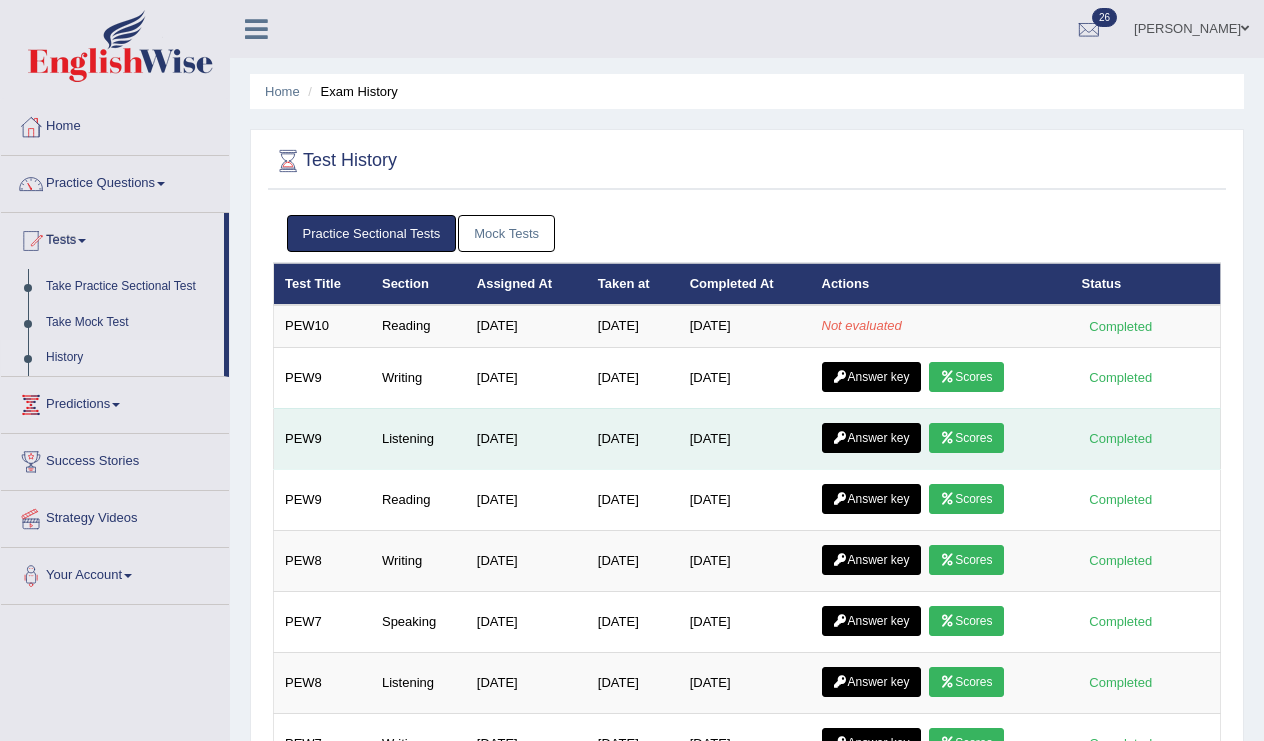 click on "Scores" at bounding box center [966, 438] 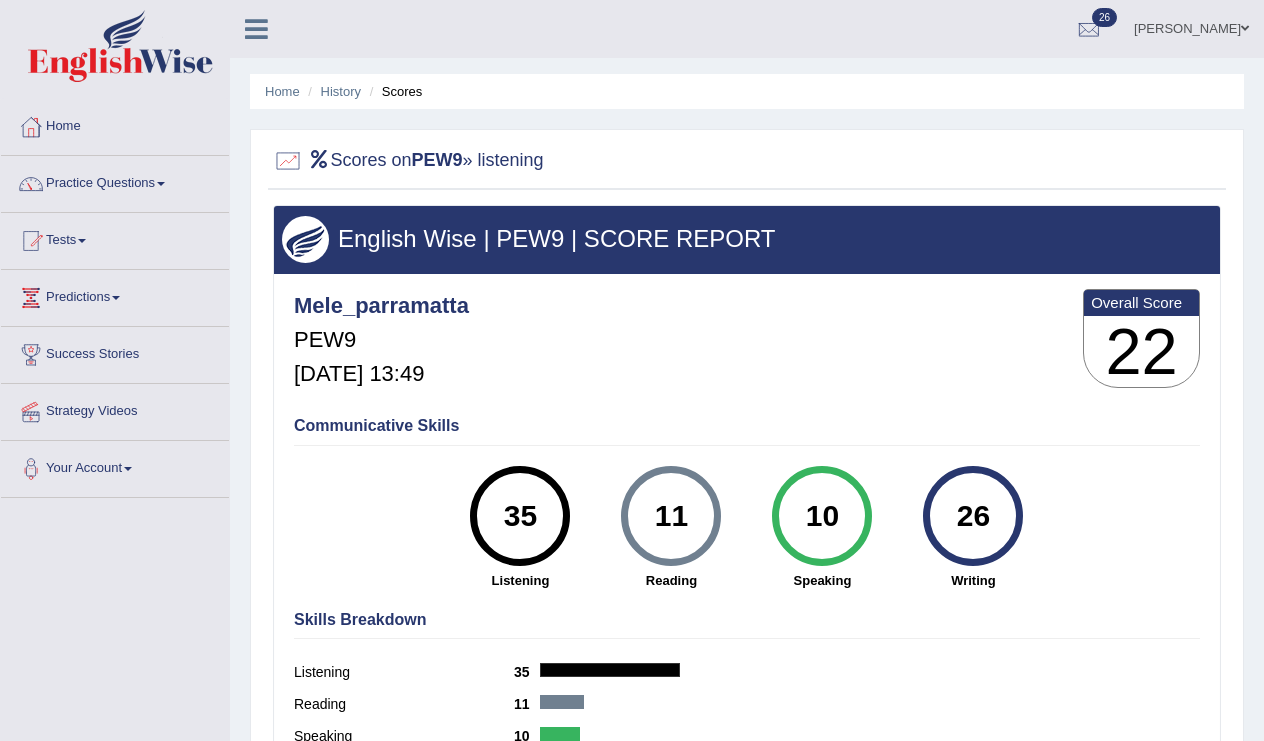 scroll, scrollTop: 0, scrollLeft: 0, axis: both 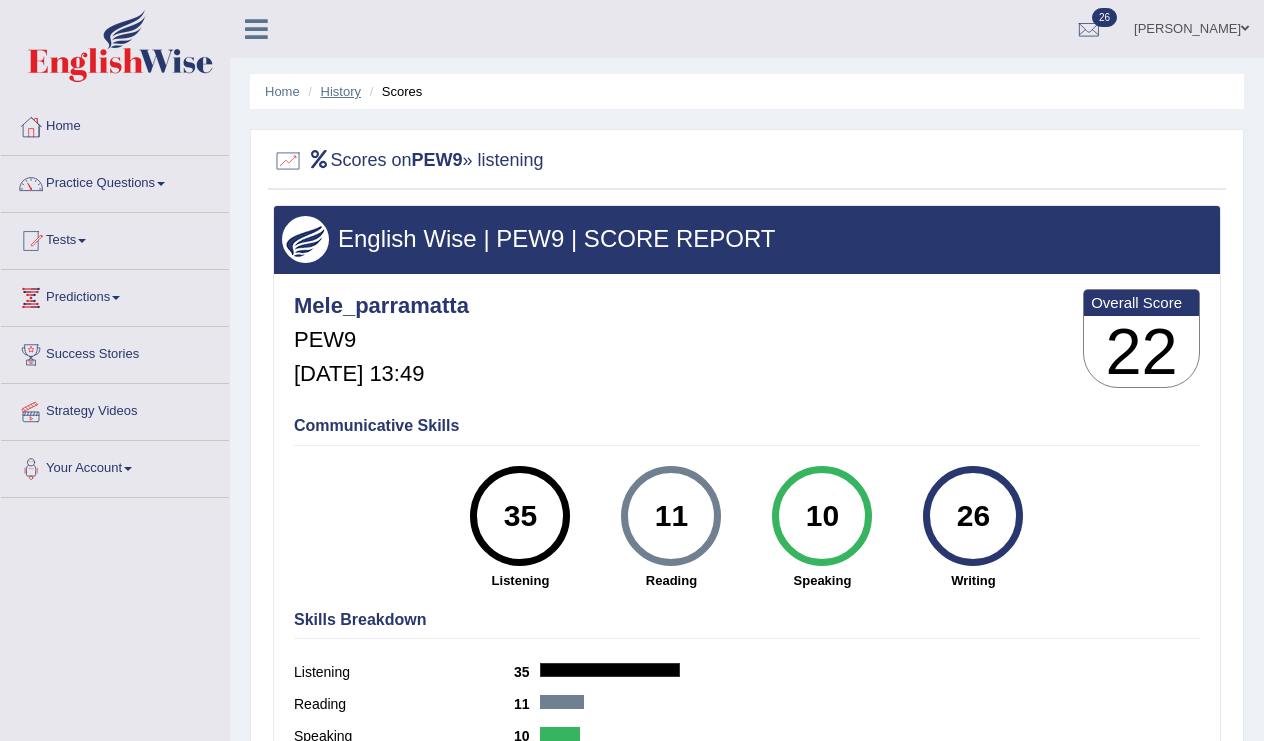 click on "History" at bounding box center (341, 91) 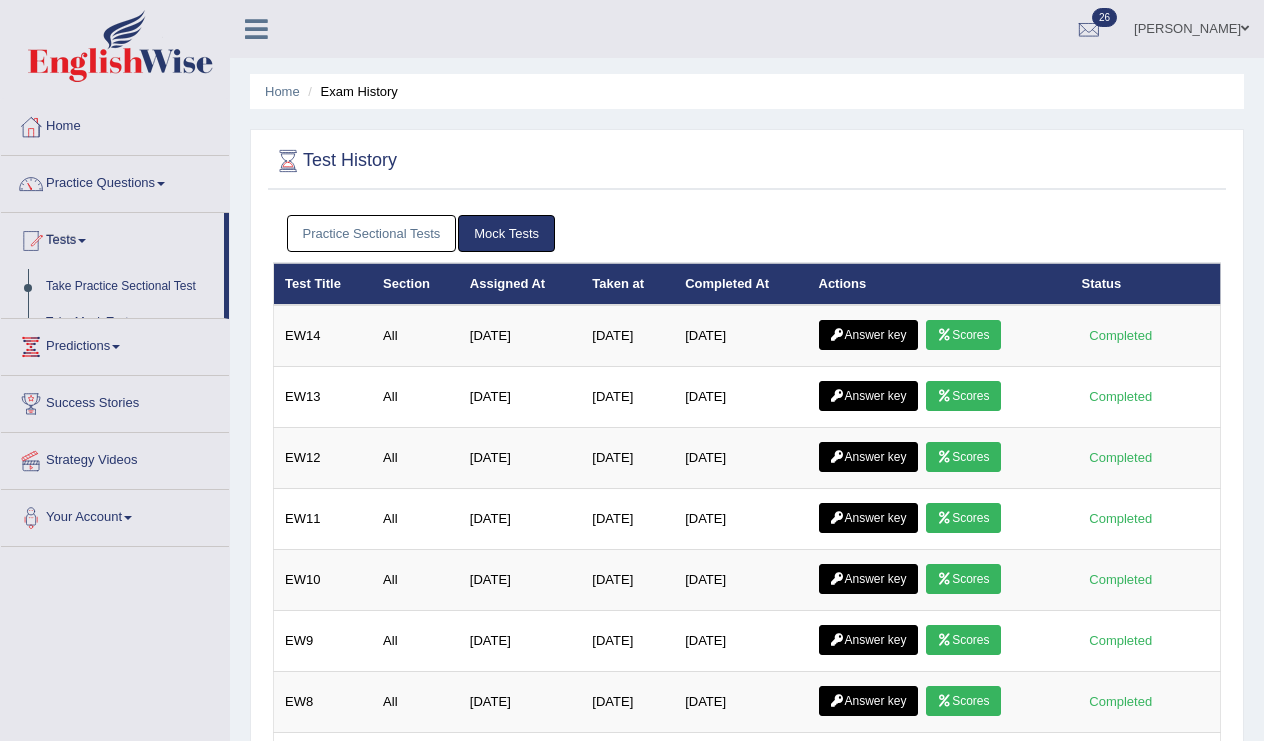 scroll, scrollTop: 0, scrollLeft: 0, axis: both 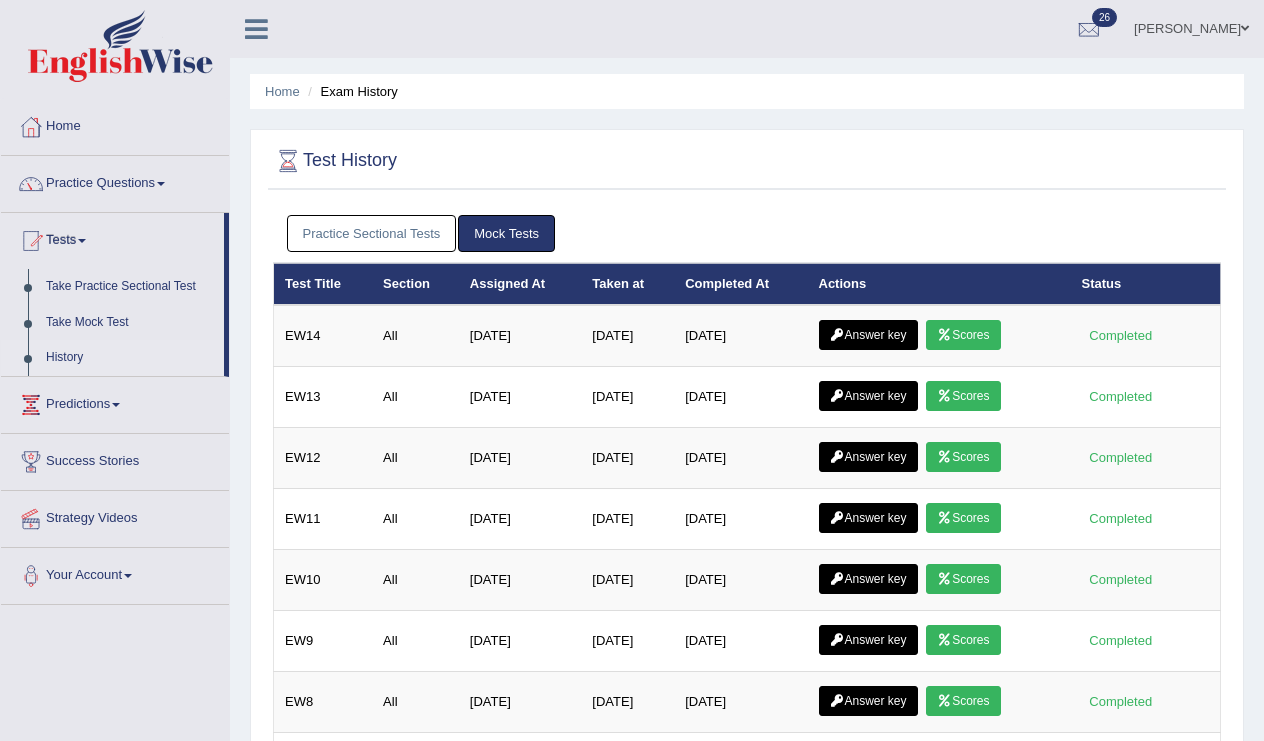 click on "Practice Sectional Tests" at bounding box center (372, 233) 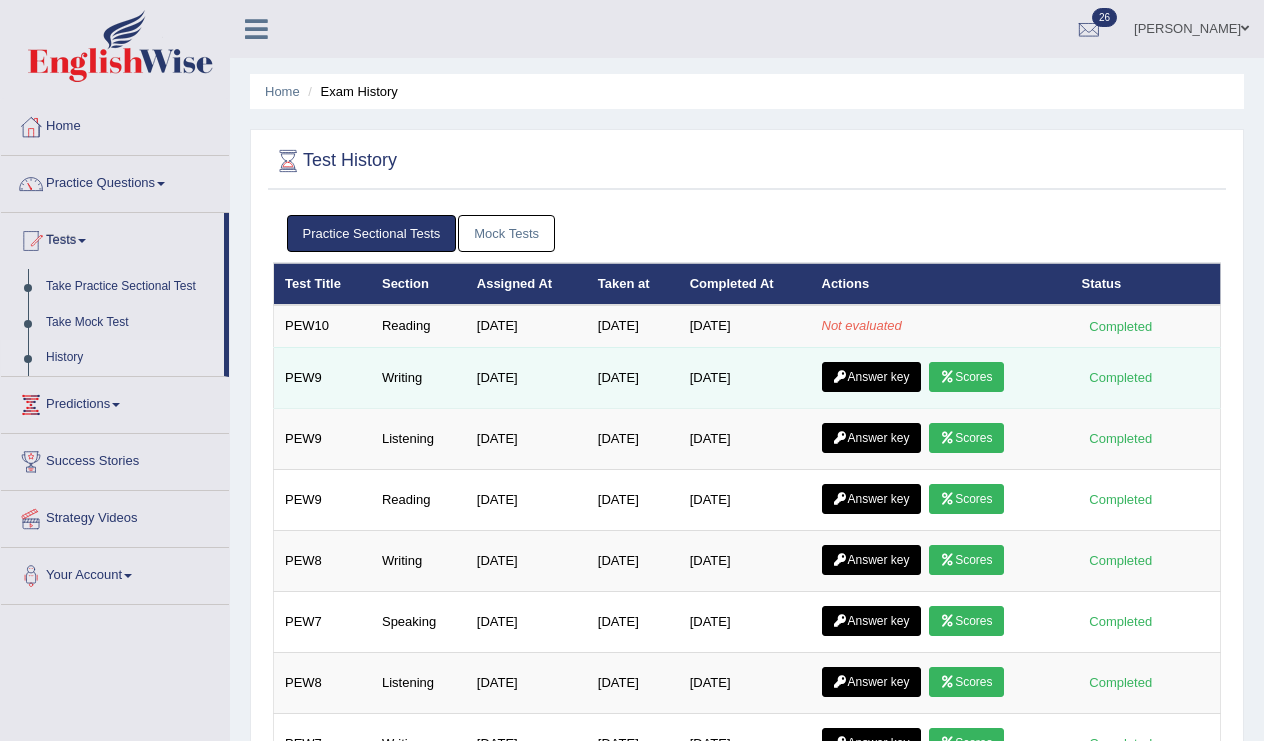 click on "Scores" at bounding box center (966, 377) 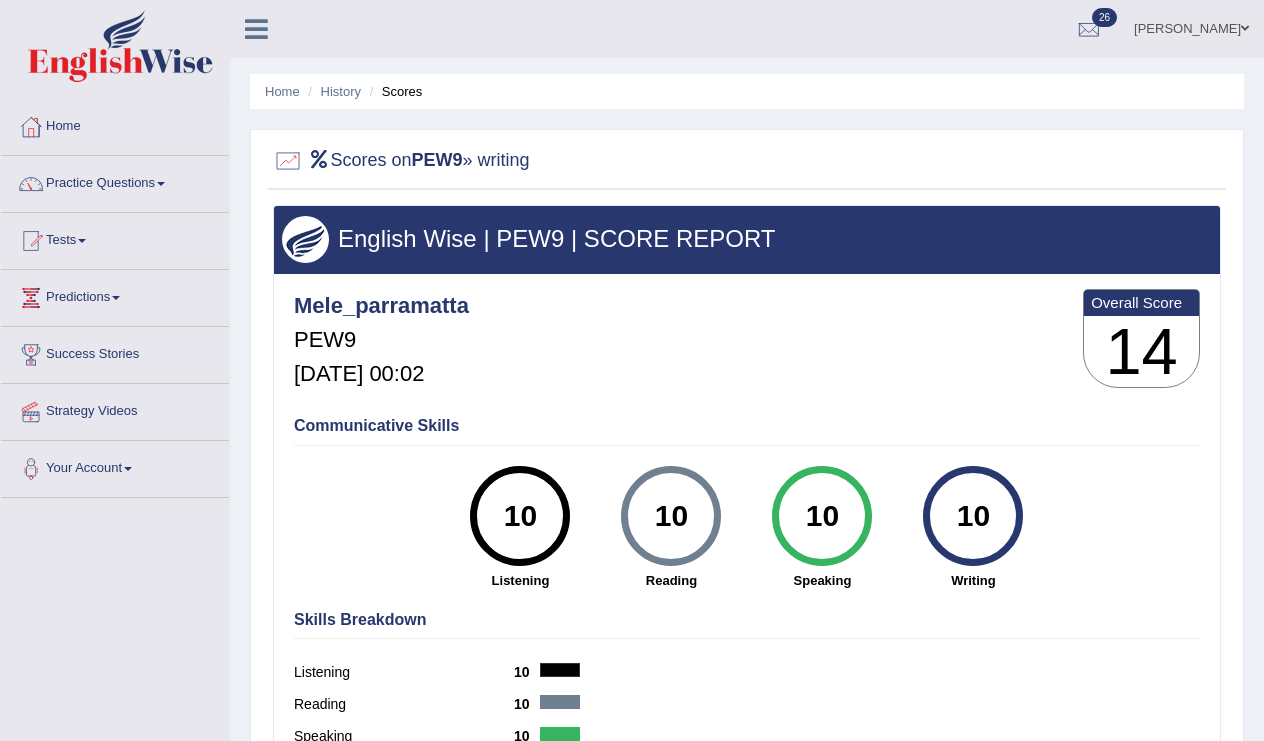 scroll, scrollTop: 0, scrollLeft: 0, axis: both 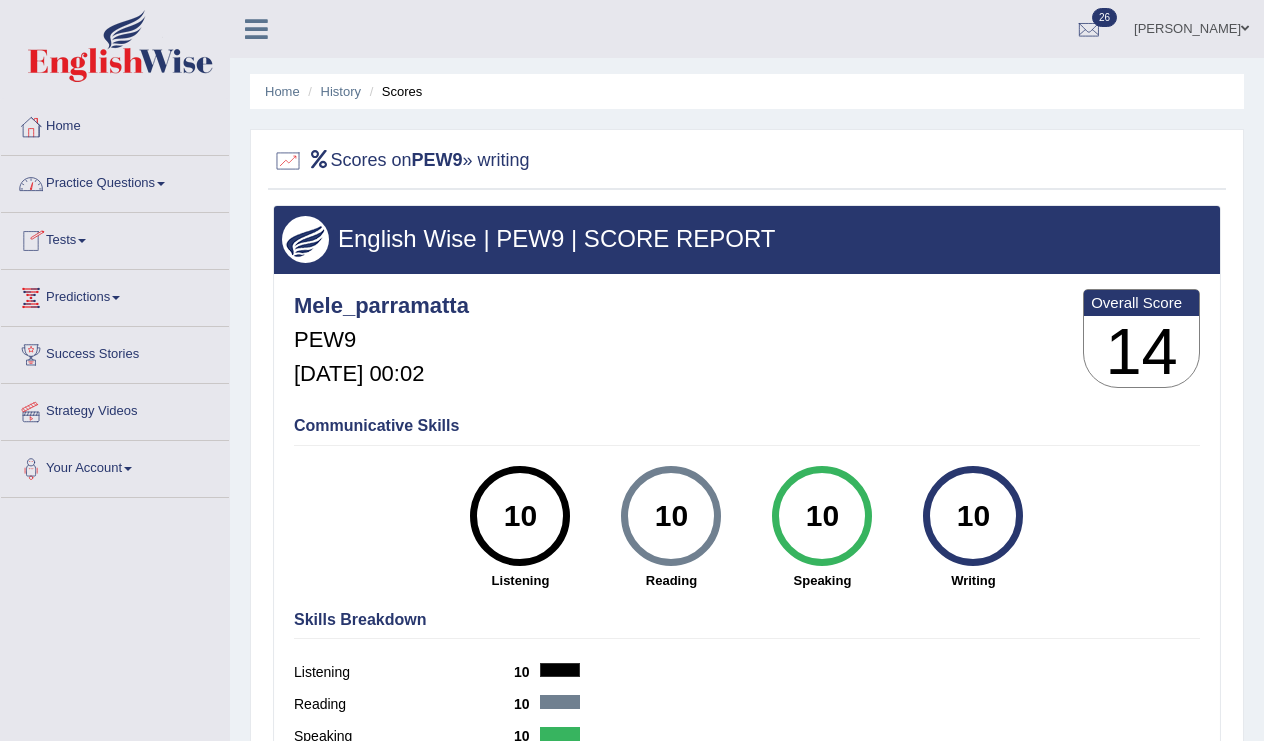 click on "Tests" at bounding box center [115, 238] 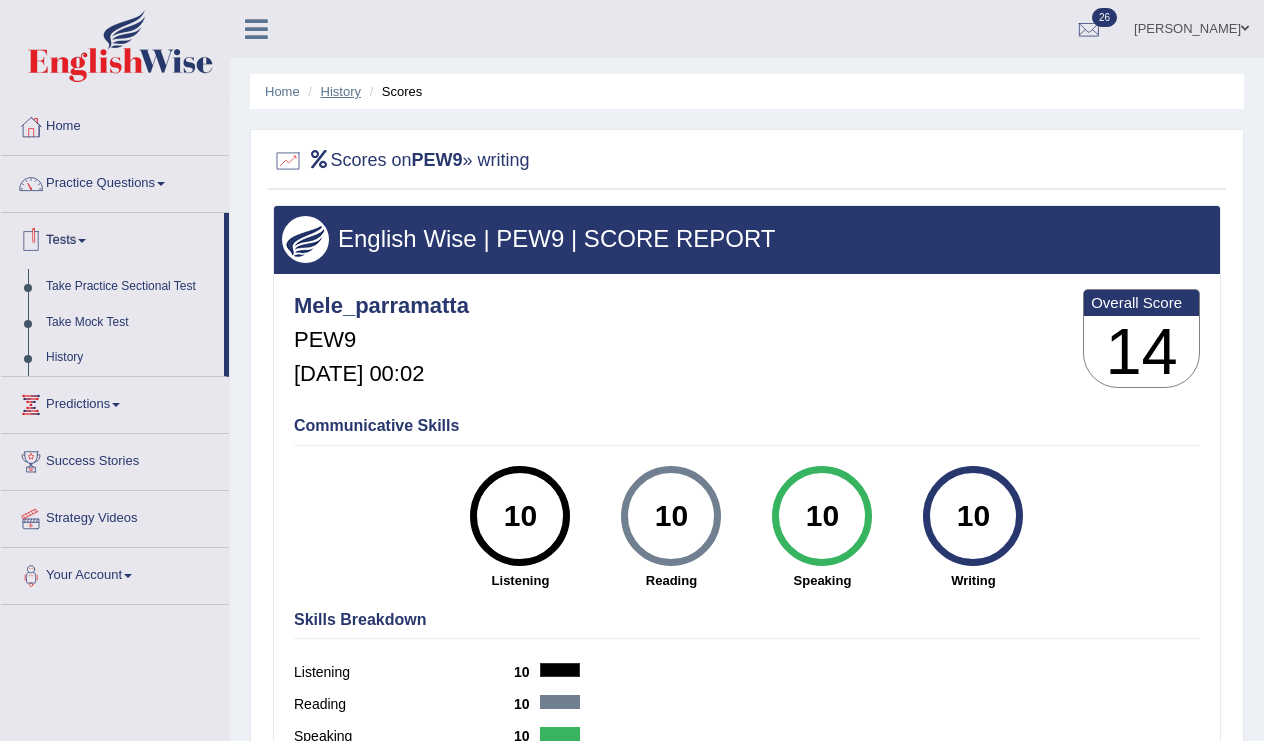 click on "History" at bounding box center [341, 91] 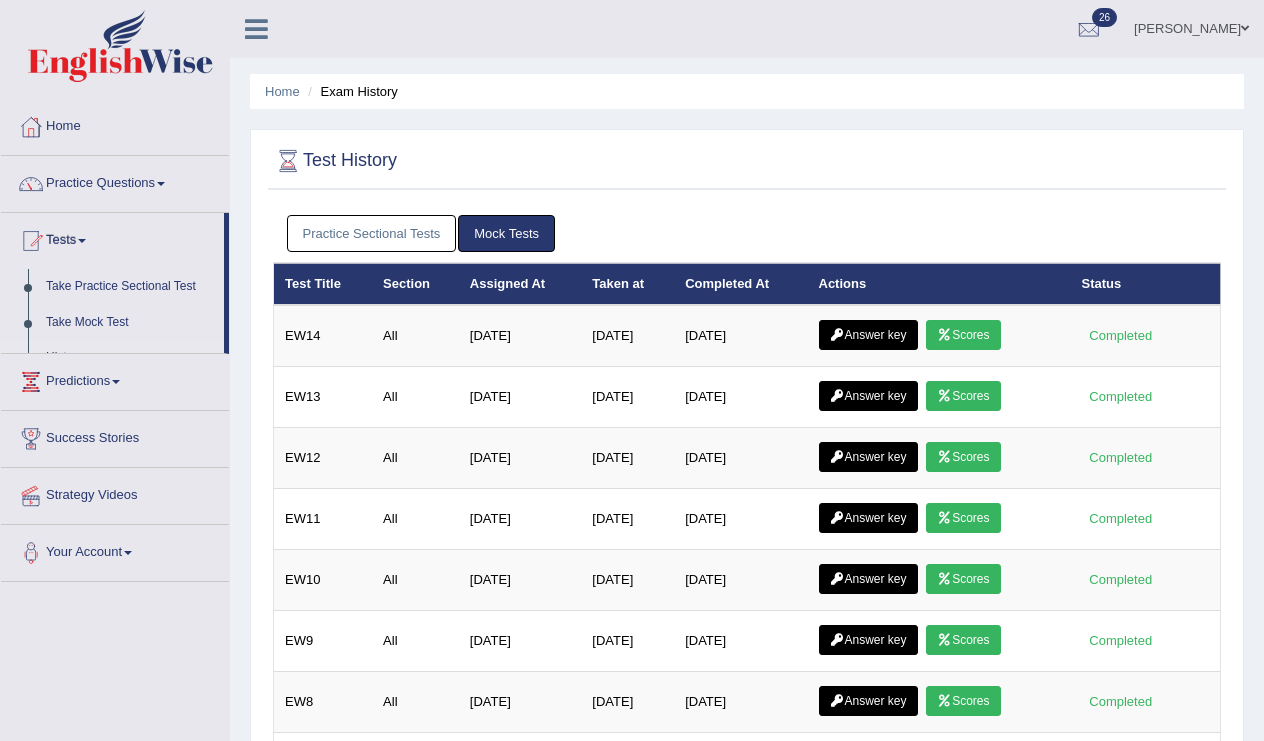 scroll, scrollTop: 0, scrollLeft: 0, axis: both 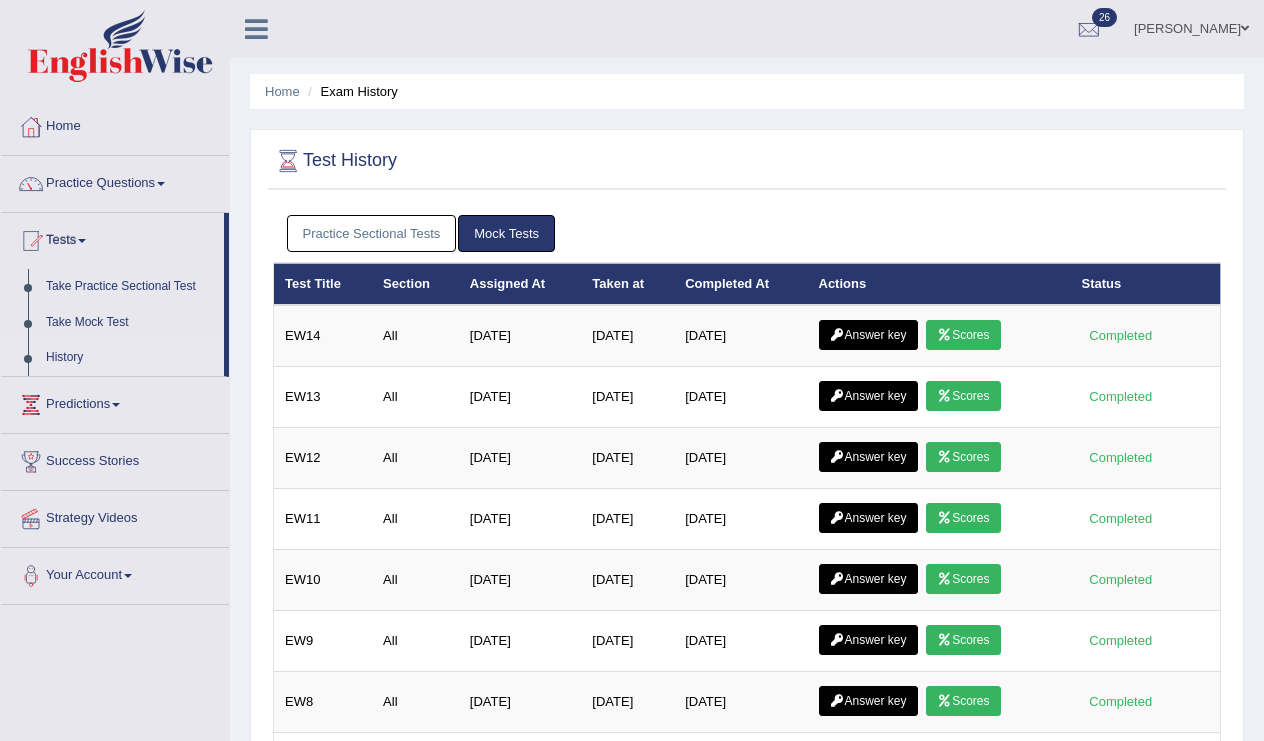 click on "Practice Sectional Tests" at bounding box center [372, 233] 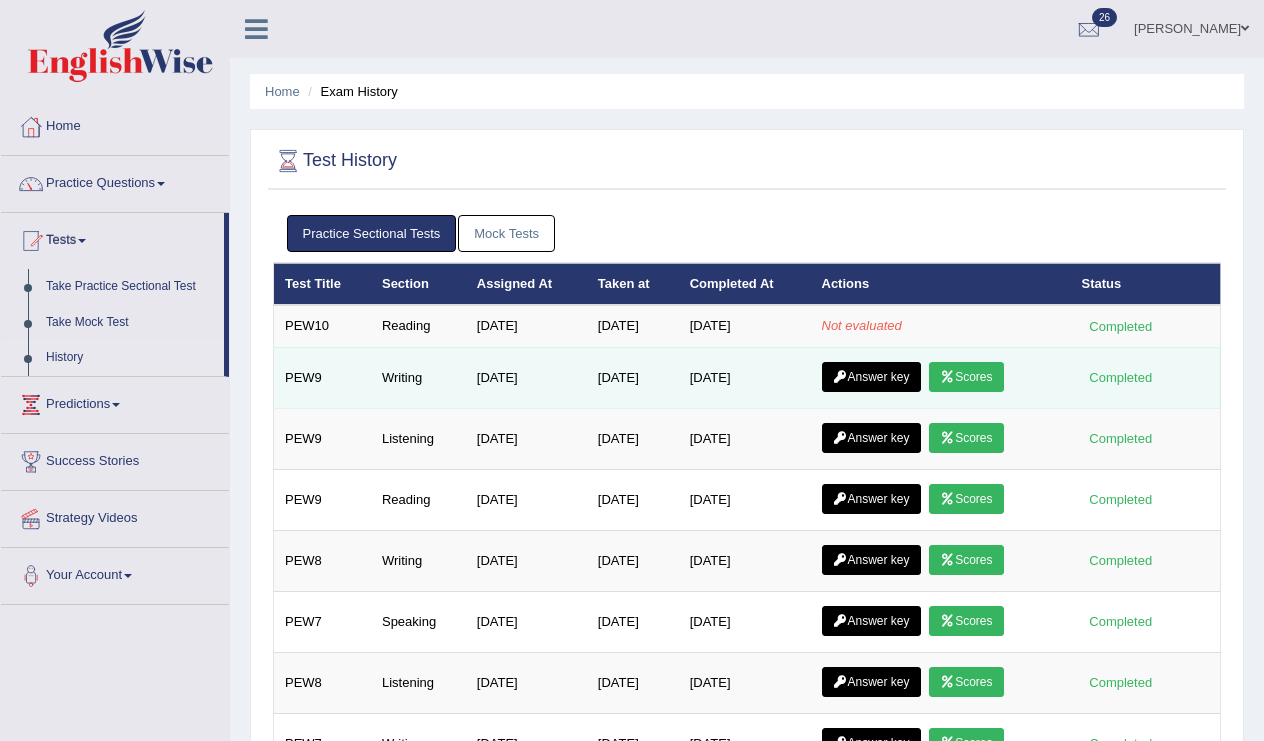 click at bounding box center (947, 377) 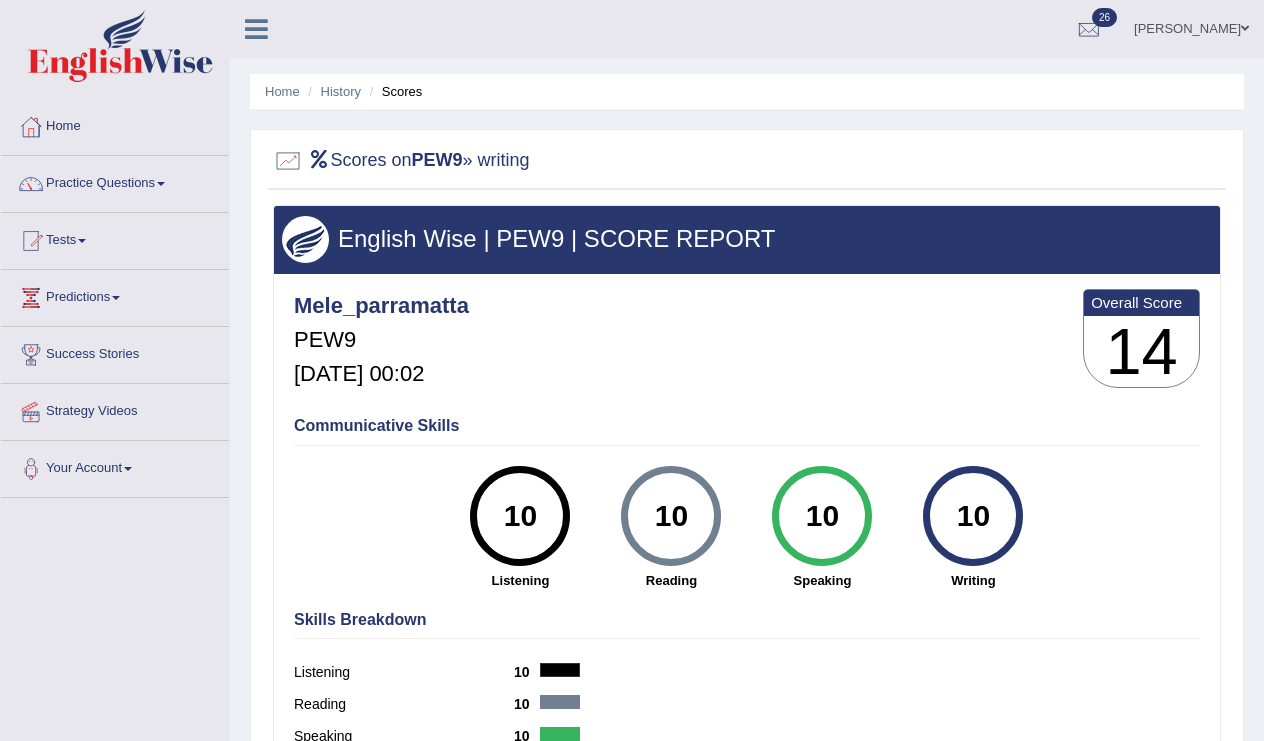 scroll, scrollTop: 0, scrollLeft: 0, axis: both 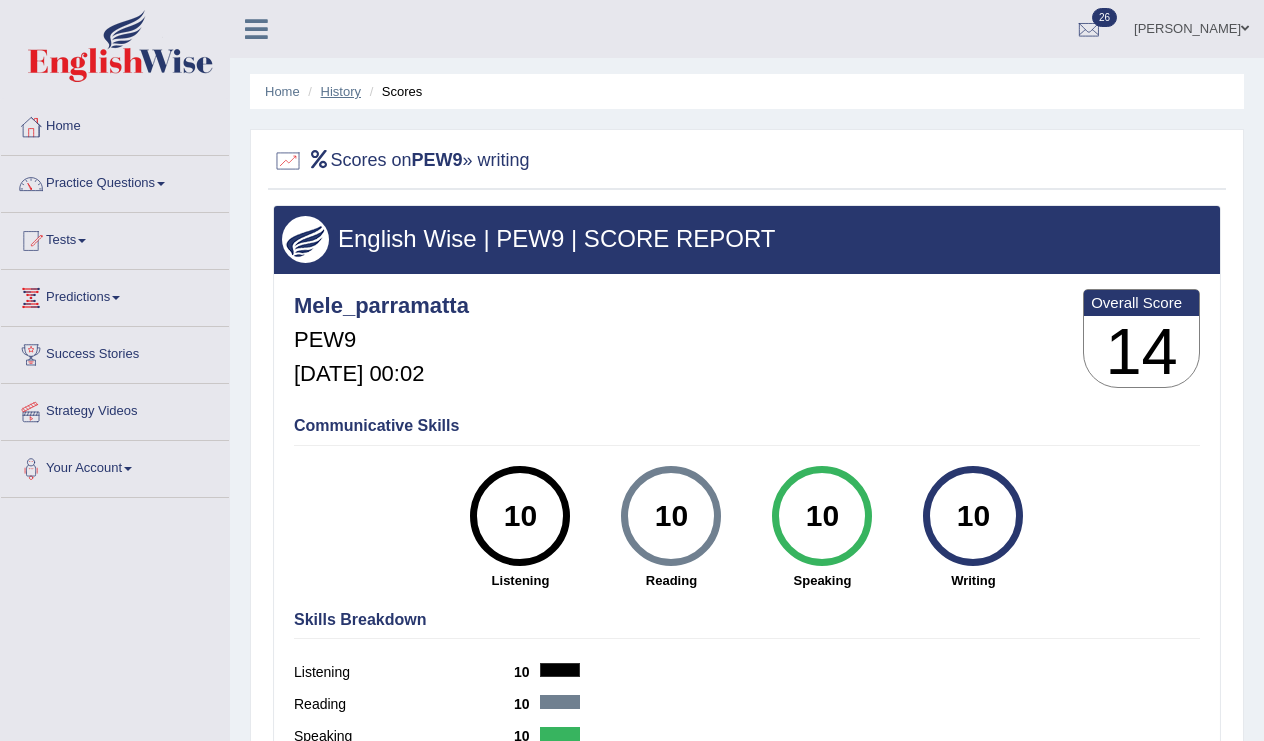 click on "History" at bounding box center (341, 91) 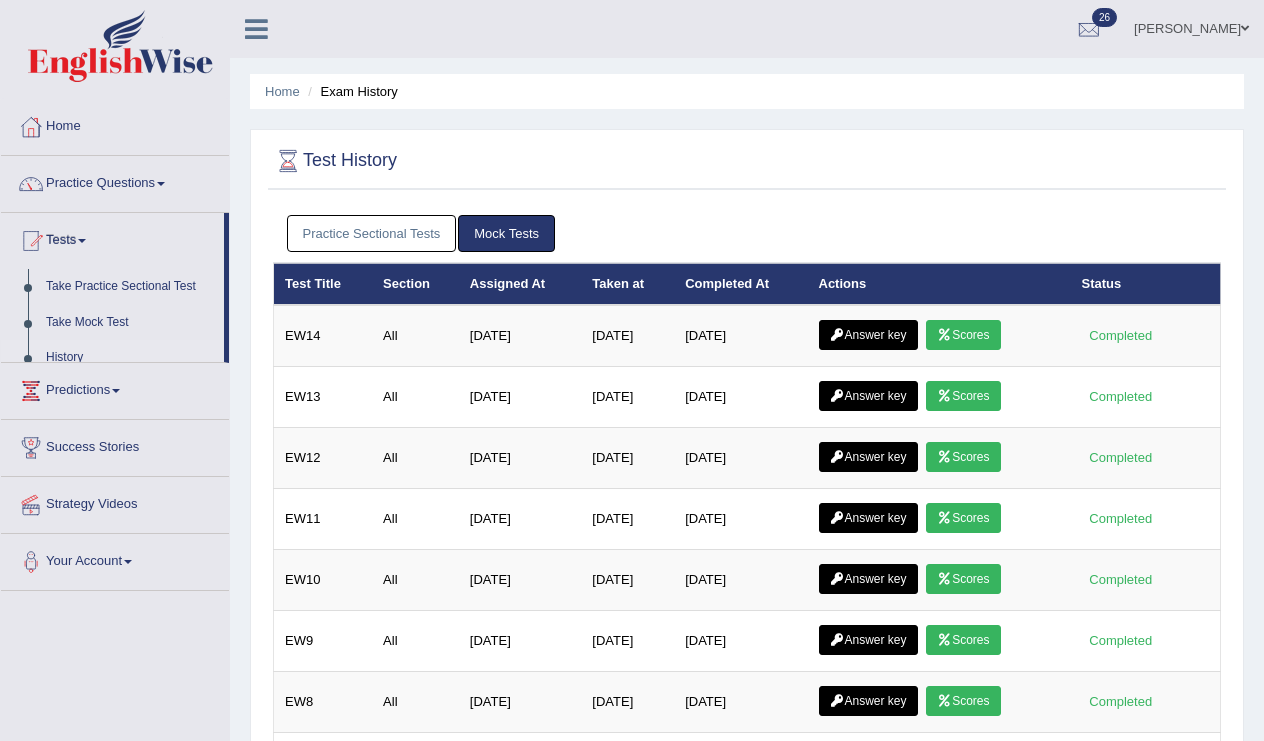 scroll, scrollTop: 0, scrollLeft: 0, axis: both 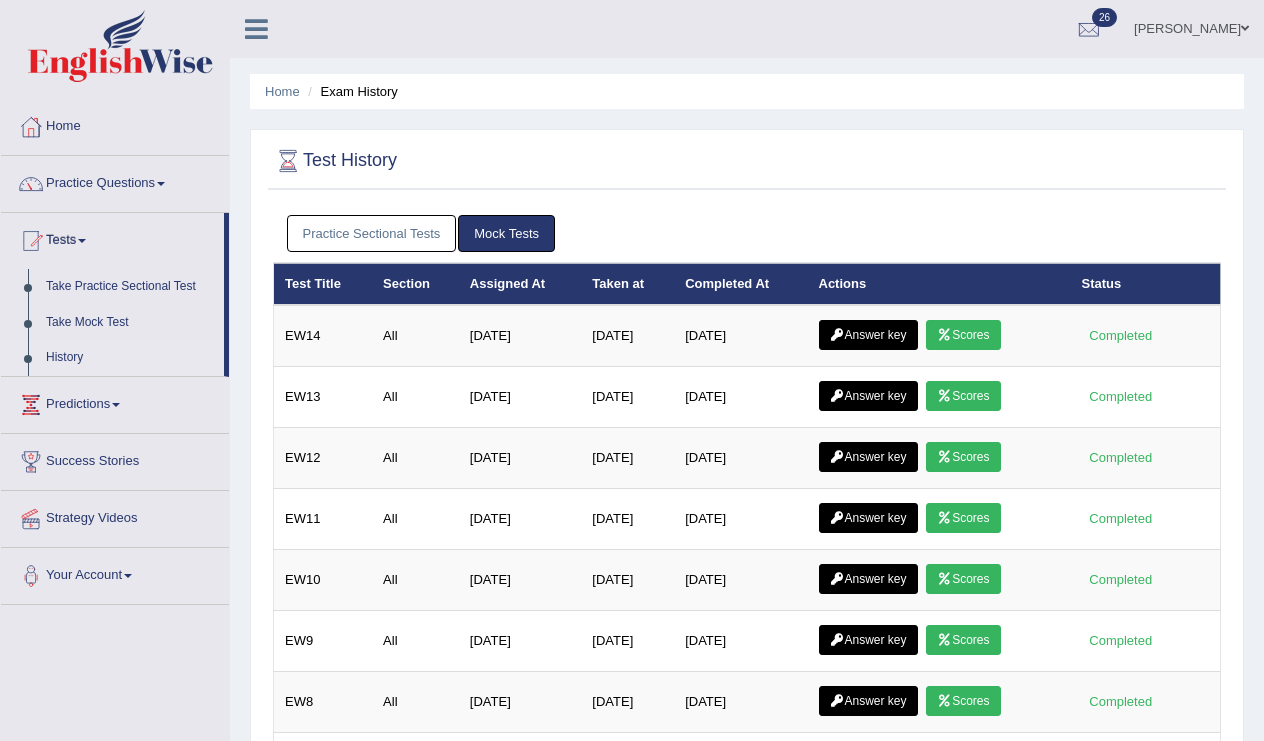 click on "Practice Sectional Tests" at bounding box center (372, 233) 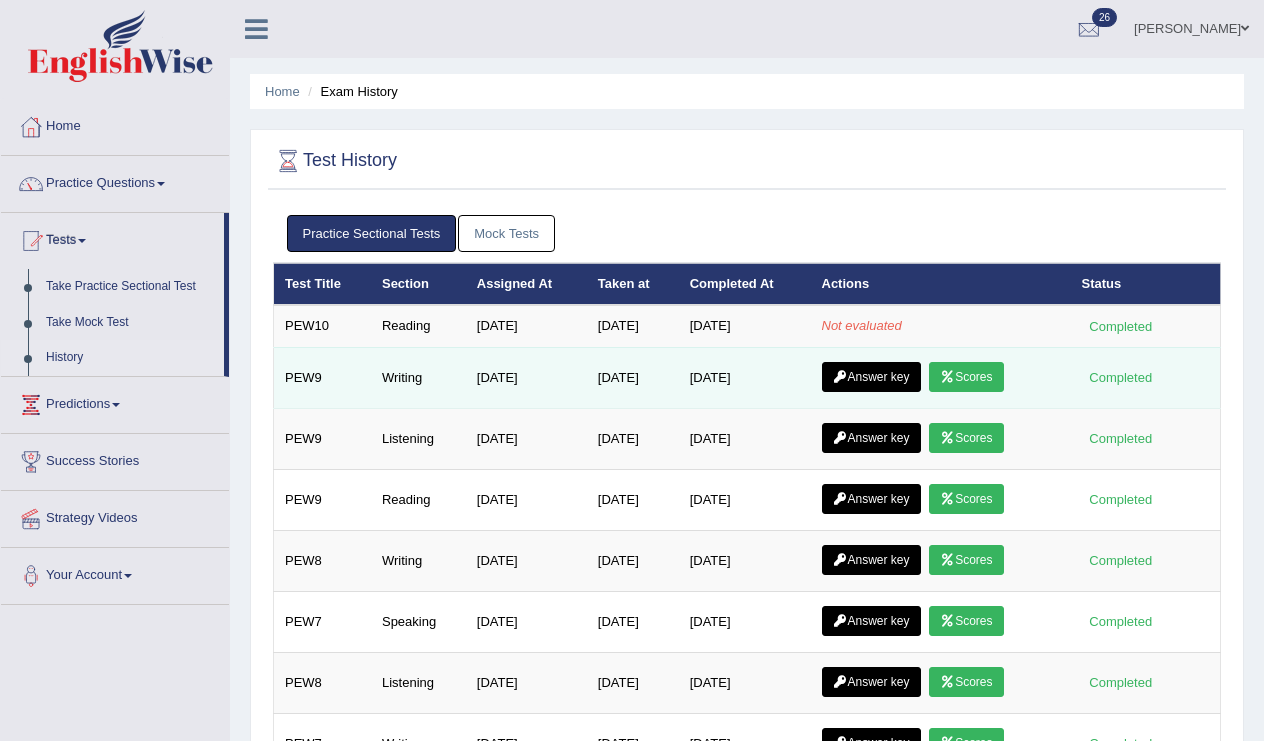 click on "Answer key" at bounding box center (871, 377) 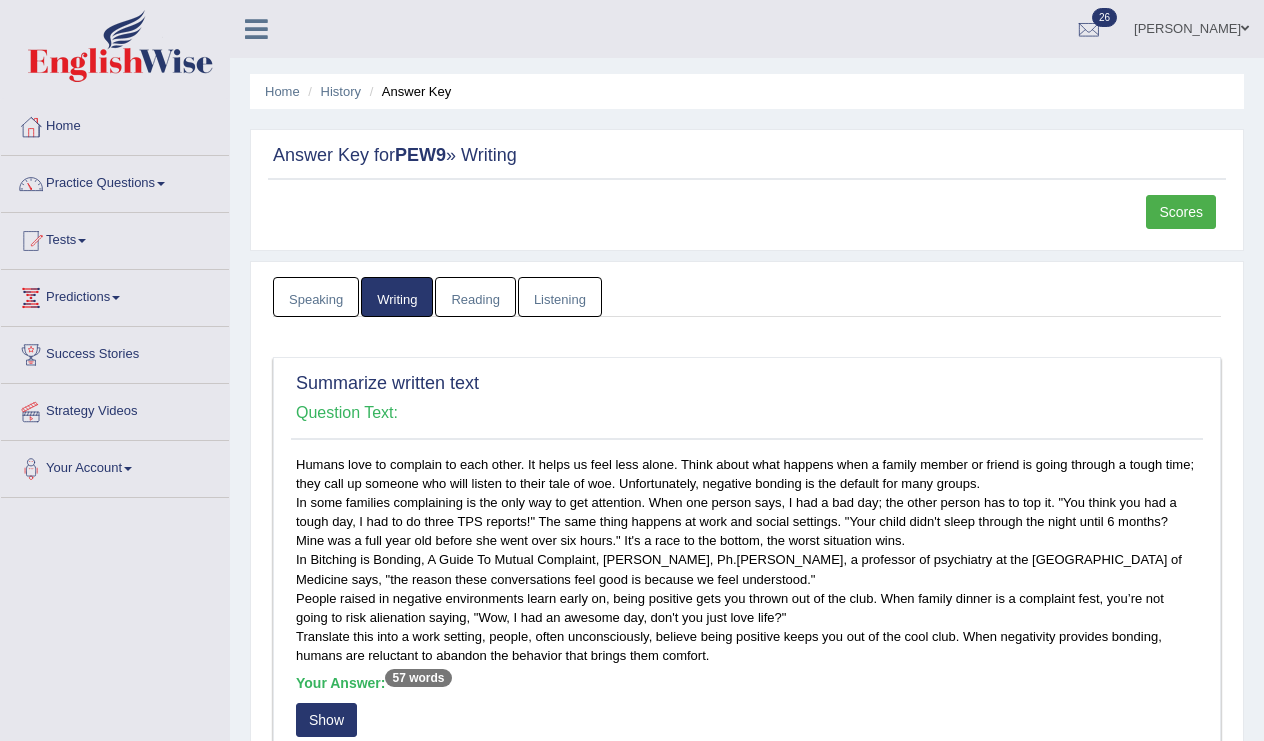 scroll, scrollTop: 0, scrollLeft: 0, axis: both 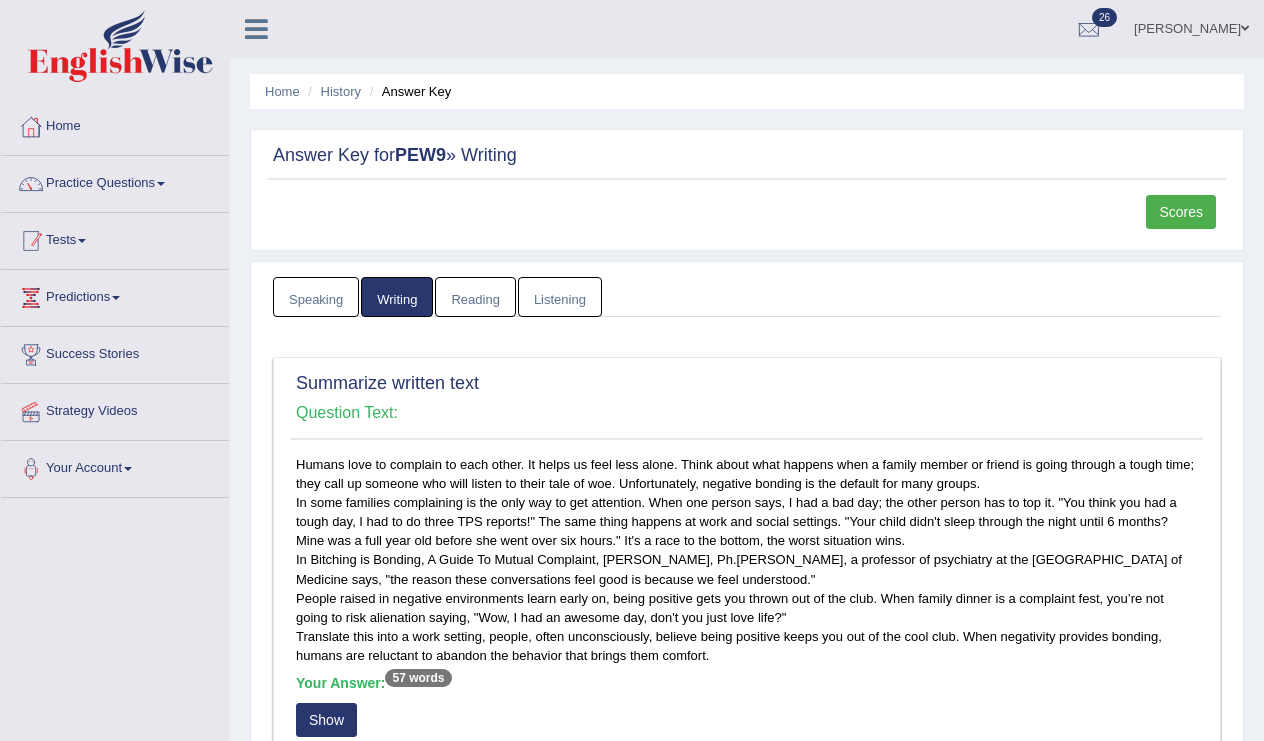 drag, startPoint x: 874, startPoint y: 386, endPoint x: 87, endPoint y: 234, distance: 801.5441 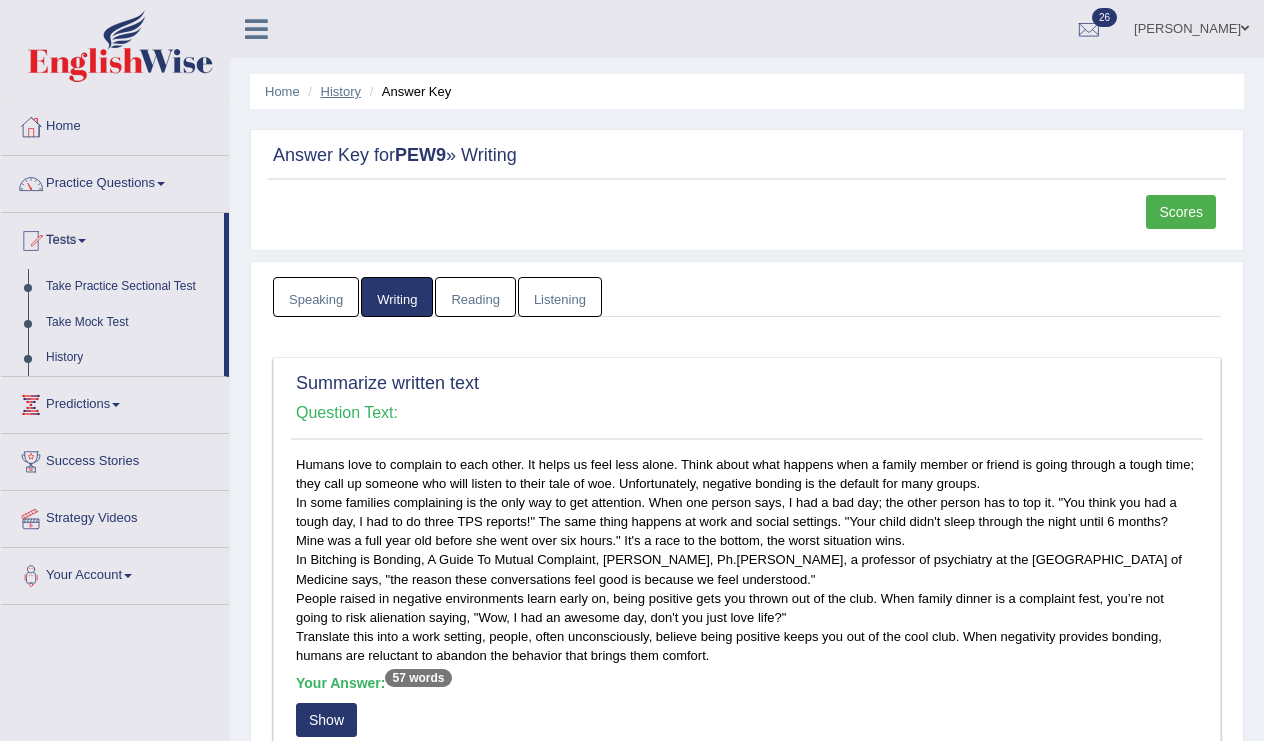 click on "History" at bounding box center [341, 91] 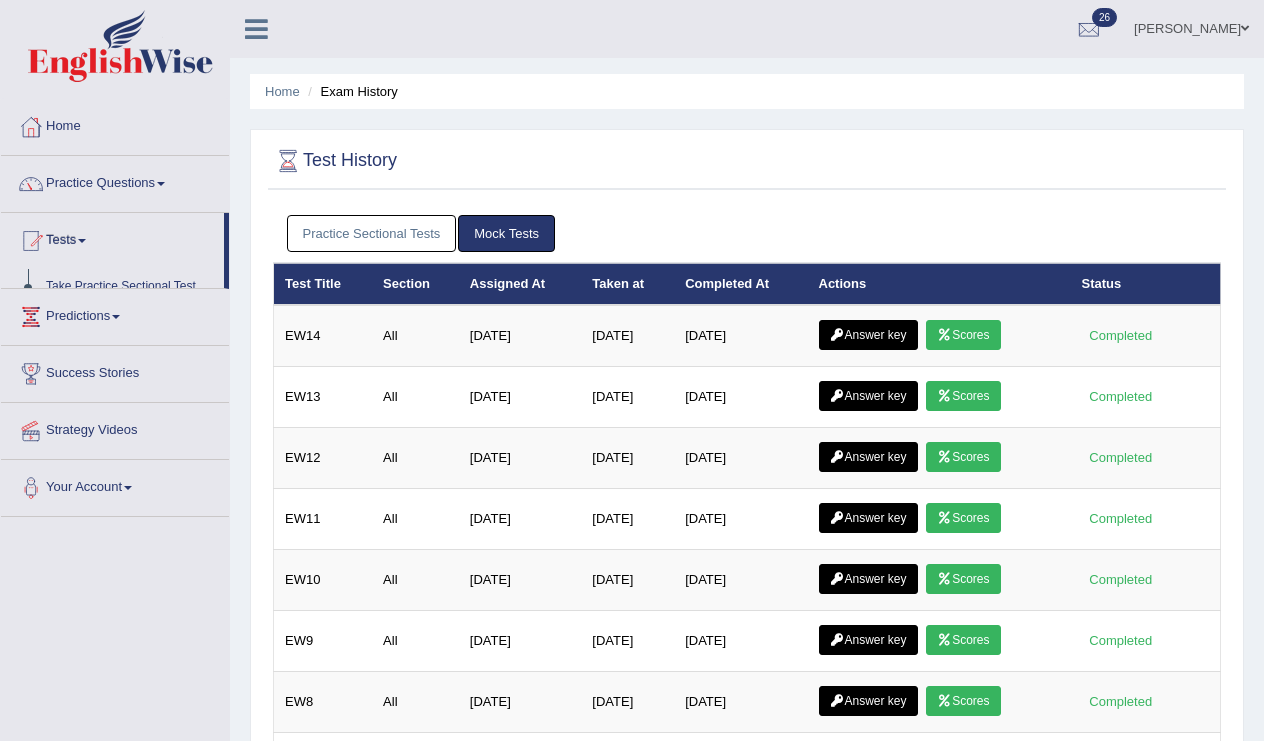 scroll, scrollTop: 0, scrollLeft: 0, axis: both 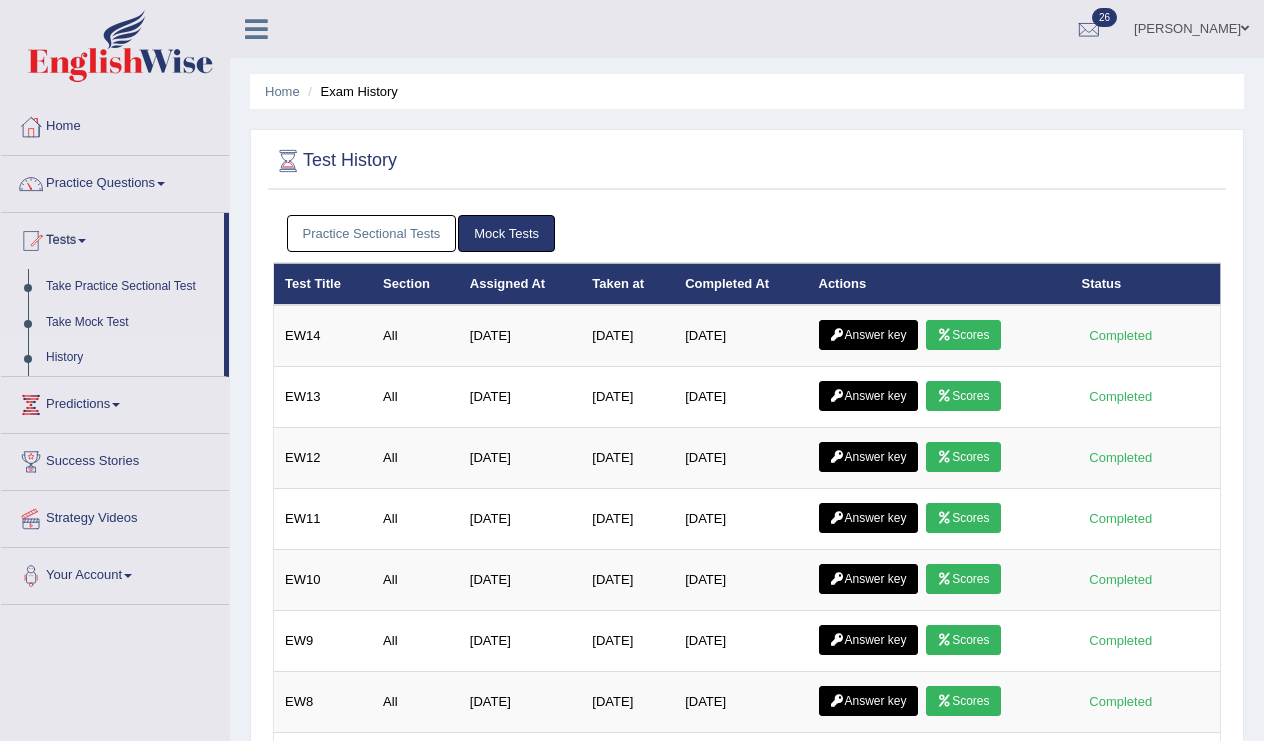 click on "Practice Sectional Tests" at bounding box center [372, 233] 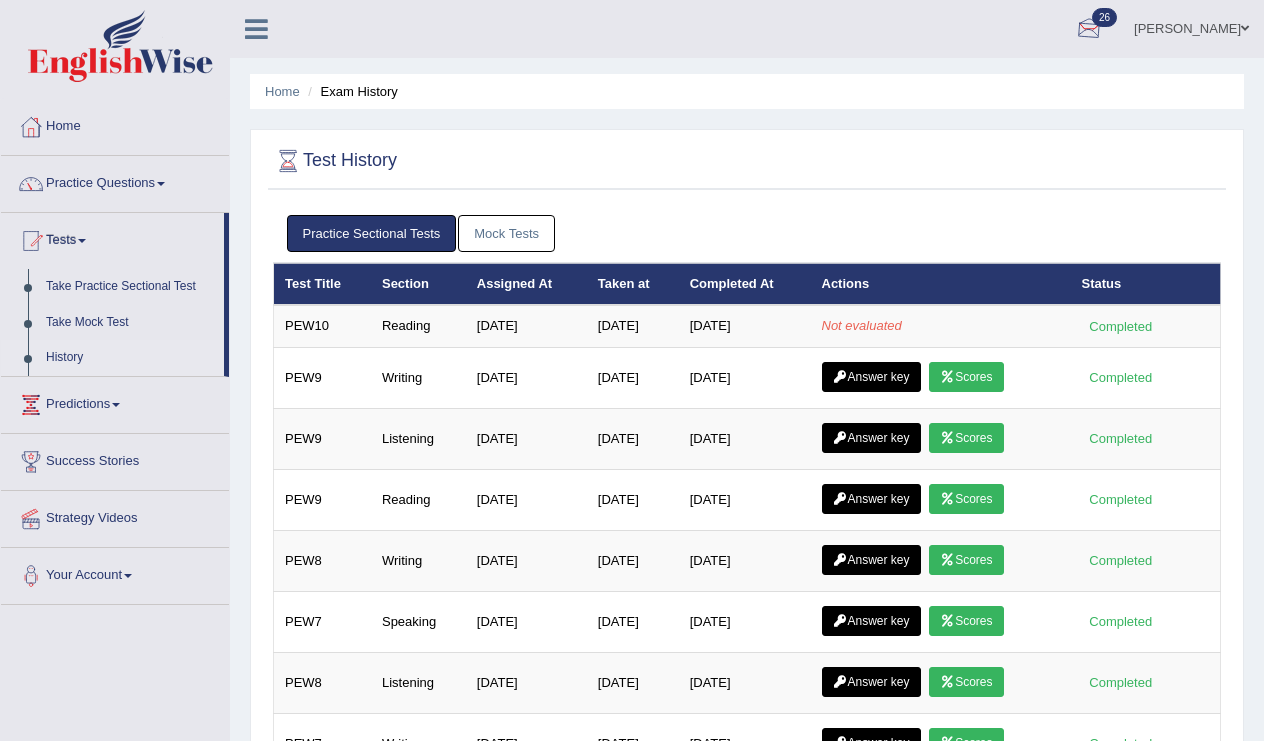click at bounding box center [1089, 30] 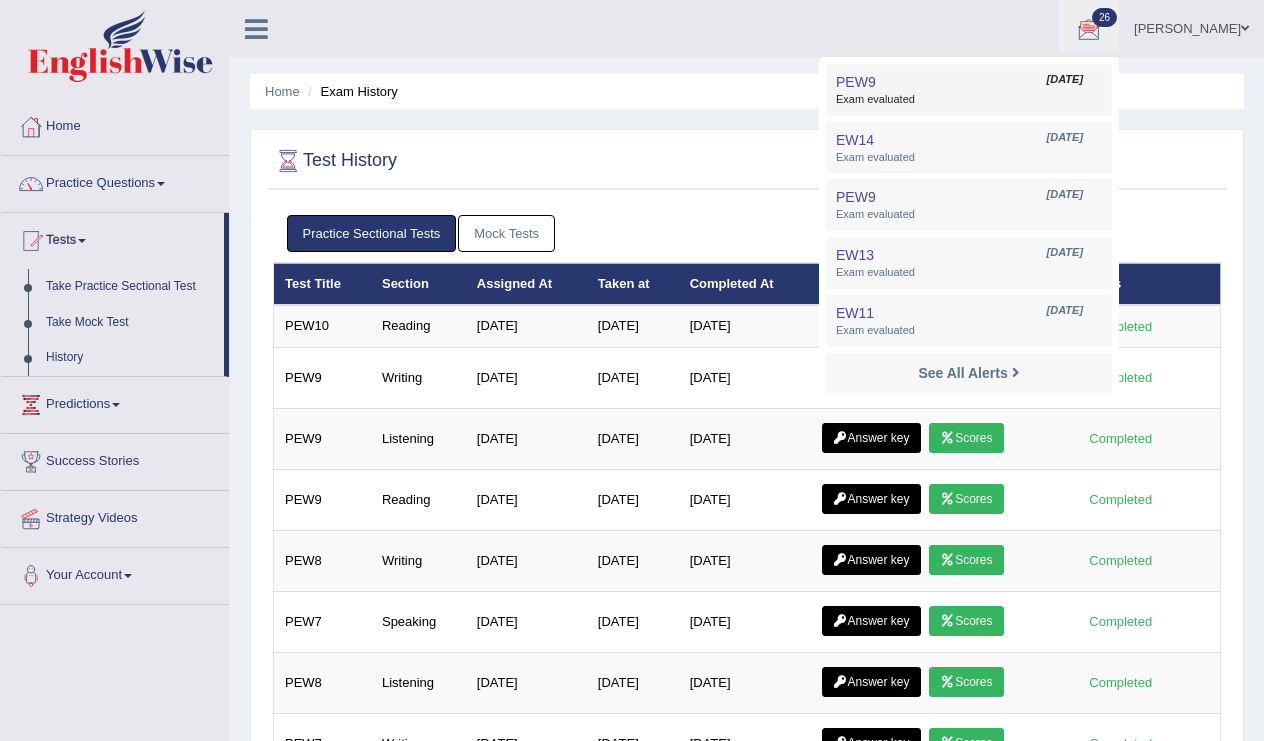 click on "[DATE]" at bounding box center (1065, 80) 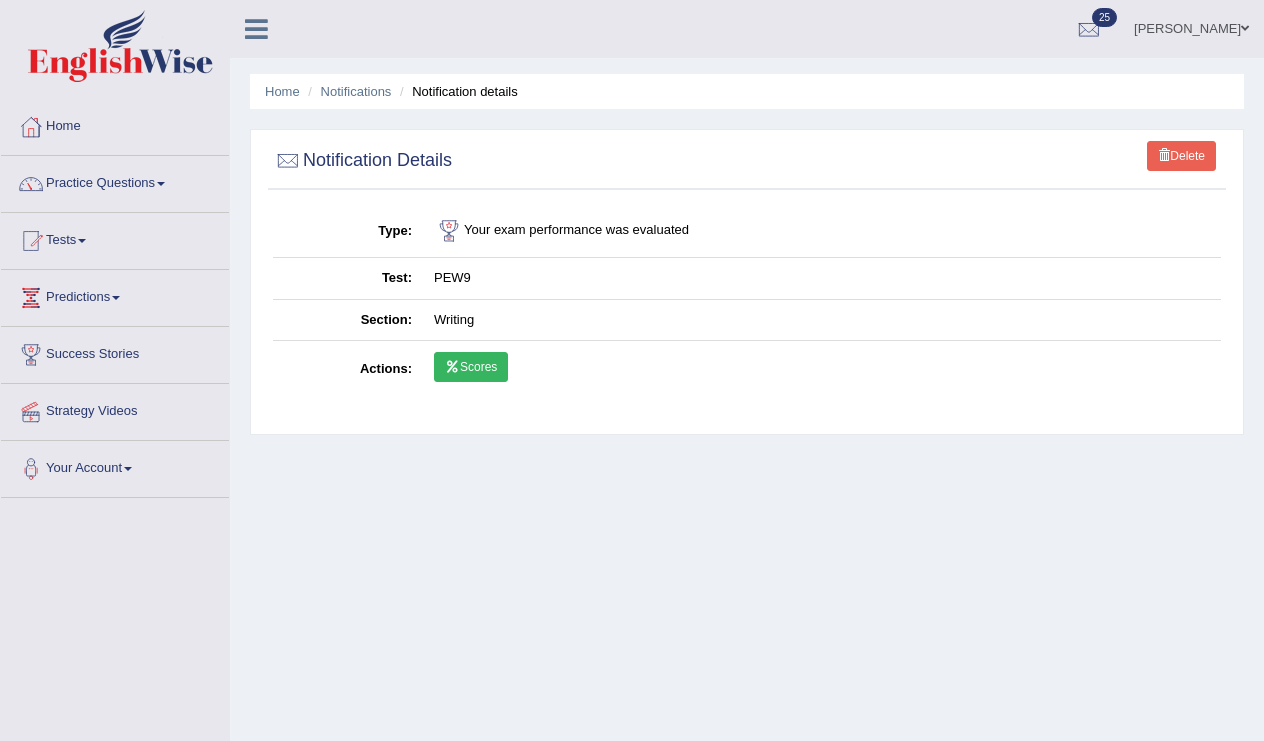 scroll, scrollTop: 0, scrollLeft: 0, axis: both 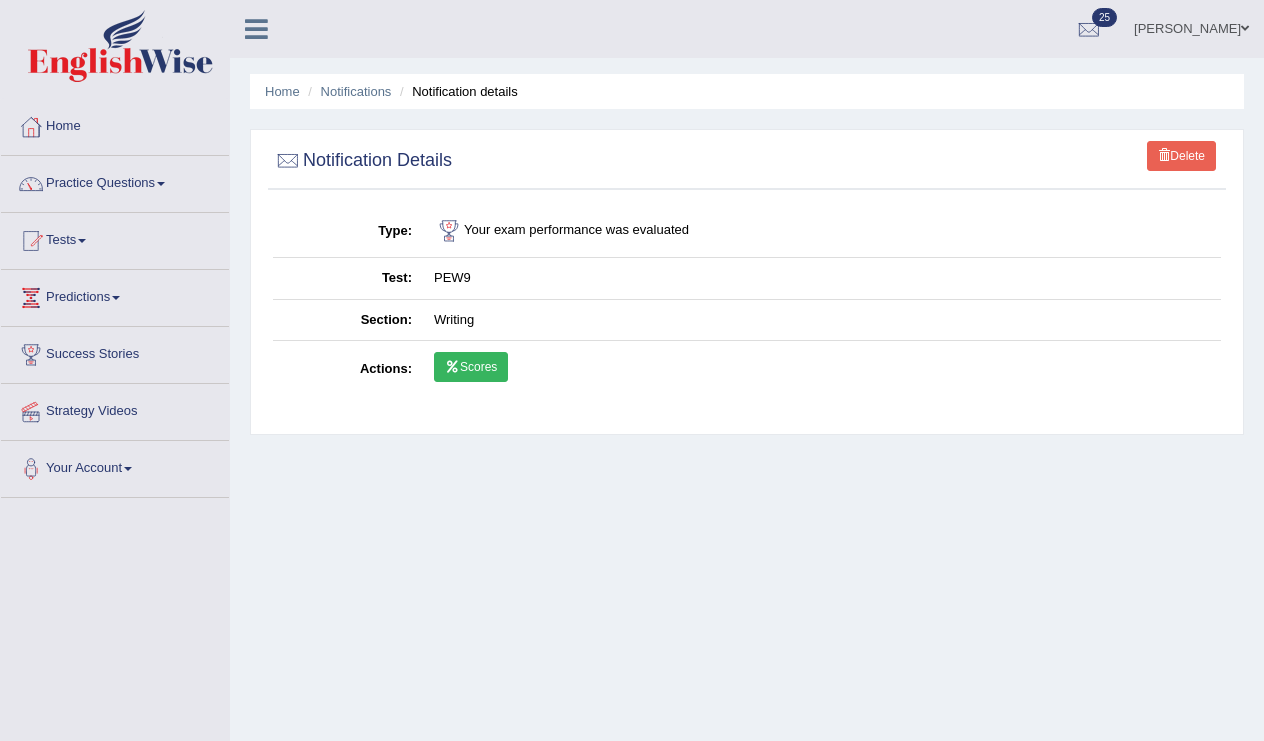 click on "Scores" at bounding box center [471, 367] 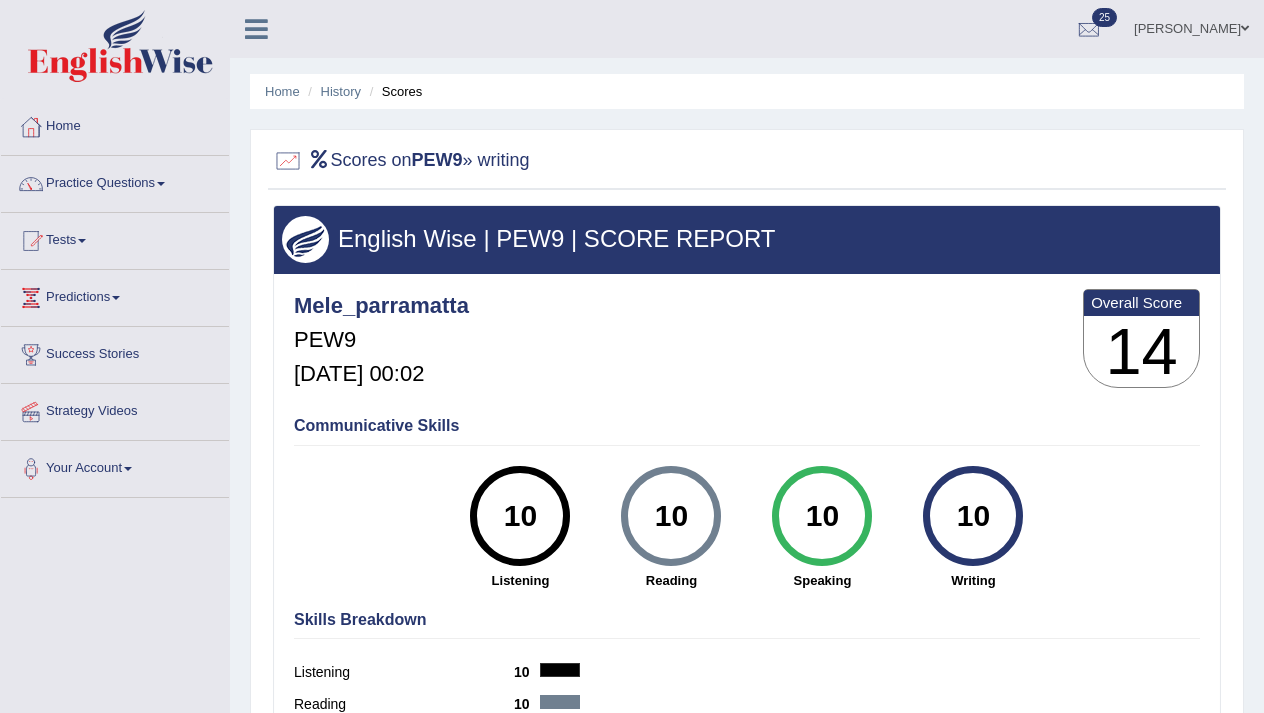 scroll, scrollTop: 0, scrollLeft: 0, axis: both 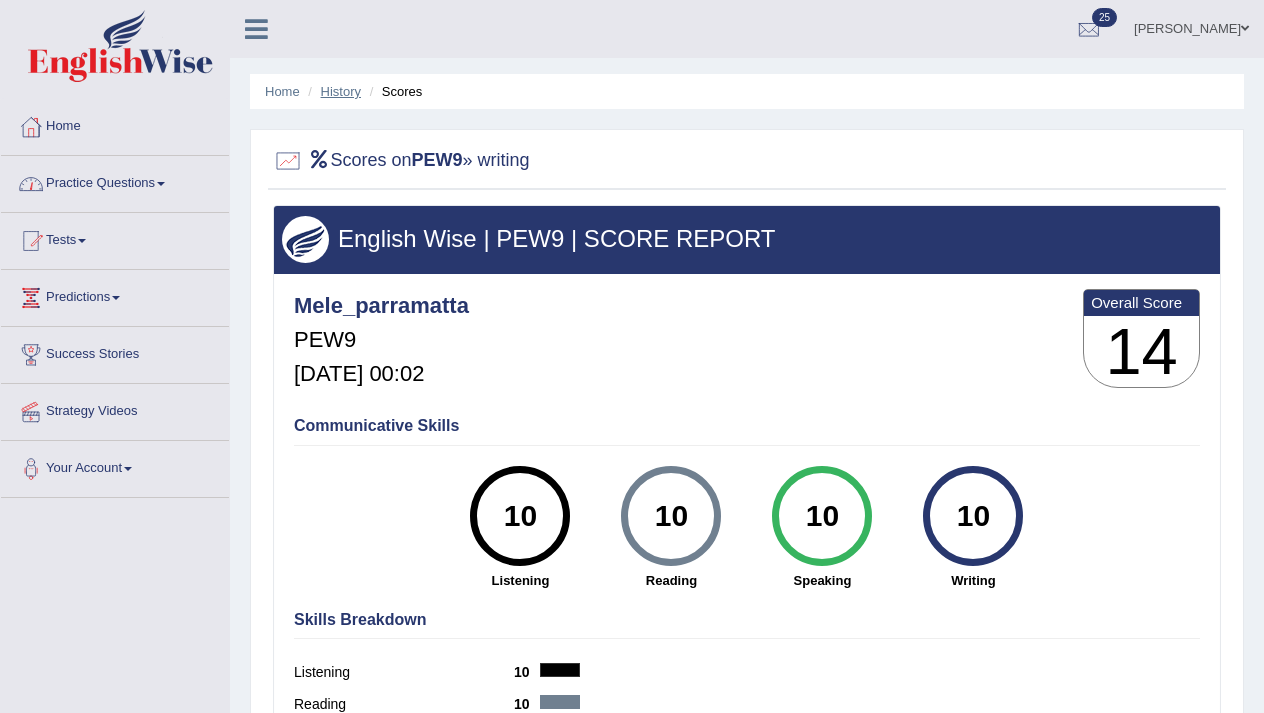 click on "History" at bounding box center [341, 91] 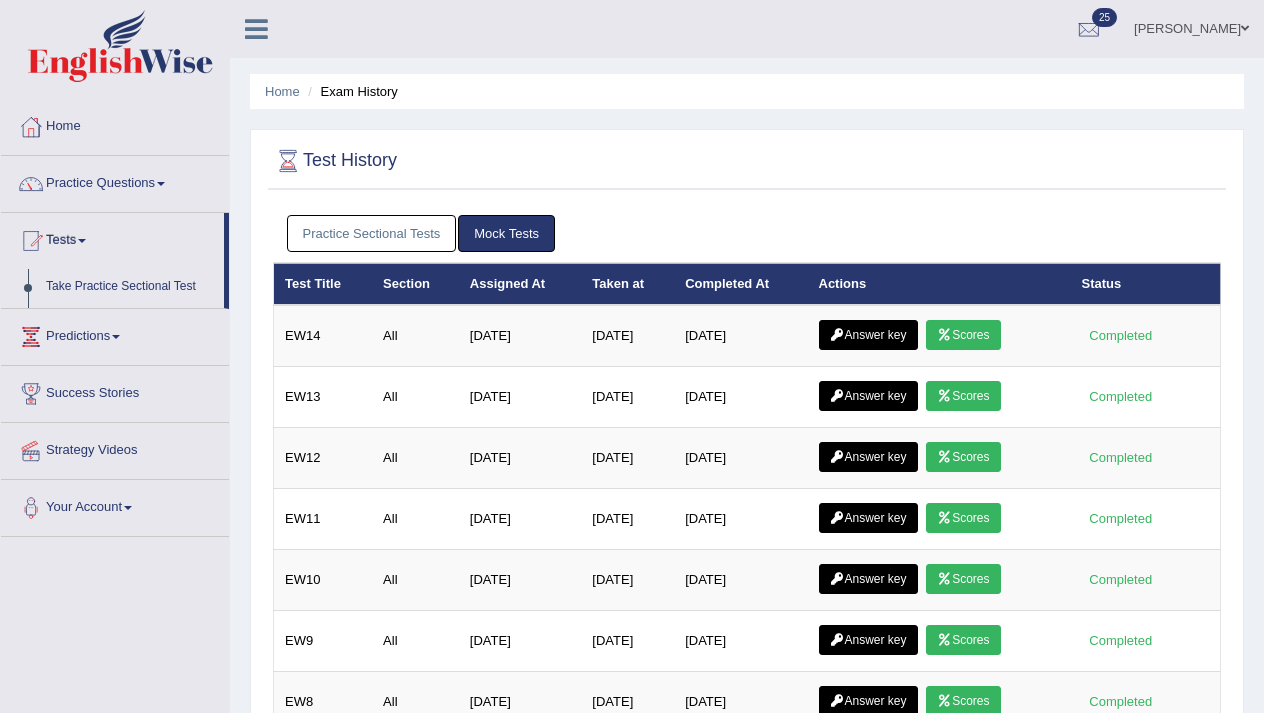 scroll, scrollTop: 0, scrollLeft: 0, axis: both 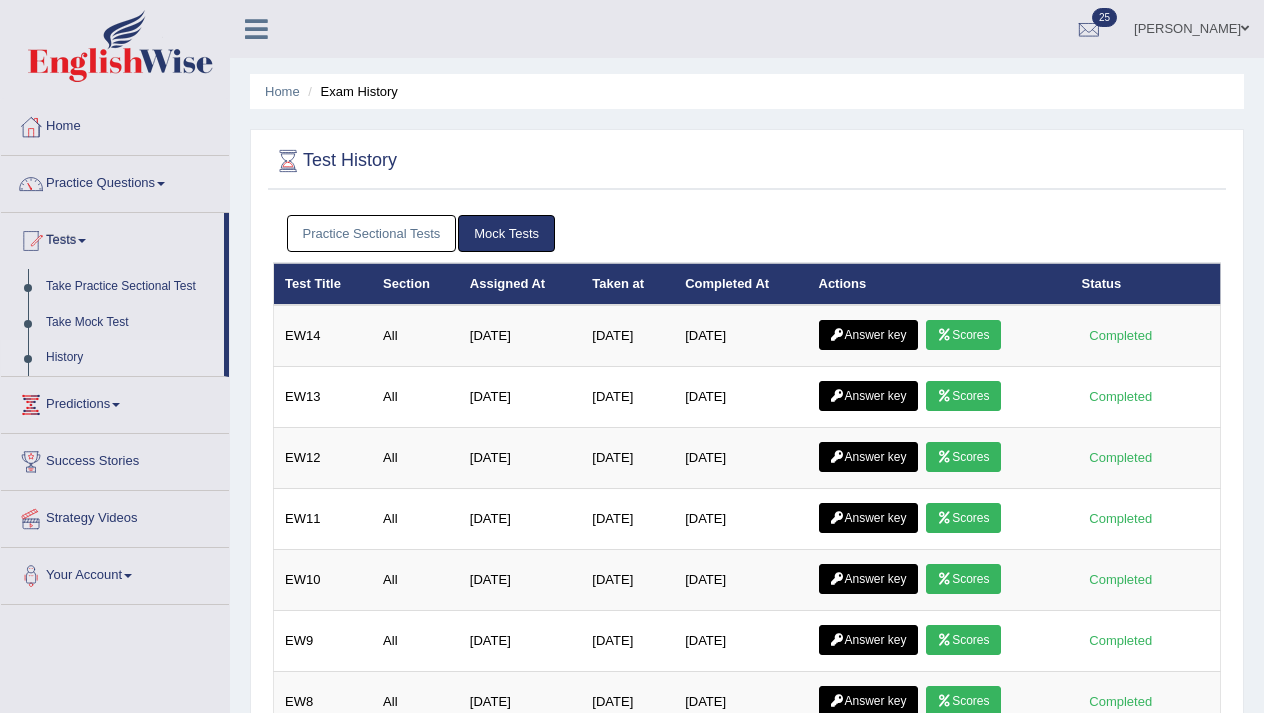 click on "Practice Sectional Tests" at bounding box center [372, 233] 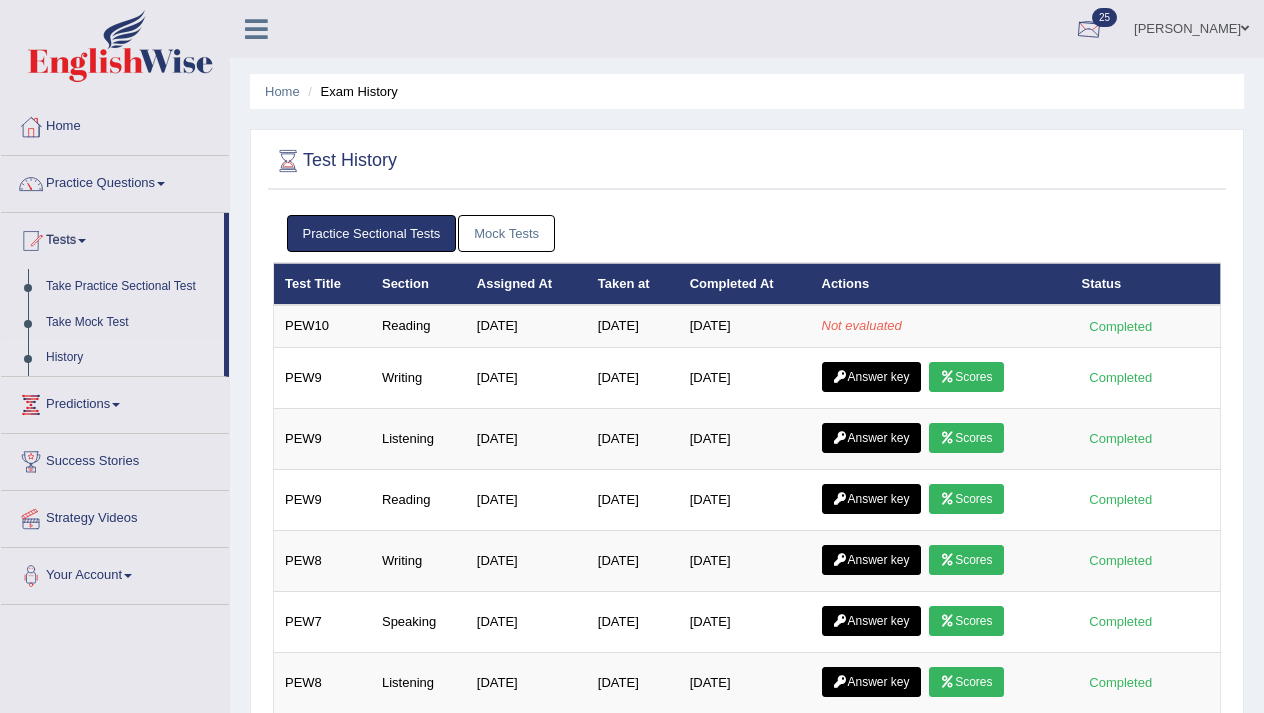 click at bounding box center (1089, 30) 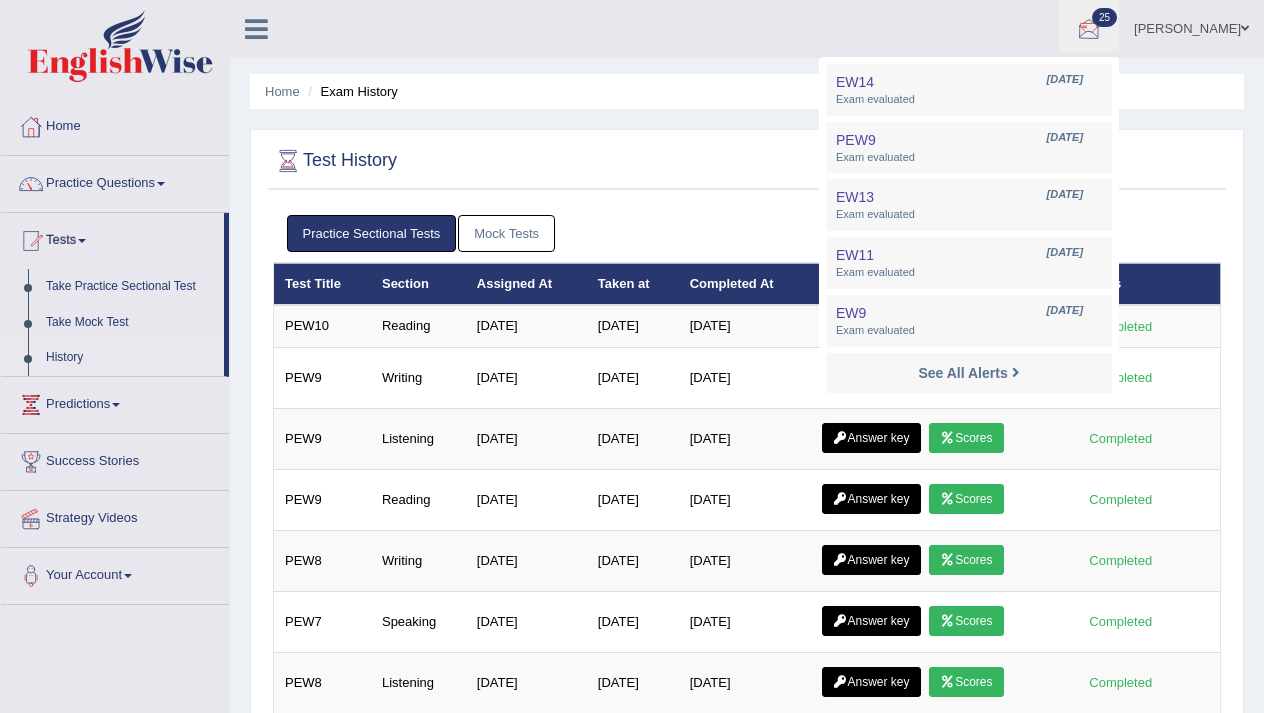 click on "Home
Exam History" at bounding box center [747, 91] 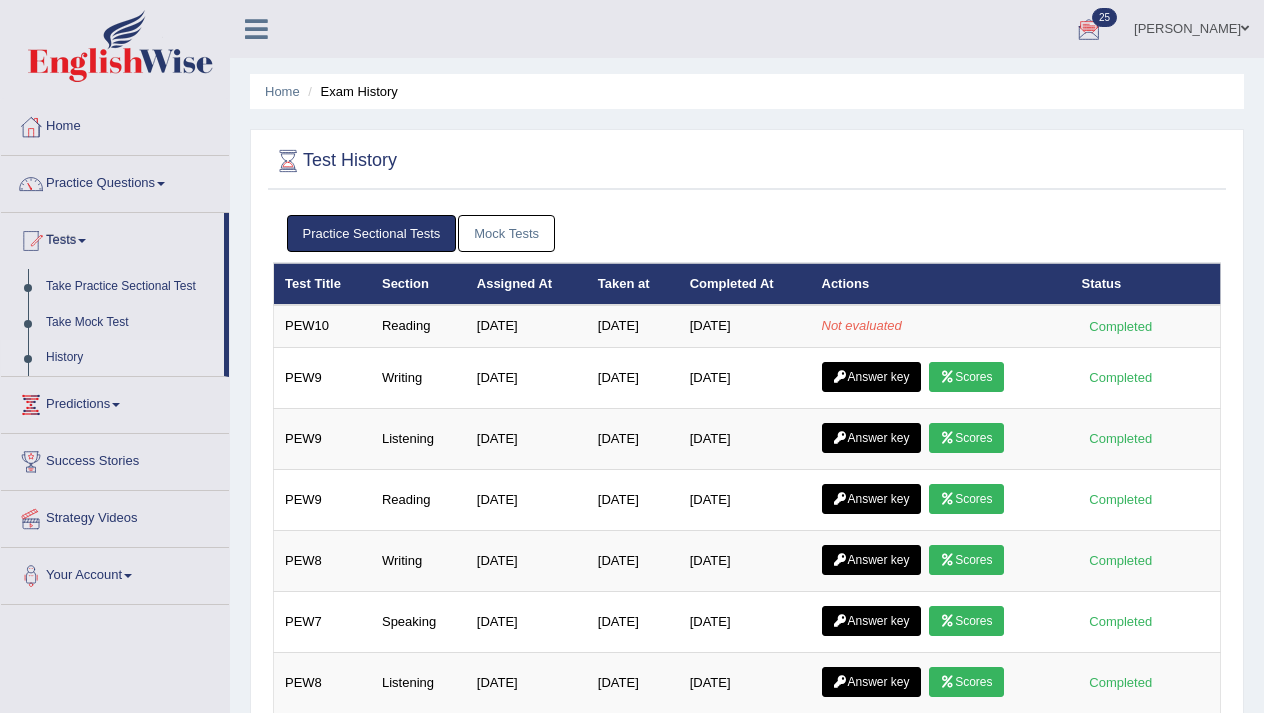 click on "[PERSON_NAME]" at bounding box center (1191, 26) 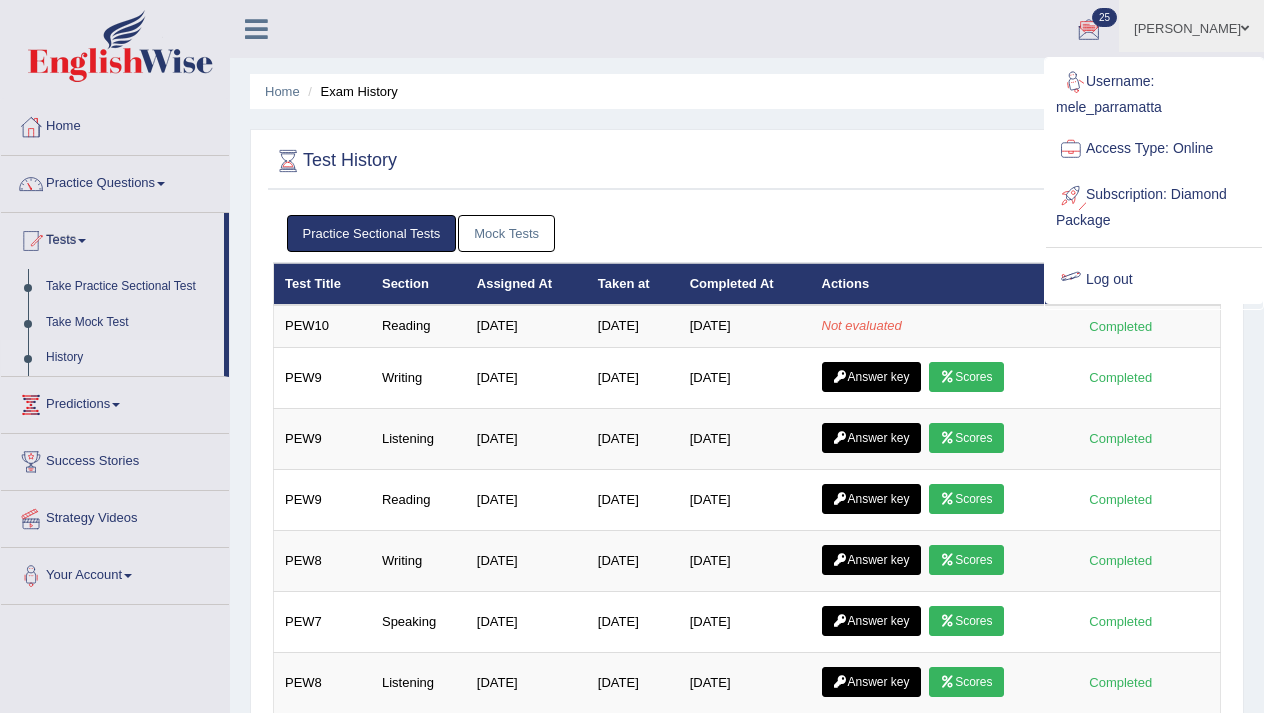 click on "Log out" at bounding box center [1154, 280] 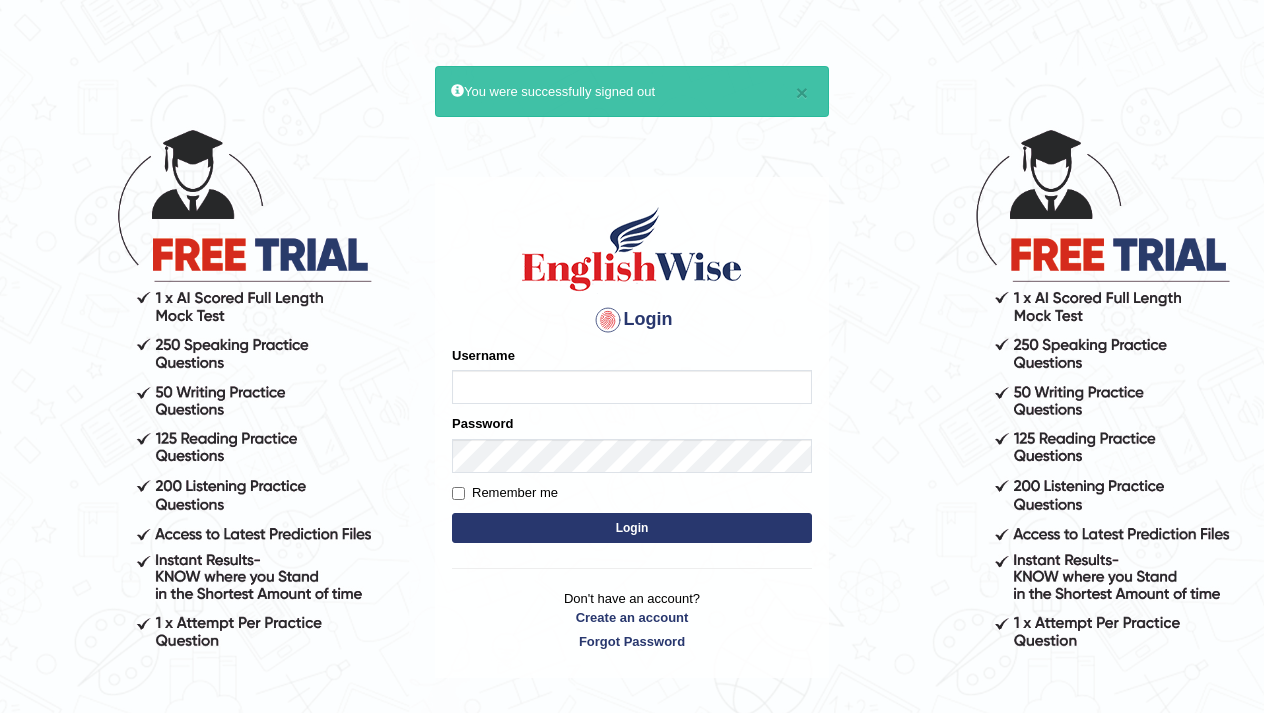 scroll, scrollTop: 0, scrollLeft: 0, axis: both 